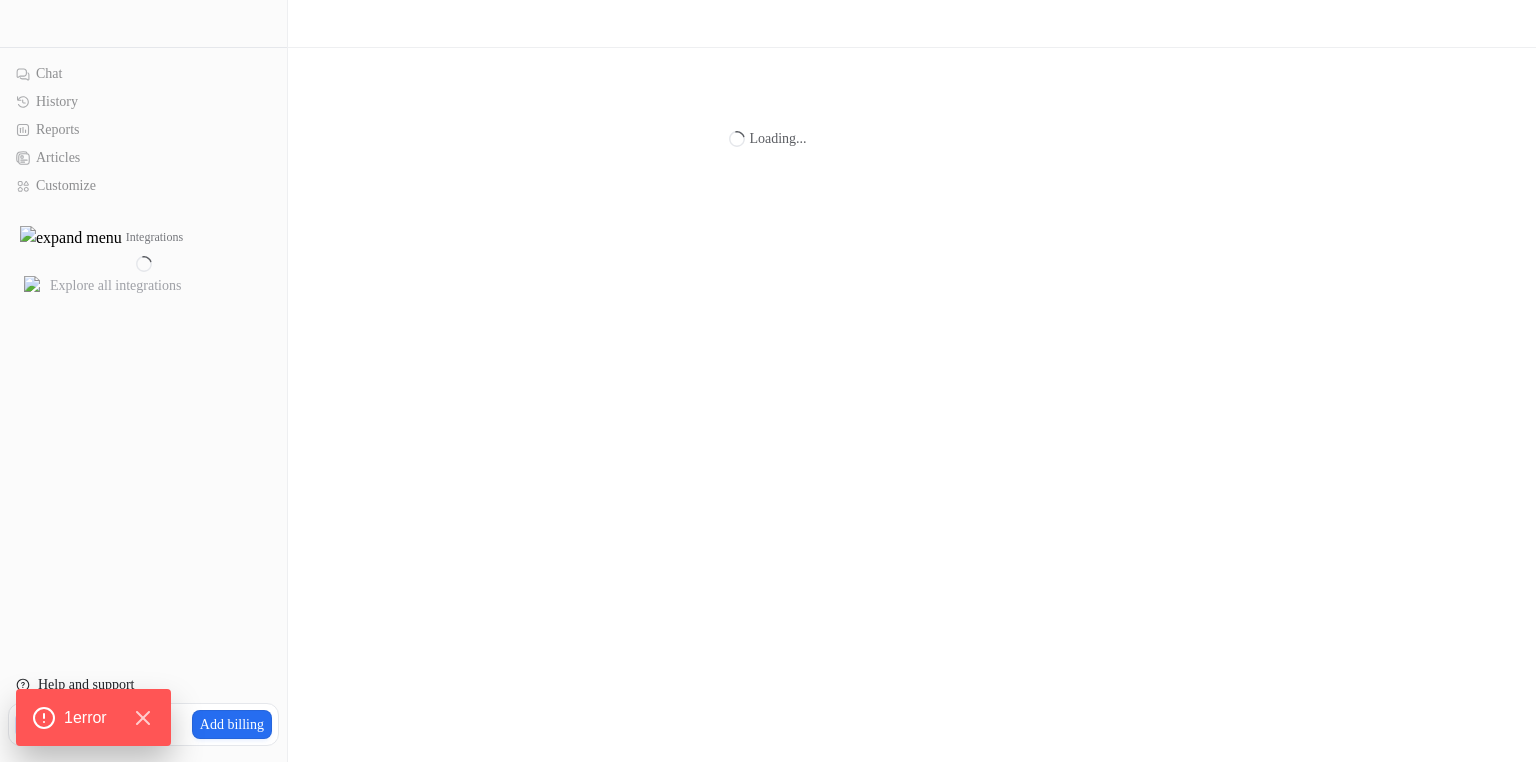 scroll, scrollTop: 0, scrollLeft: 0, axis: both 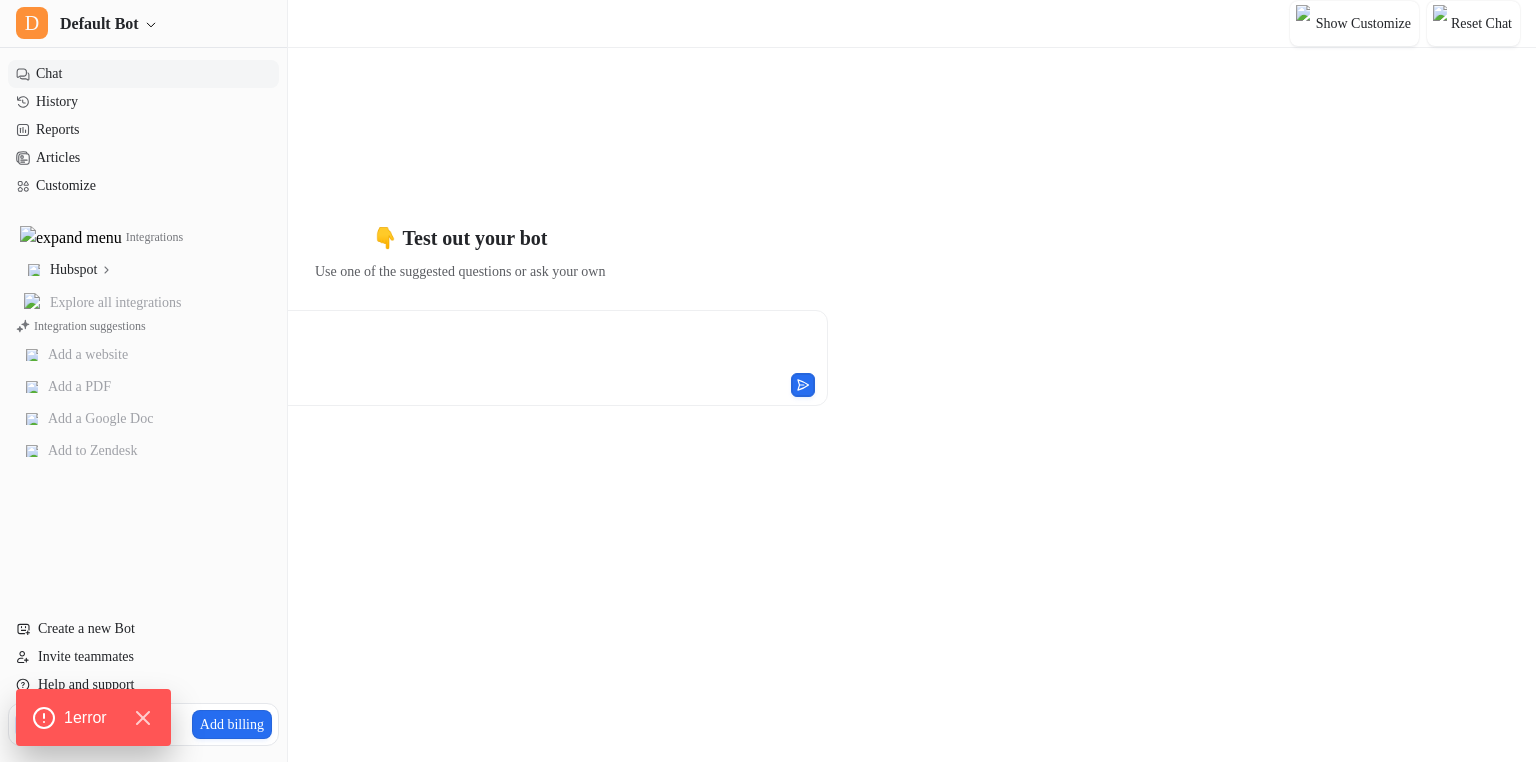 type on "**********" 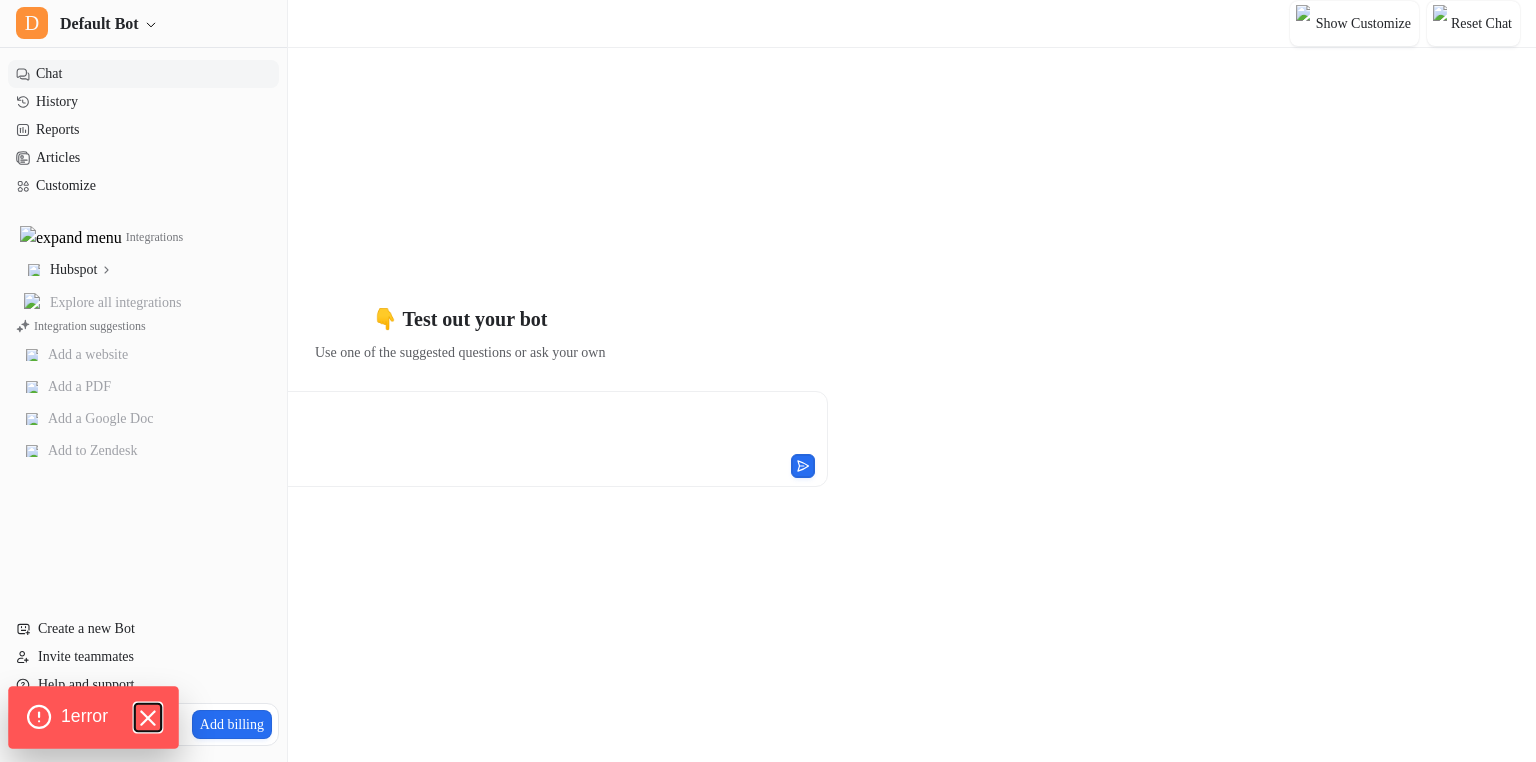 click 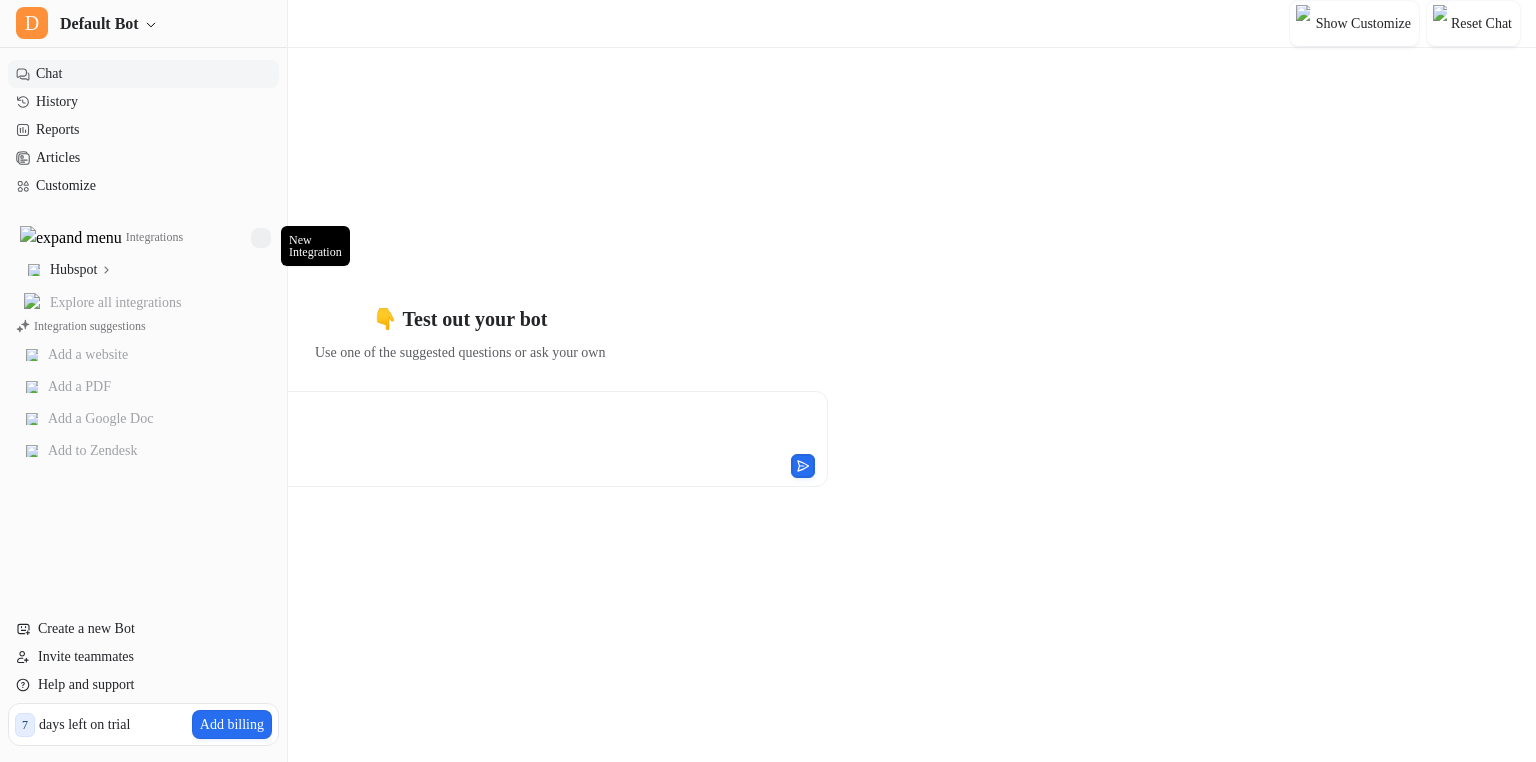 click at bounding box center [261, 238] 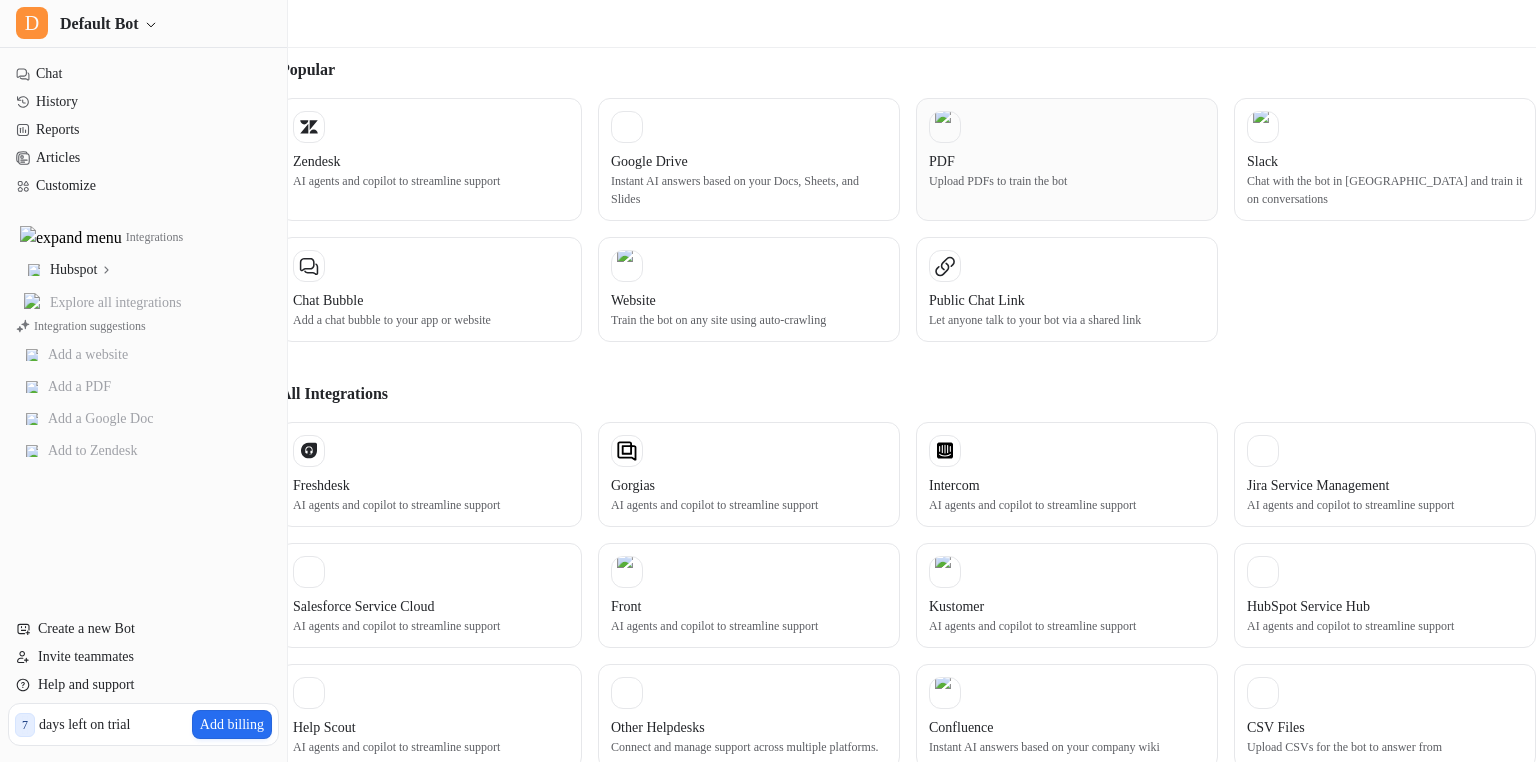 click at bounding box center (1067, 127) 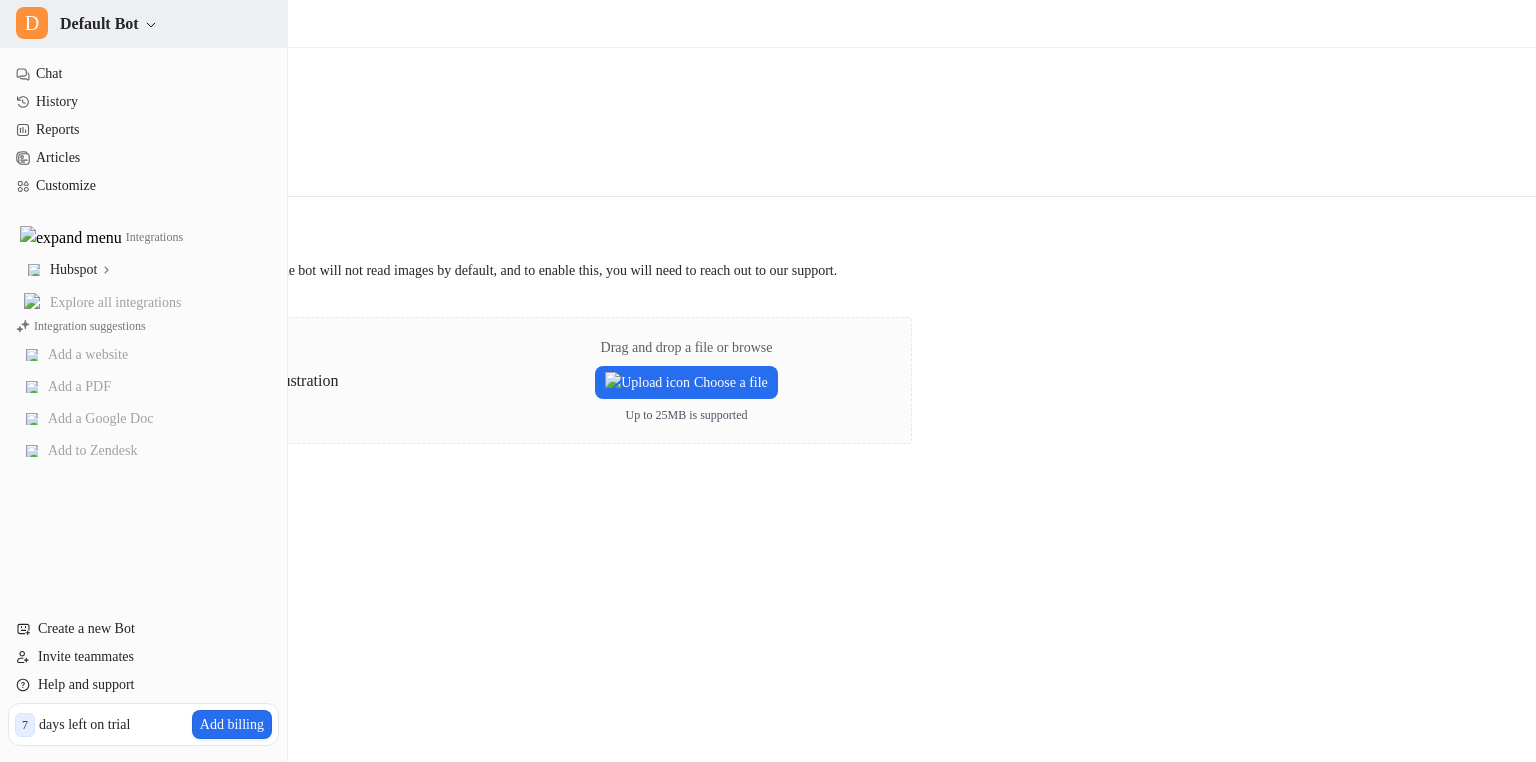click on "D Default Bot" at bounding box center [143, 24] 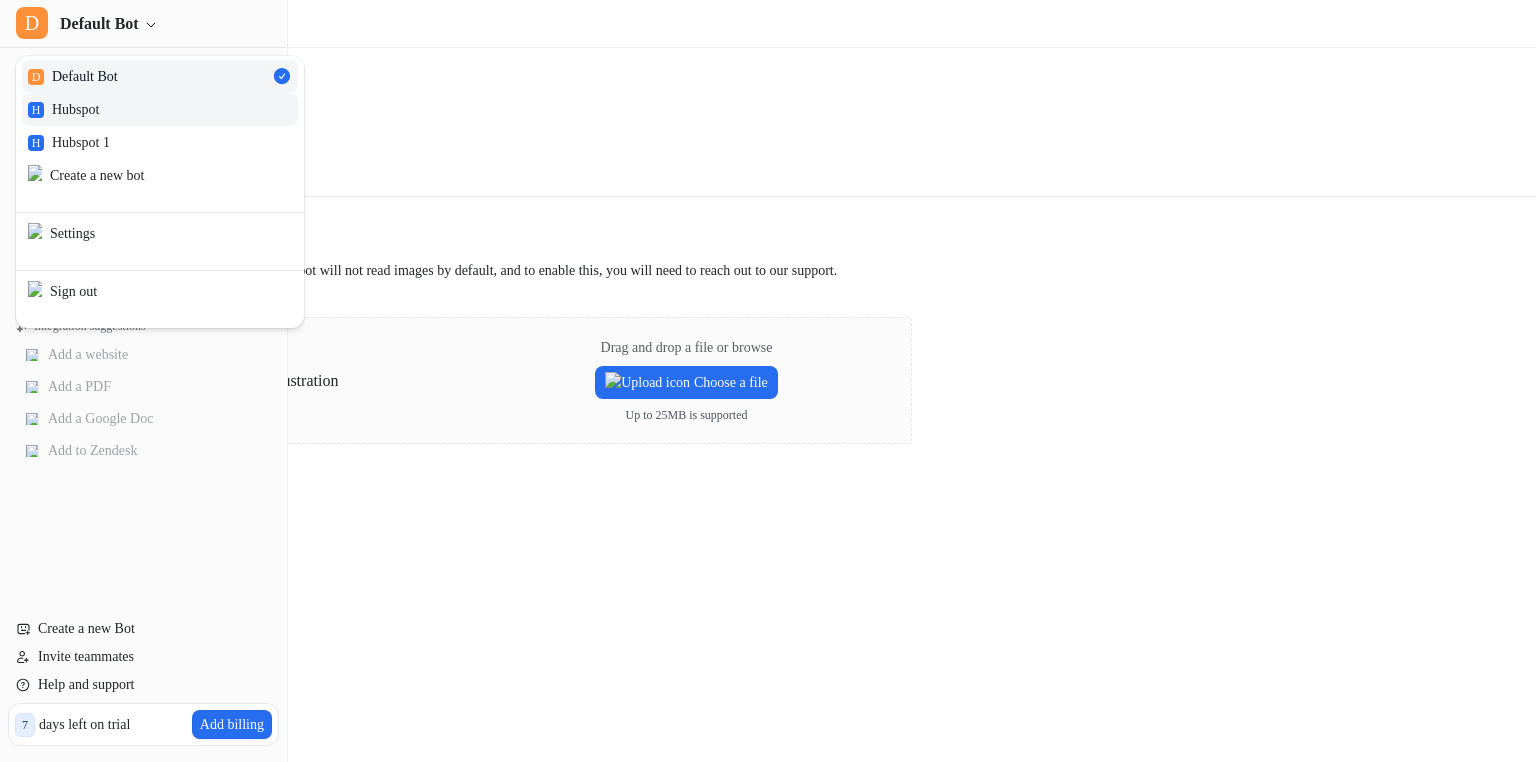 click on "H   Hubspot" at bounding box center [160, 109] 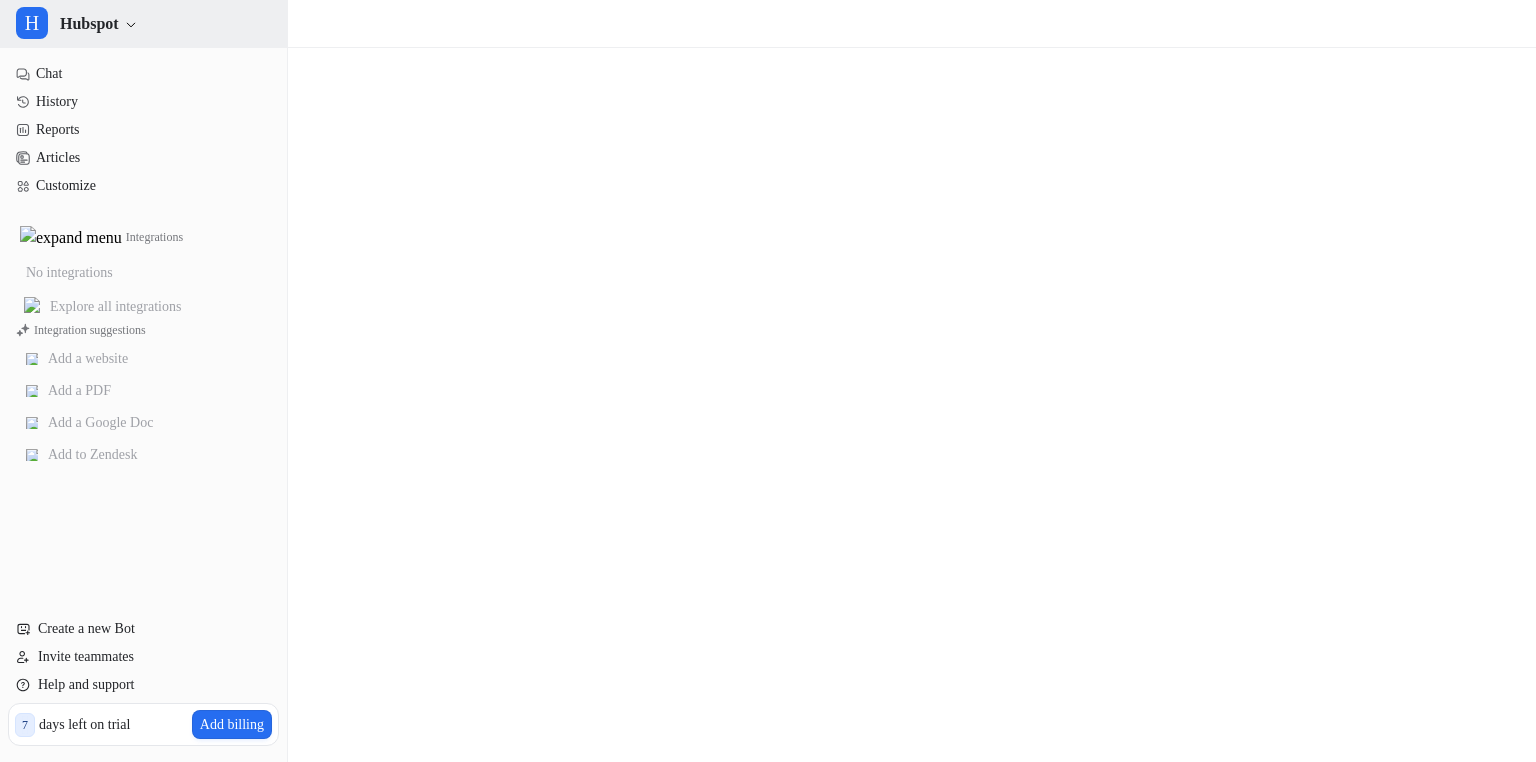 click on "Hubspot" at bounding box center (89, 24) 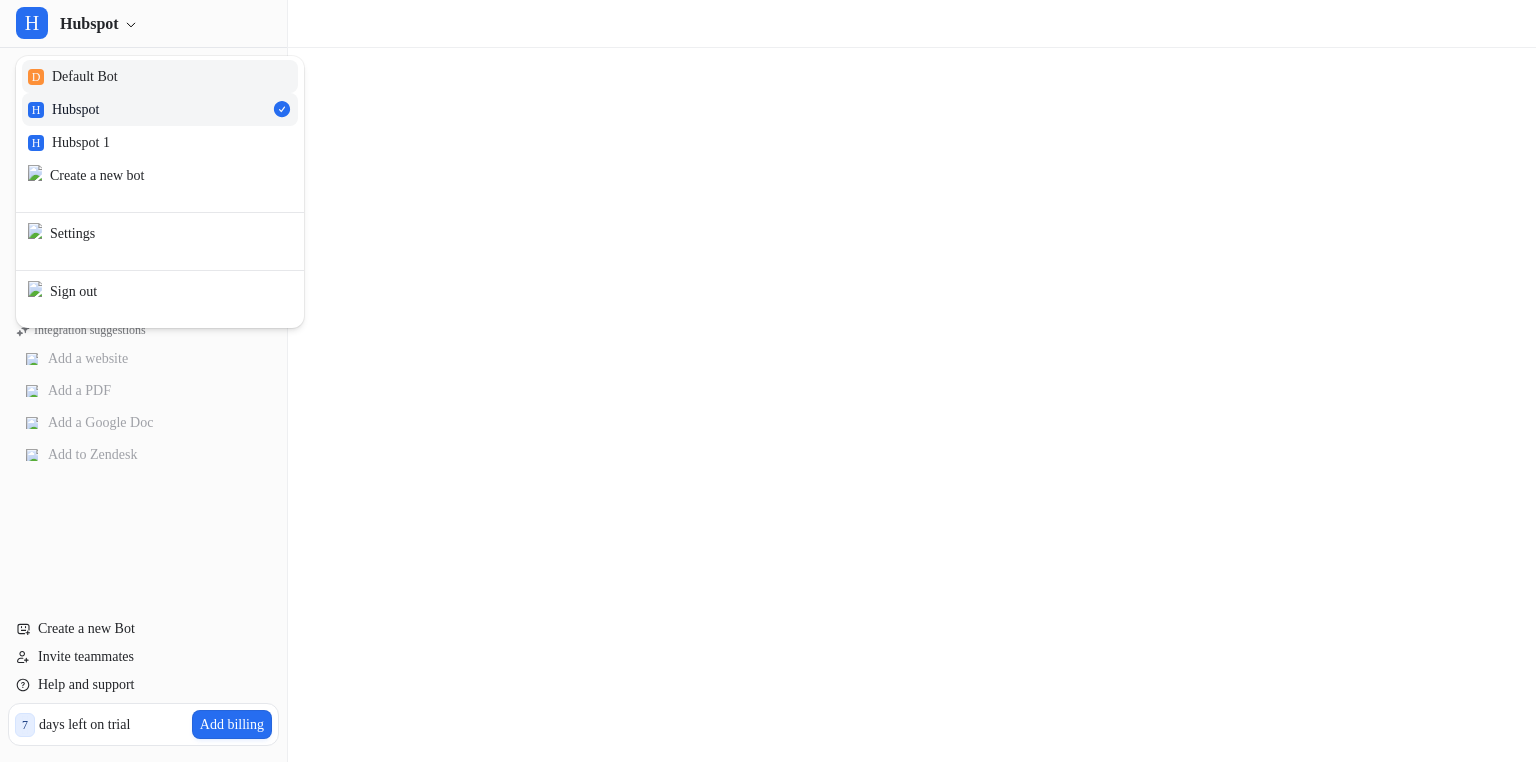 click on "D   Default Bot" at bounding box center [73, 76] 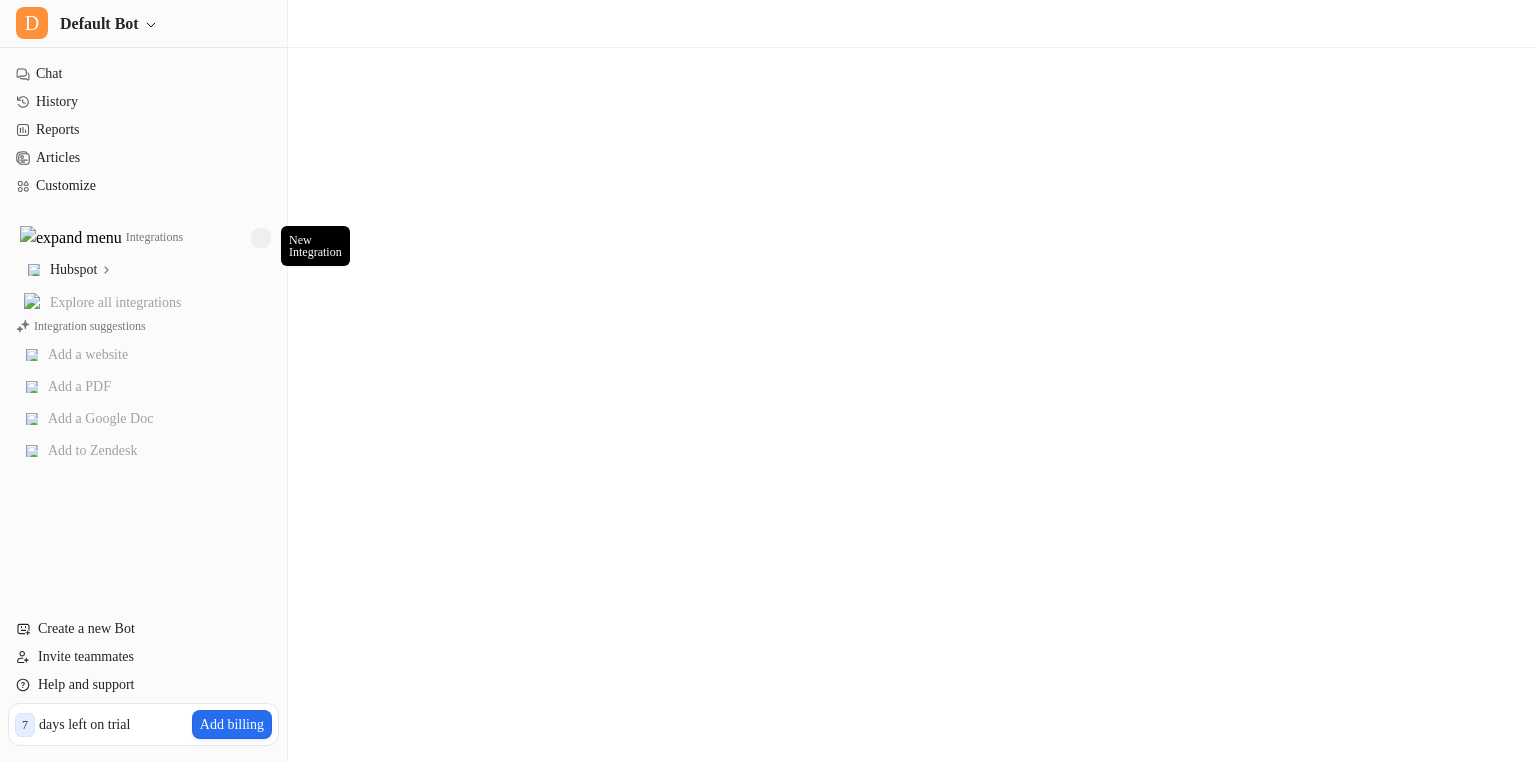 click at bounding box center [261, 238] 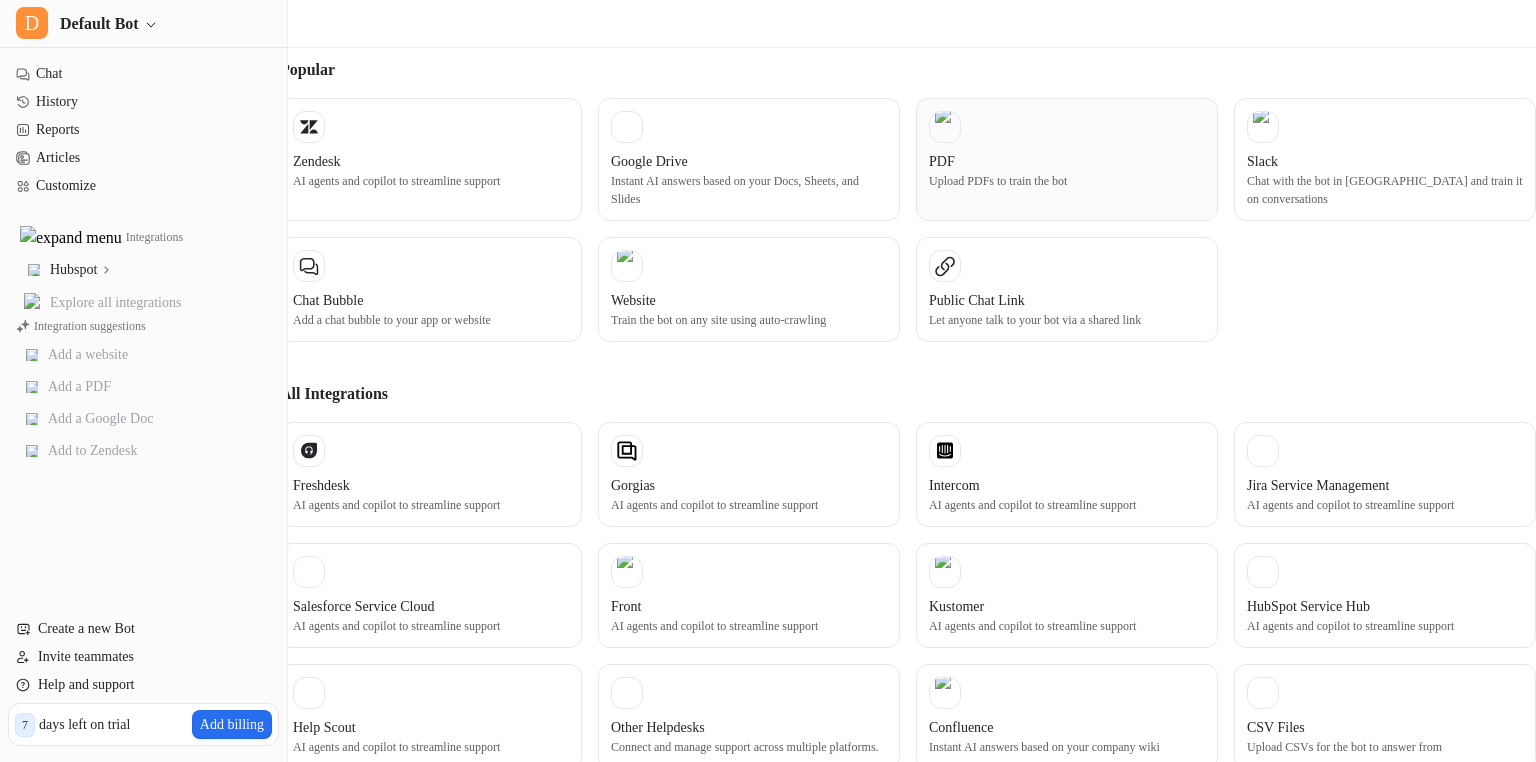 click on "Upload PDFs to train the bot" at bounding box center [1067, 181] 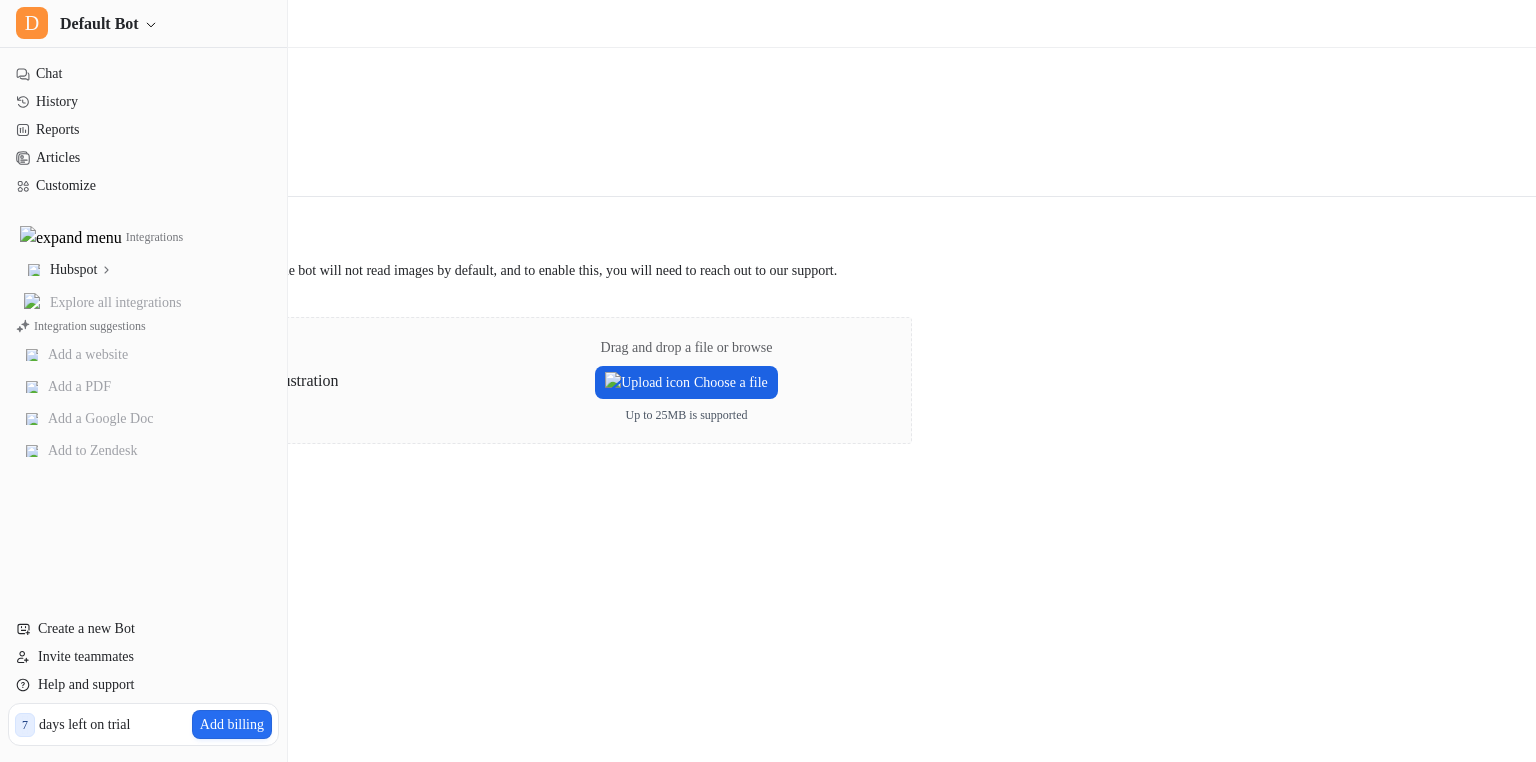 click on "Choose a file" at bounding box center [686, 382] 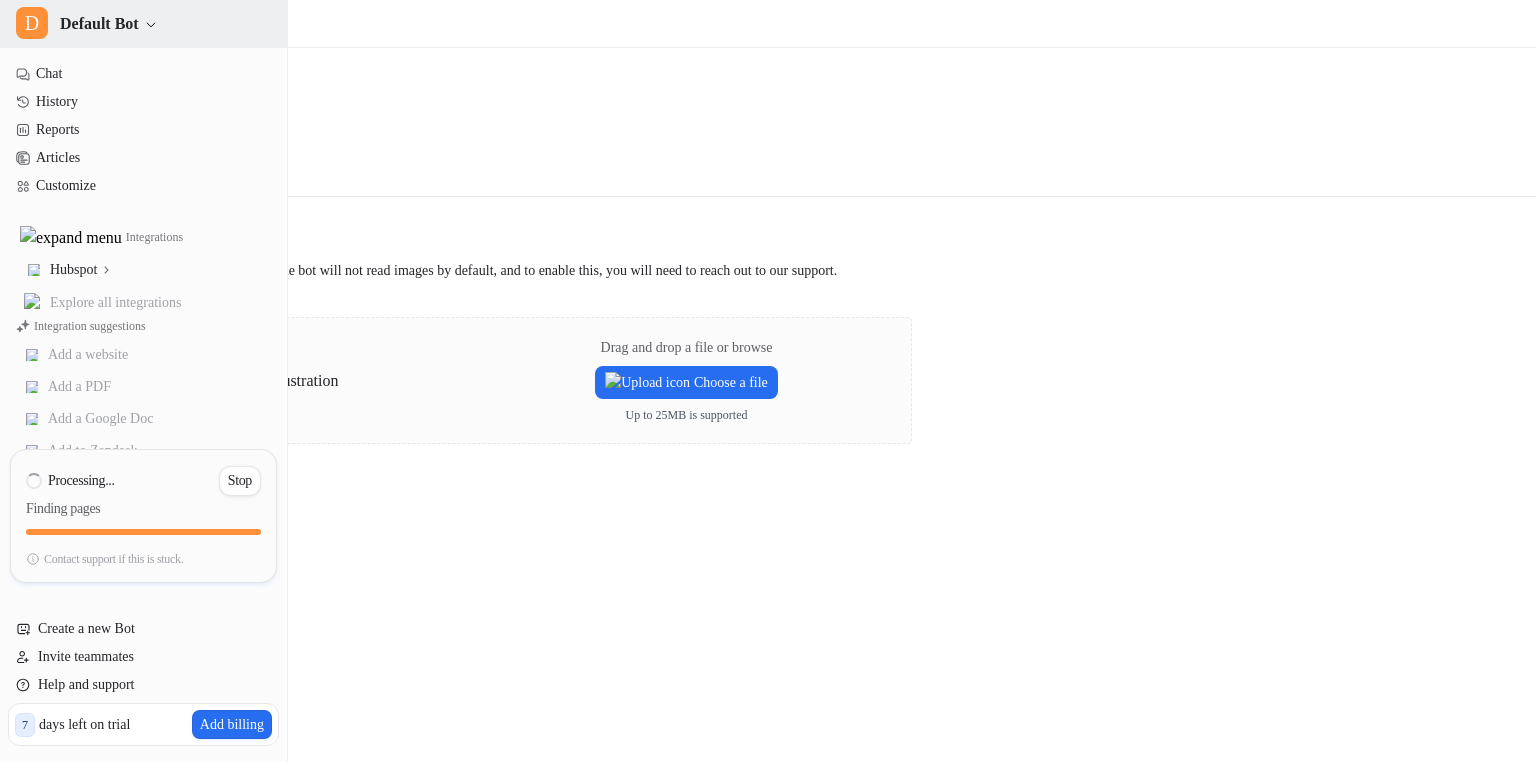 click on "Default Bot" at bounding box center (99, 24) 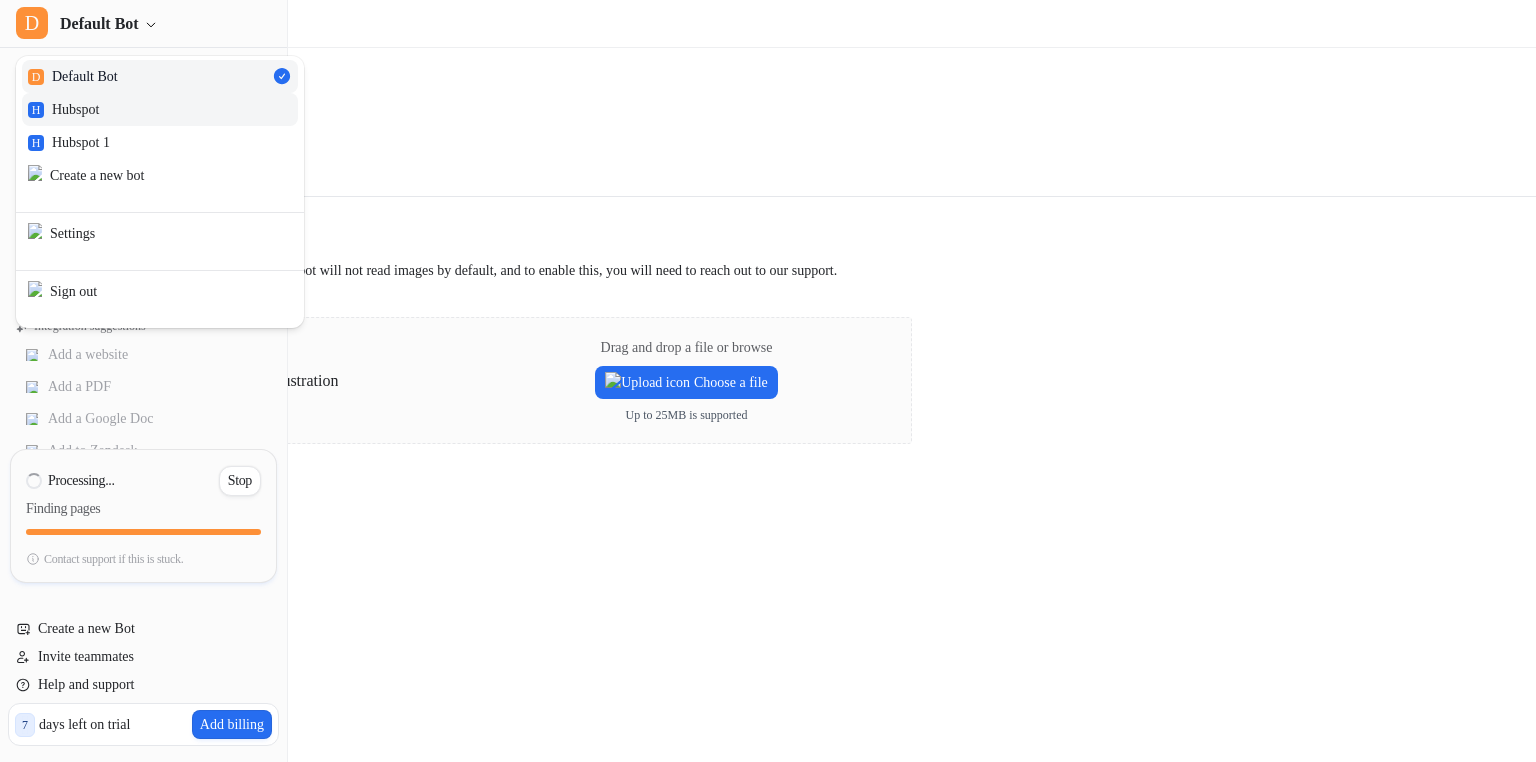 click on "H   Hubspot" at bounding box center [160, 109] 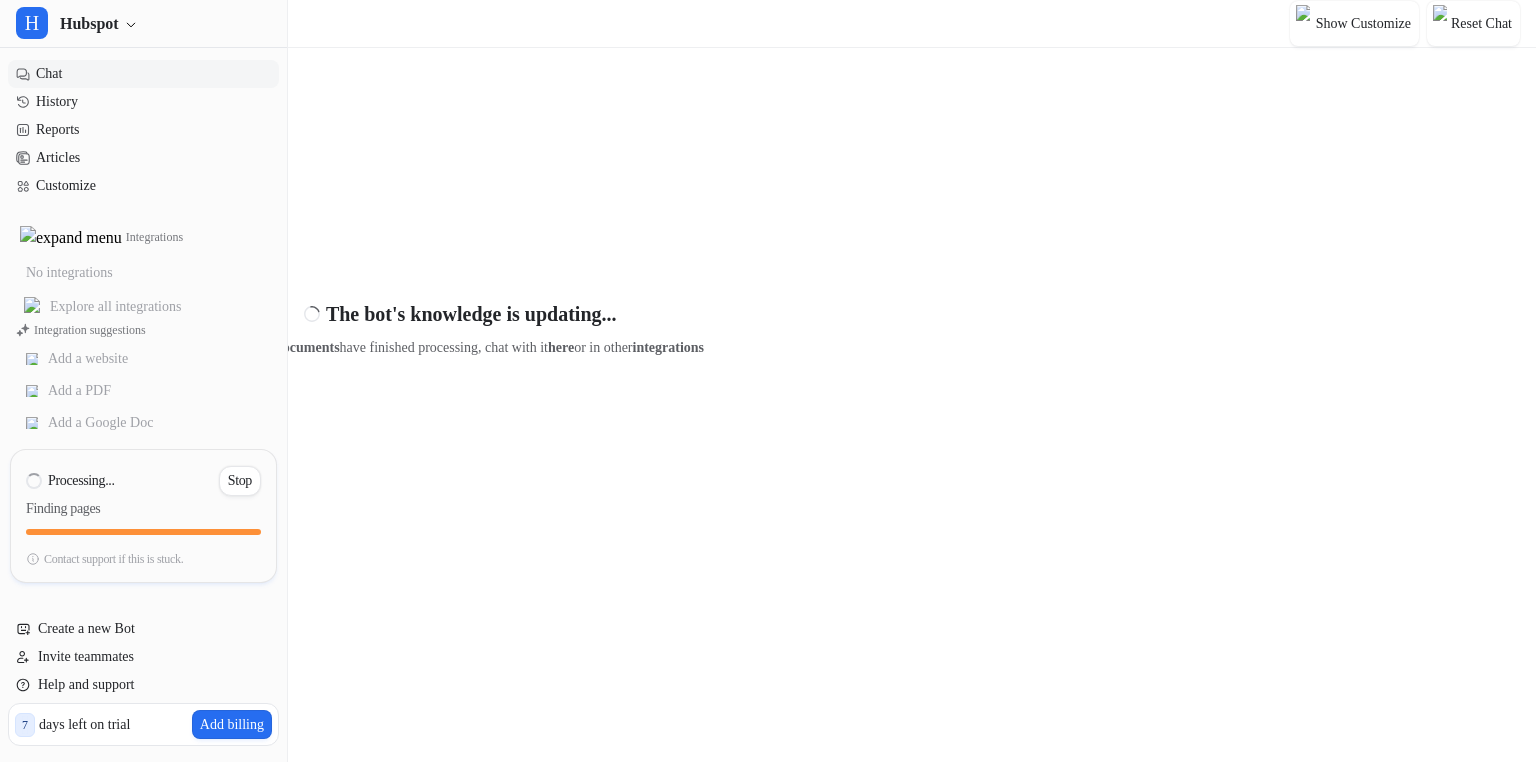 type on "**********" 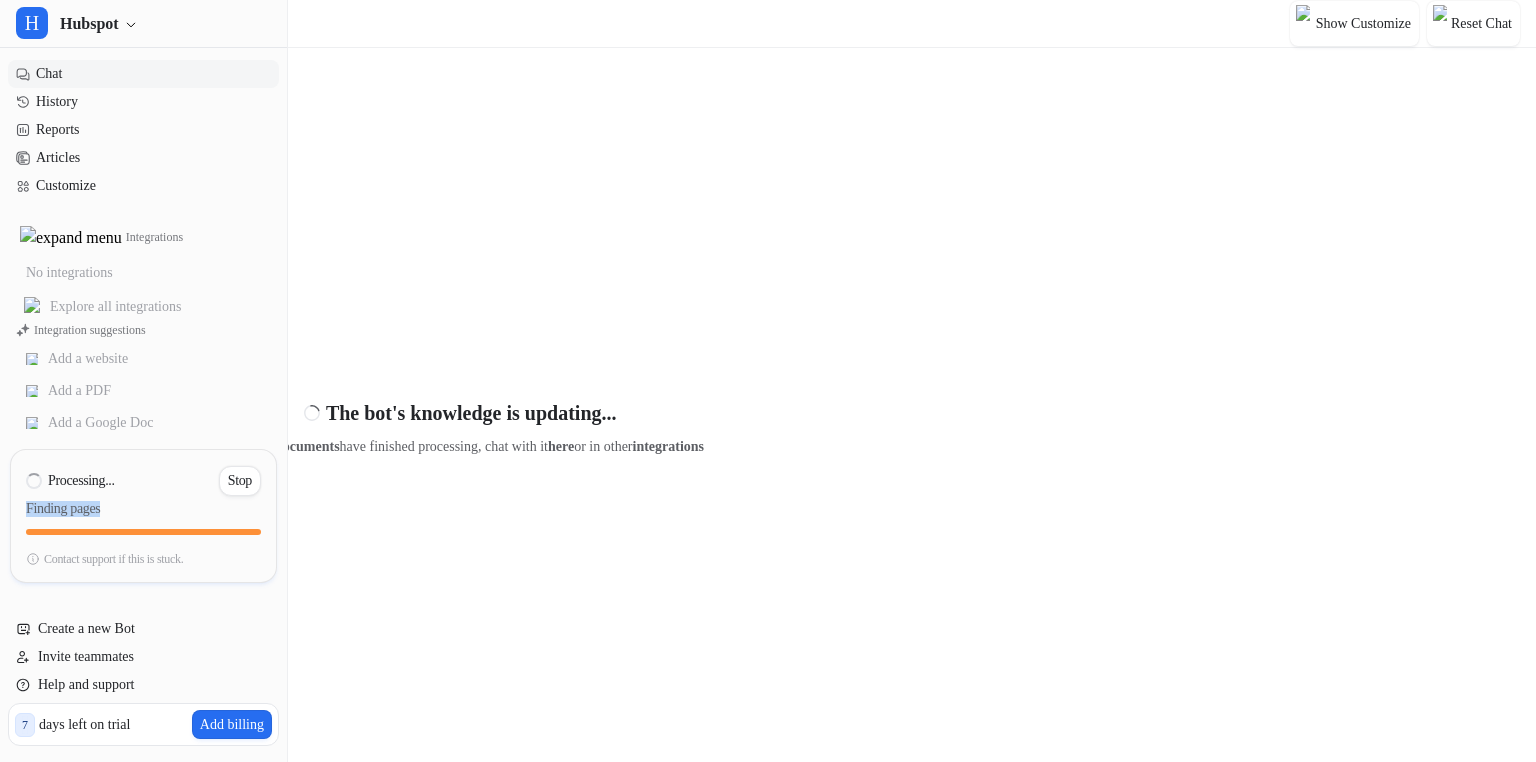 drag, startPoint x: 132, startPoint y: 512, endPoint x: 26, endPoint y: 512, distance: 106 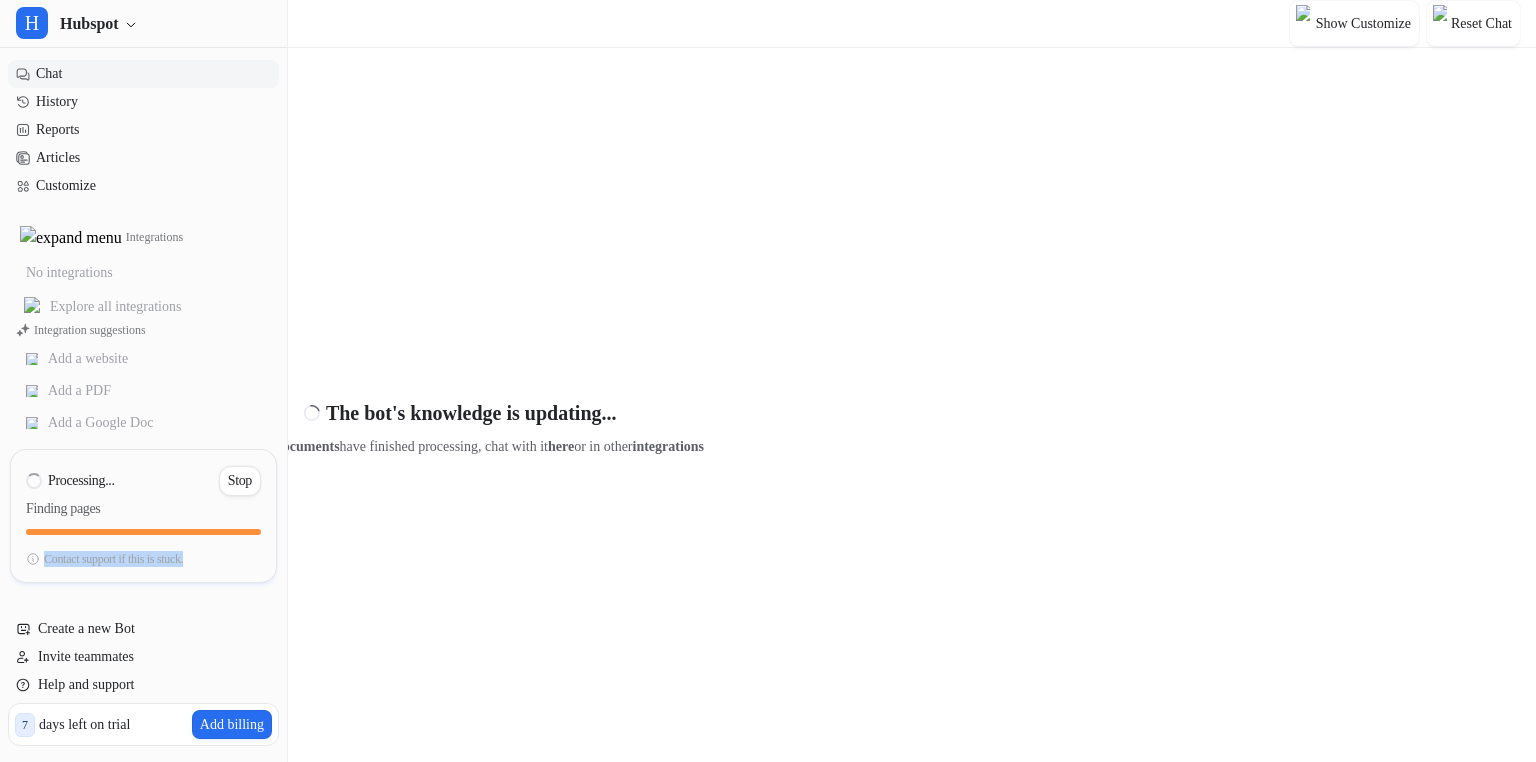 drag, startPoint x: 227, startPoint y: 558, endPoint x: 45, endPoint y: 558, distance: 182 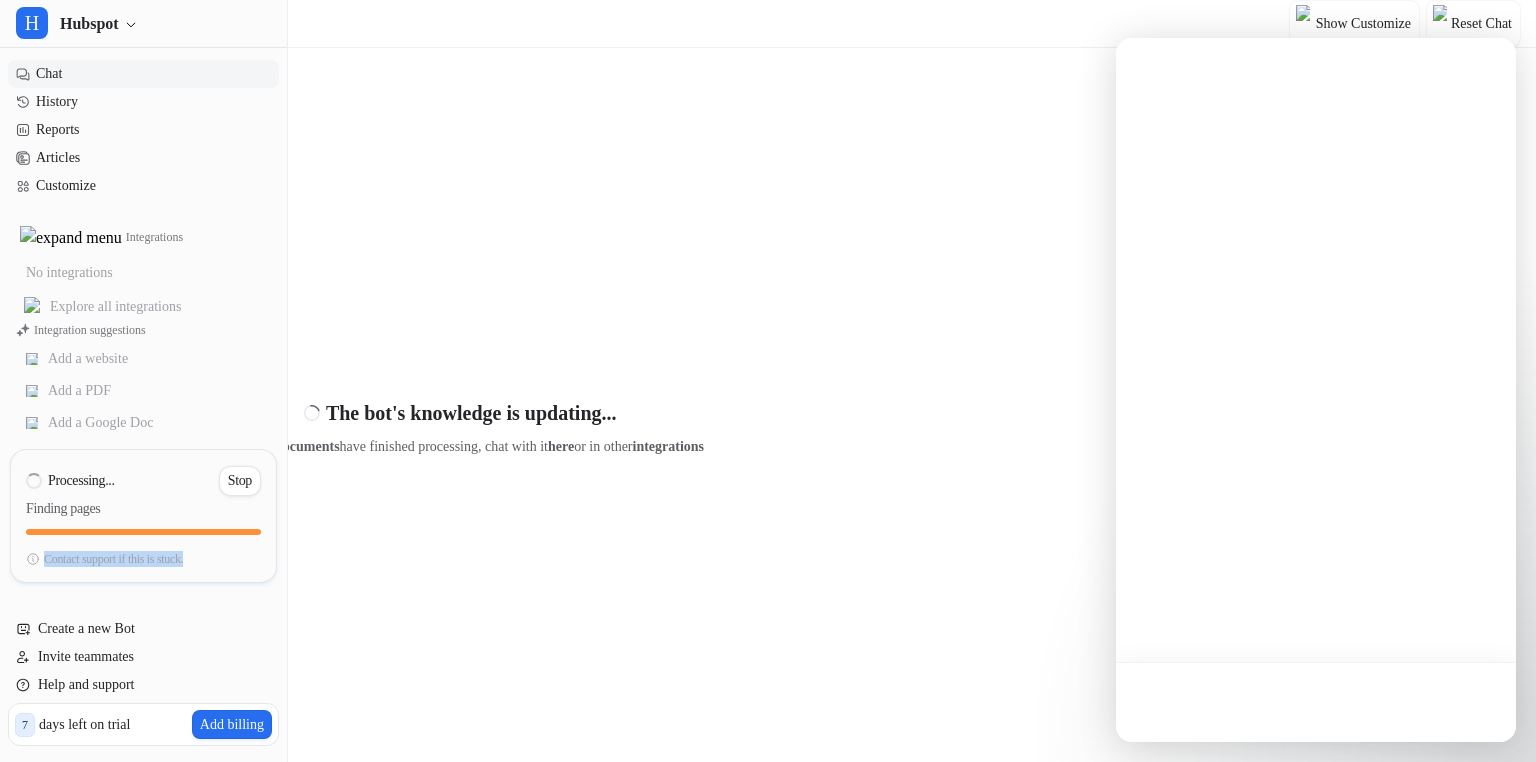 copy on "Contact support if this is stuck." 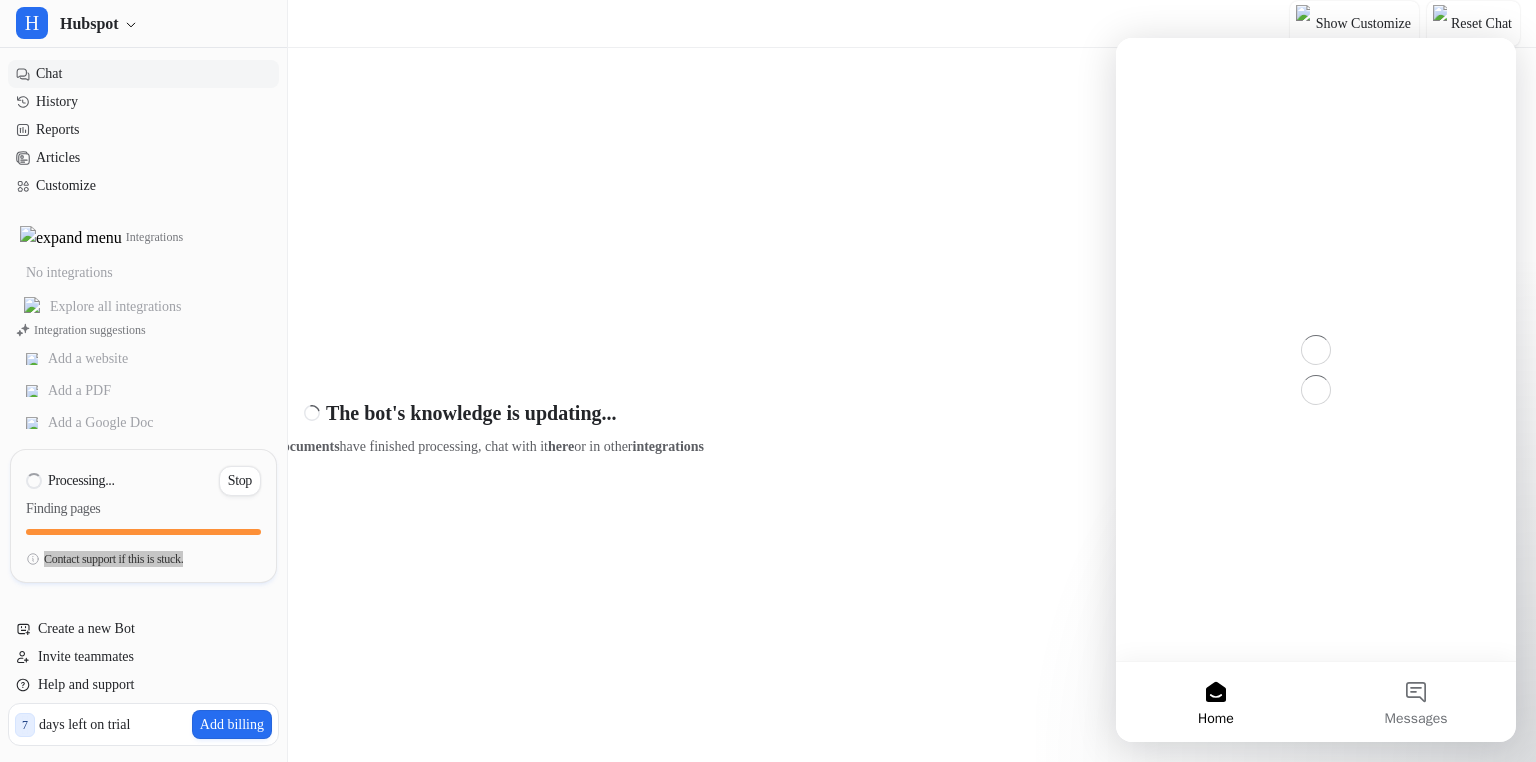 scroll, scrollTop: 0, scrollLeft: 0, axis: both 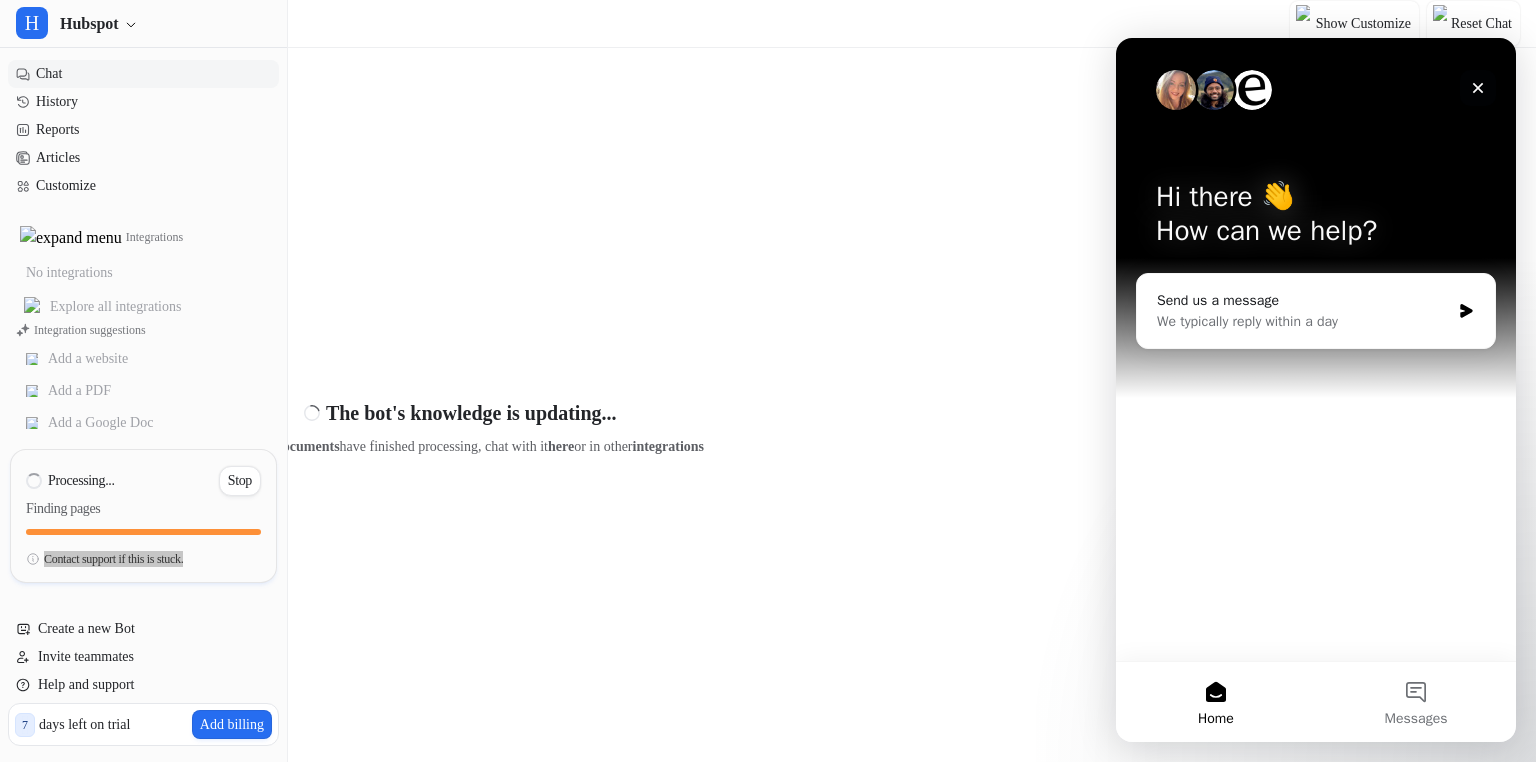 click 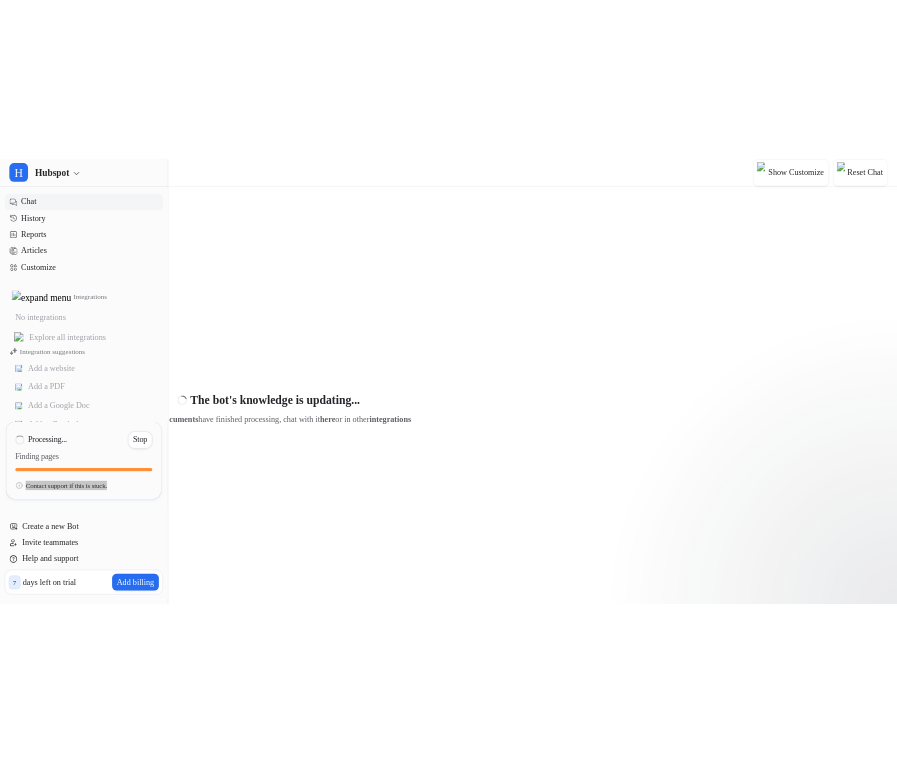 scroll, scrollTop: 0, scrollLeft: 0, axis: both 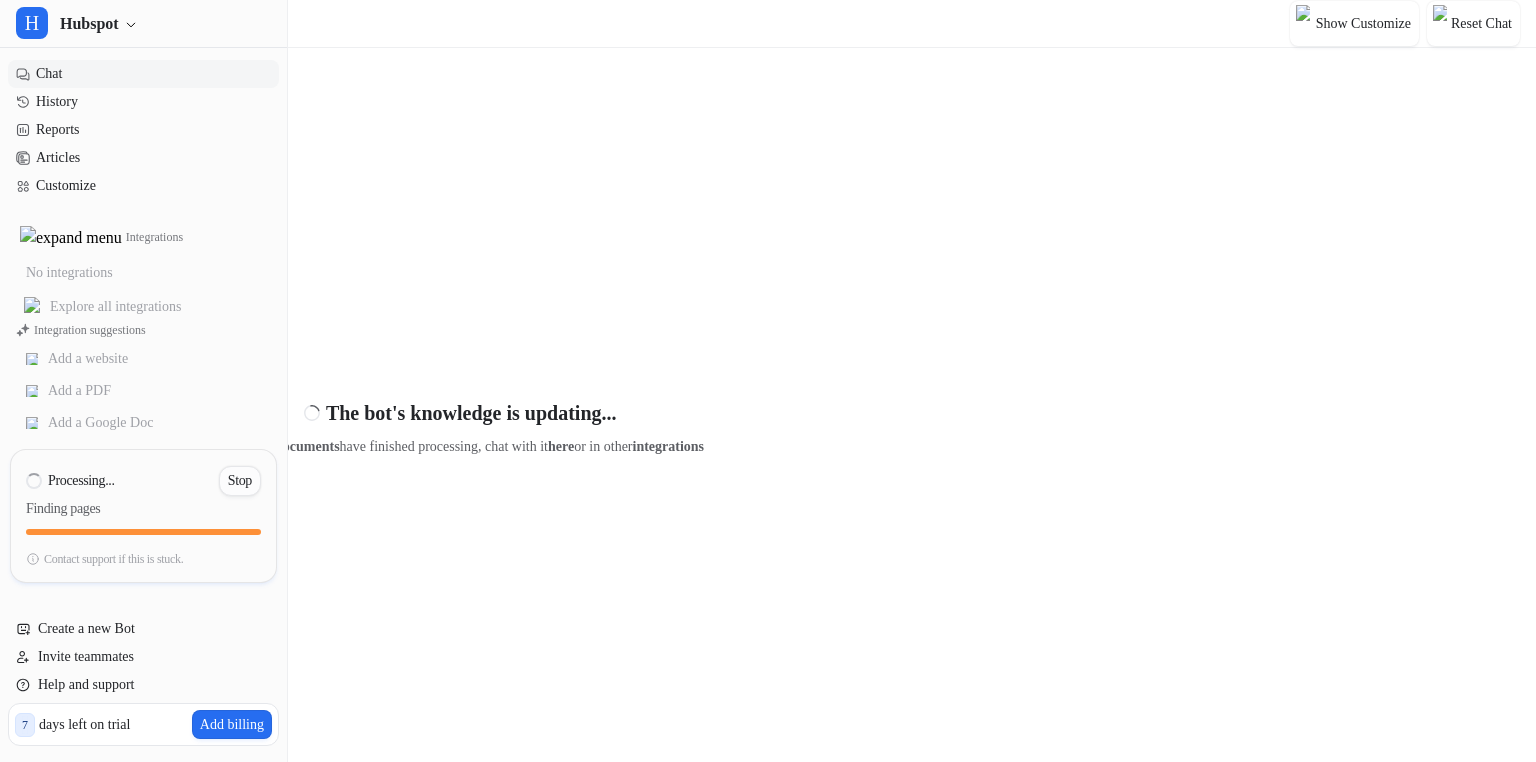 drag, startPoint x: 1146, startPoint y: 237, endPoint x: 233, endPoint y: 485, distance: 946.083 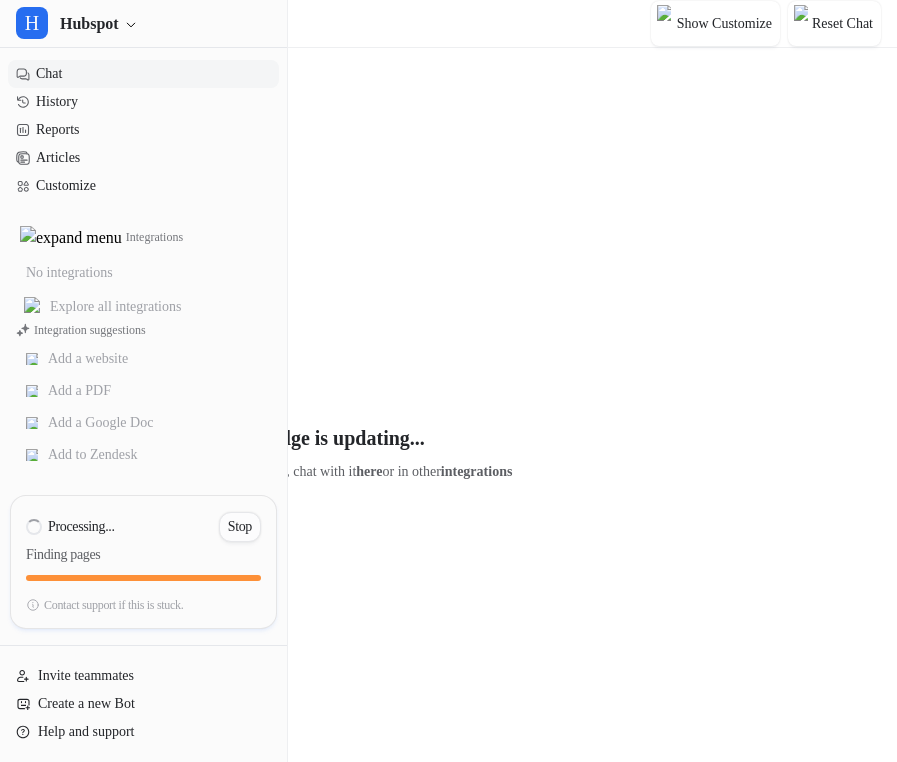 click on "Stop" at bounding box center [240, 527] 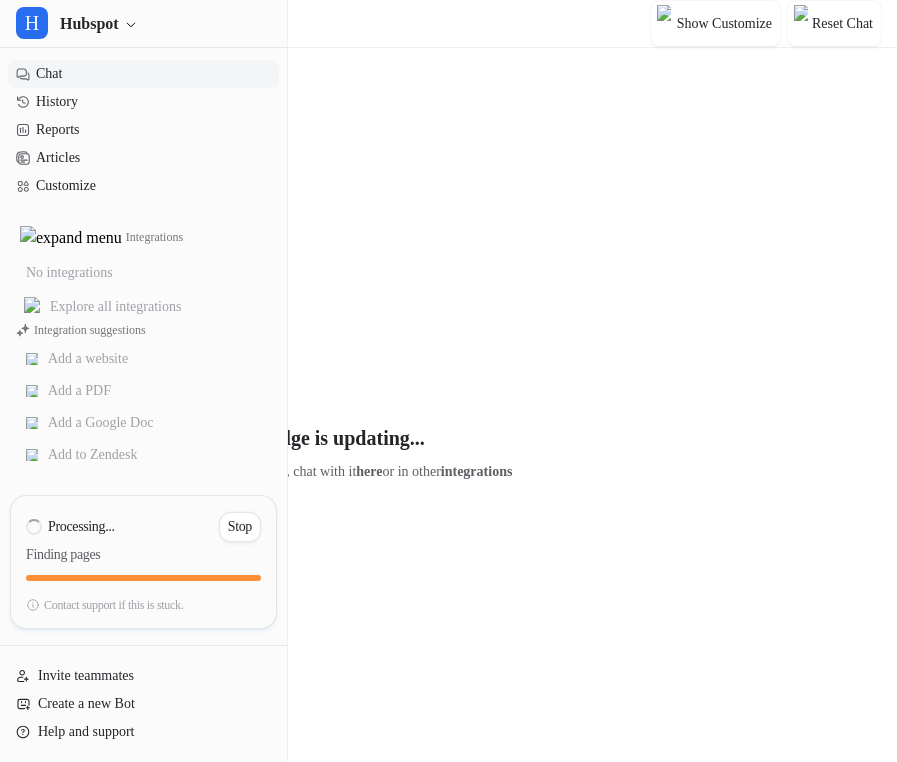 click on "The bot's knowledge is updating... Once your  documents  have finished processing, chat with it  here  or in other  integrations" at bounding box center [269, 452] 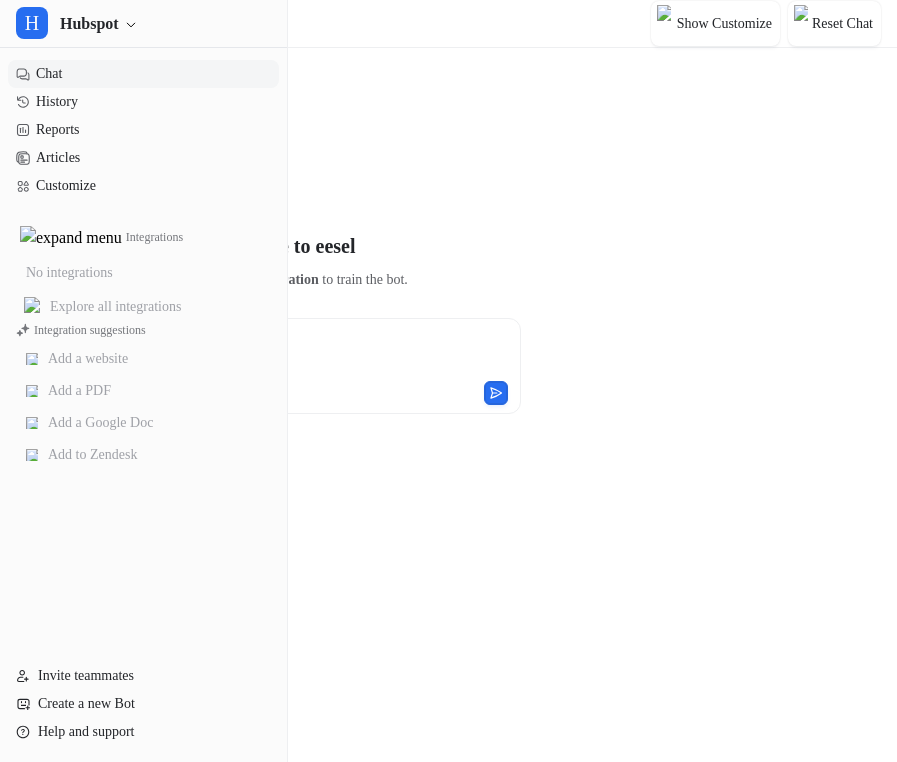 scroll, scrollTop: 0, scrollLeft: 0, axis: both 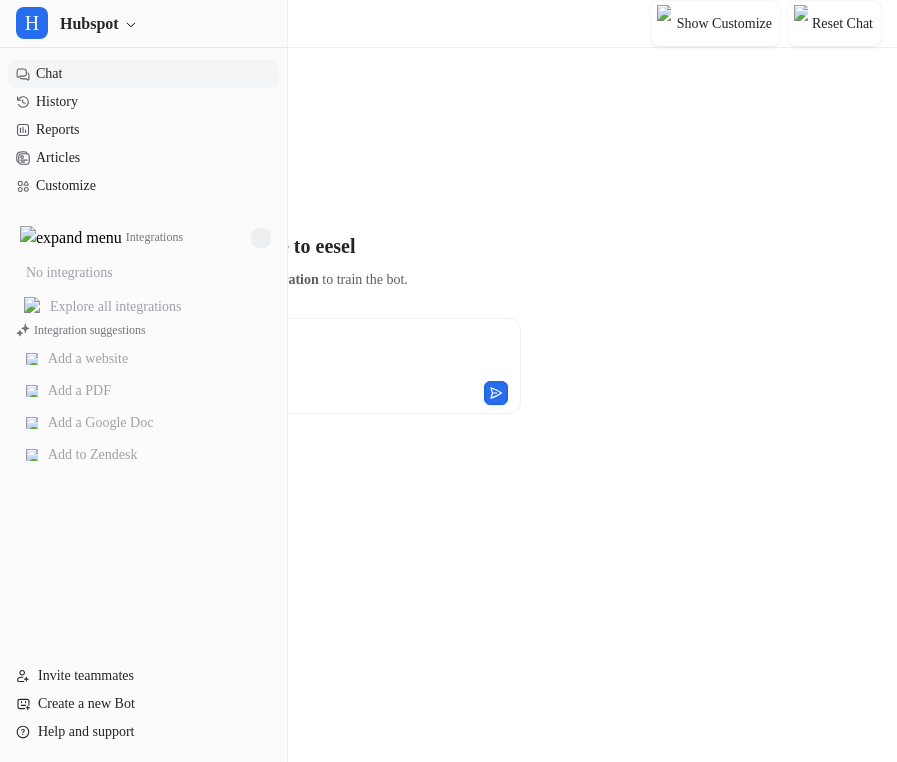 click at bounding box center (261, 238) 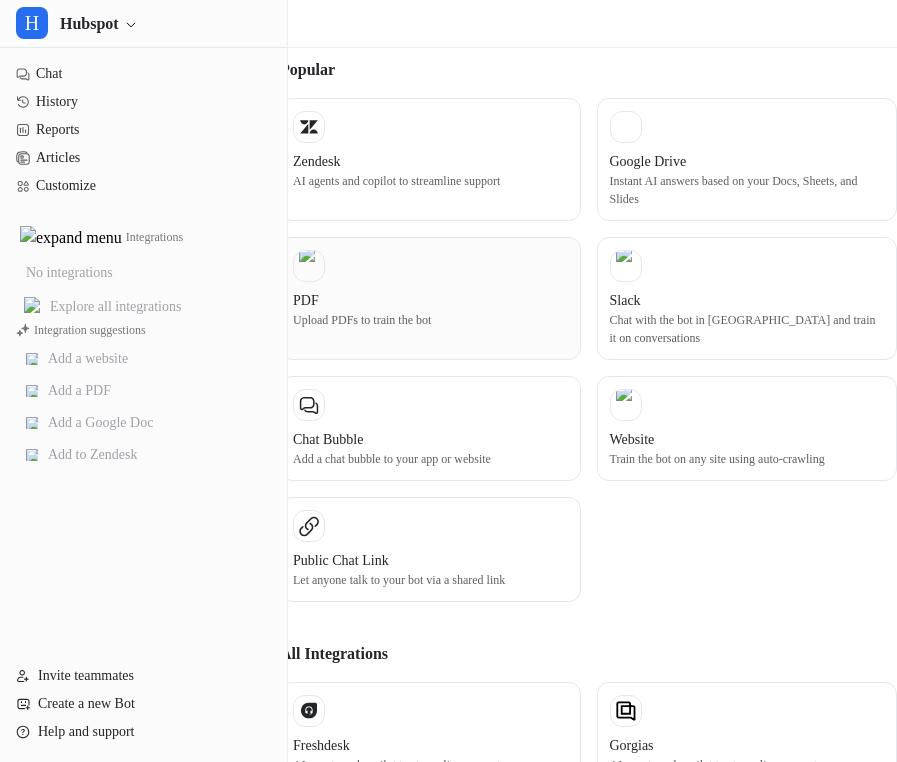 click on "Upload PDFs to train the bot" at bounding box center (430, 320) 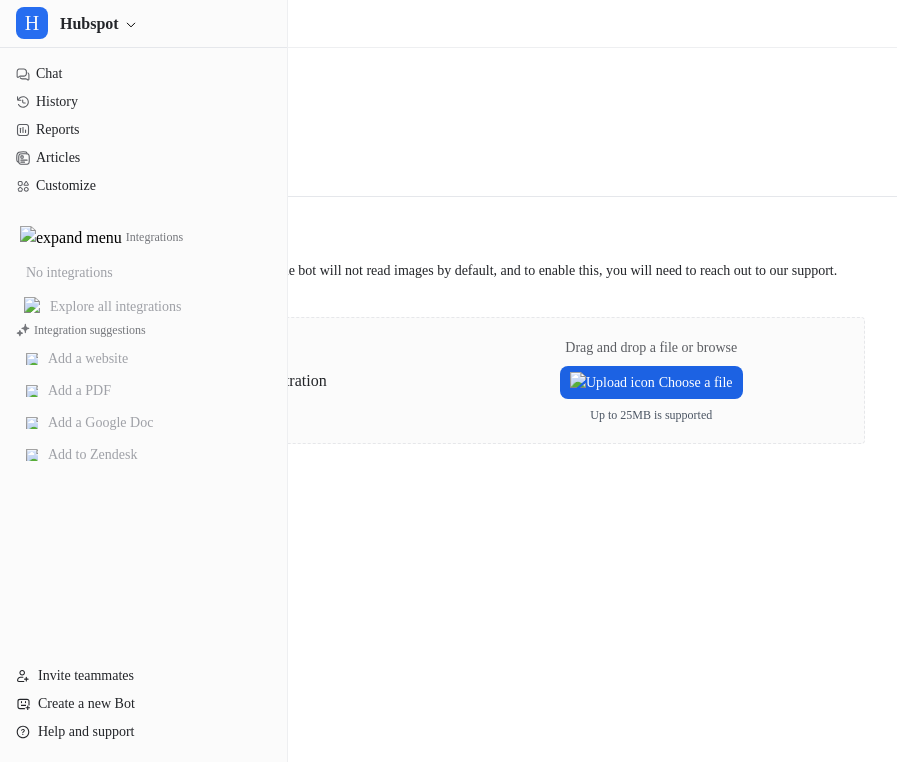 click on "Choose a file" at bounding box center (651, 382) 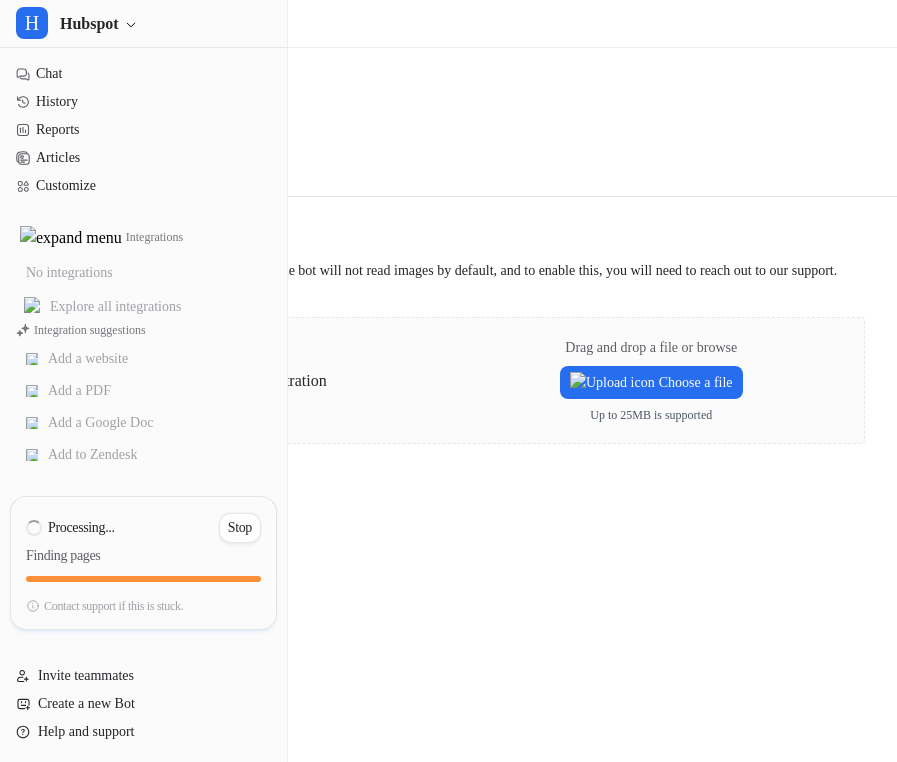 click on "Integrations / PDF Back to integrations PDF Upload a PDF to train the bot Overview Upload PDF files to train the bot. Note that the bot will not read images by default, and to enable this, you will need to reach out to our support. Drag and drop a file or browse Choose a file Up to 25MB is supported" at bounding box center (448, 381) 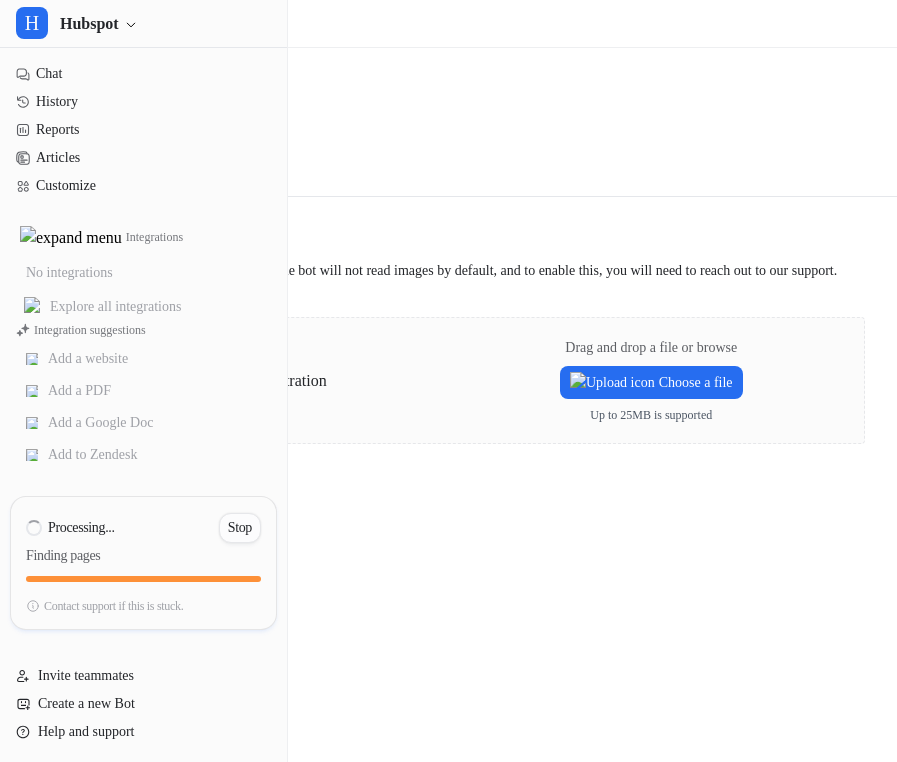 click on "Stop" at bounding box center [240, 528] 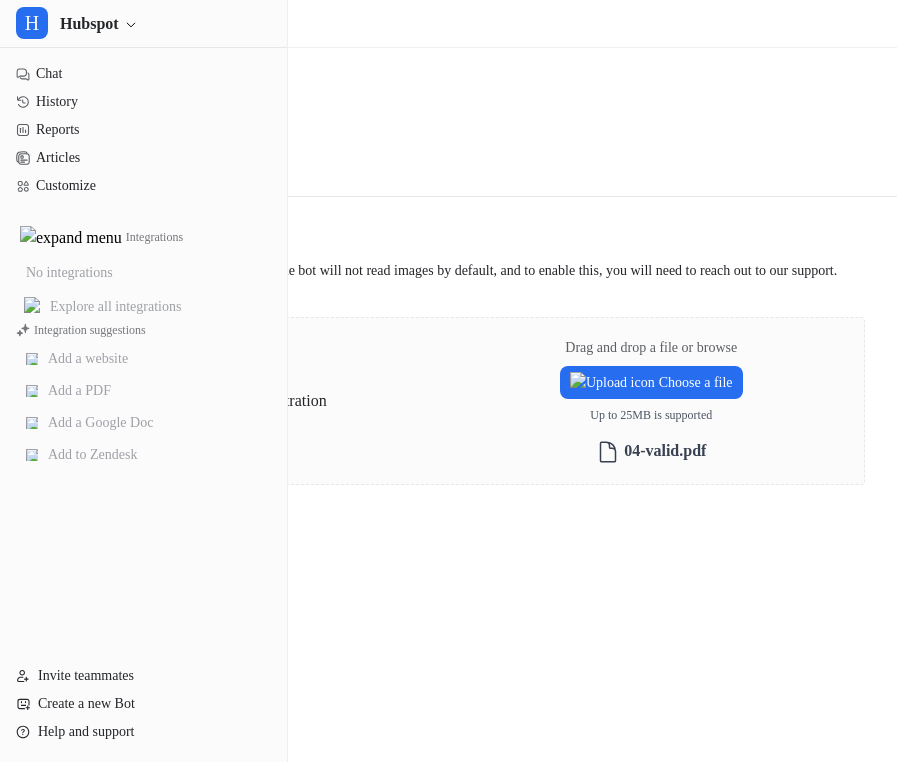 scroll, scrollTop: 0, scrollLeft: 0, axis: both 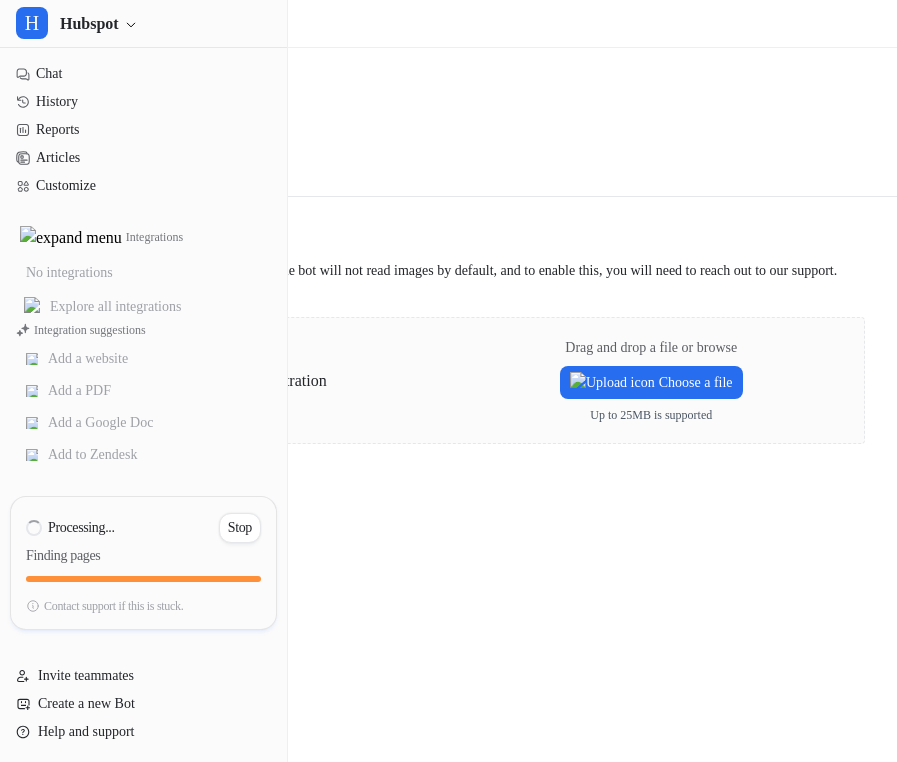 click on "Integrations / PDF Back to integrations PDF Upload a PDF to train the bot Overview Upload PDF files to train the bot. Note that the bot will not read images by default, and to enable this, you will need to reach out to our support. Drag and drop a file or browse Choose a file Up to 25MB is supported" at bounding box center [448, 381] 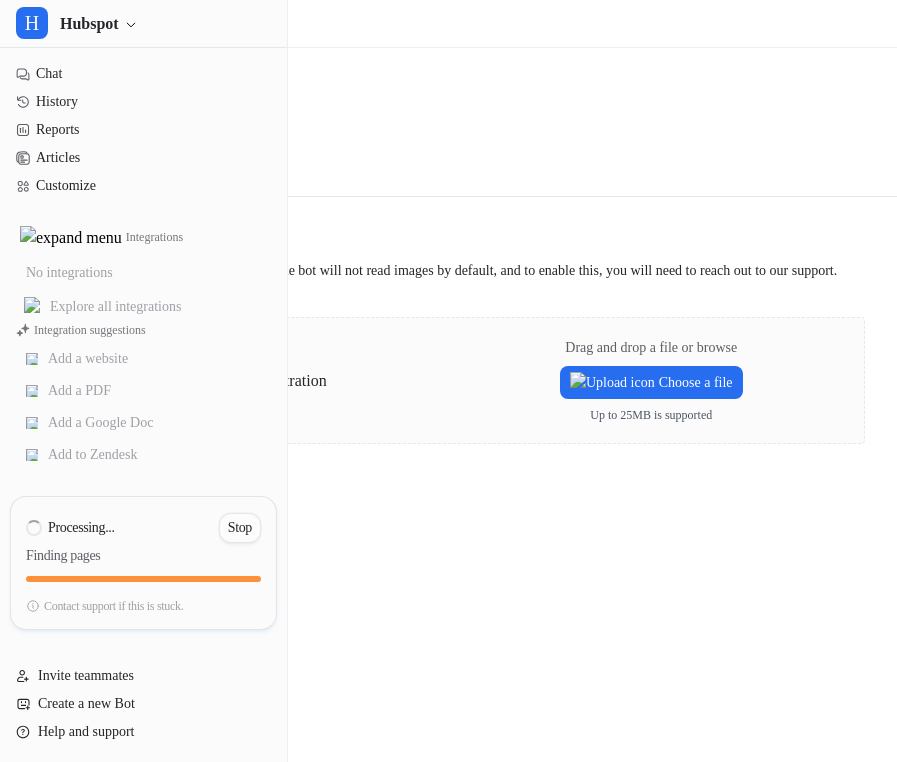 click on "Stop" at bounding box center [240, 528] 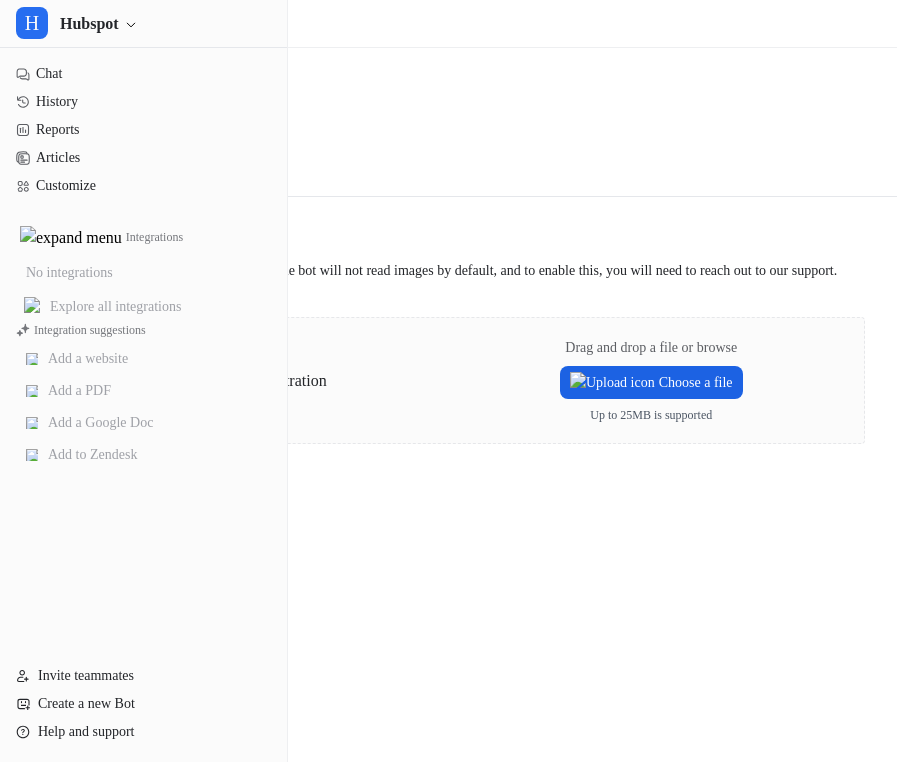 click on "Choose a file" at bounding box center [651, 382] 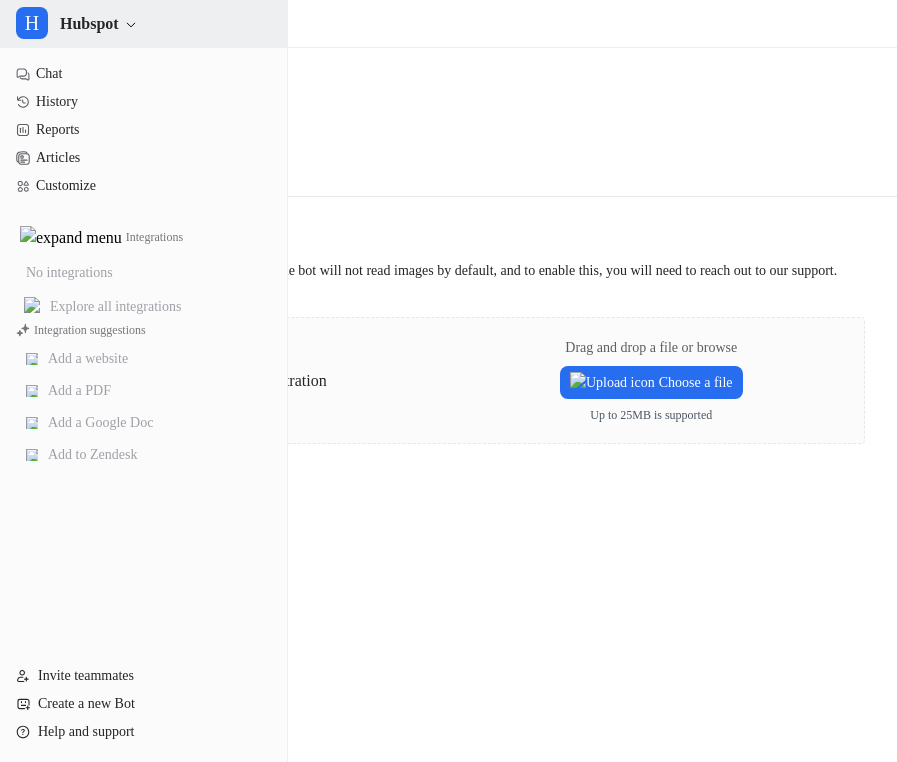 click on "Hubspot" at bounding box center [89, 24] 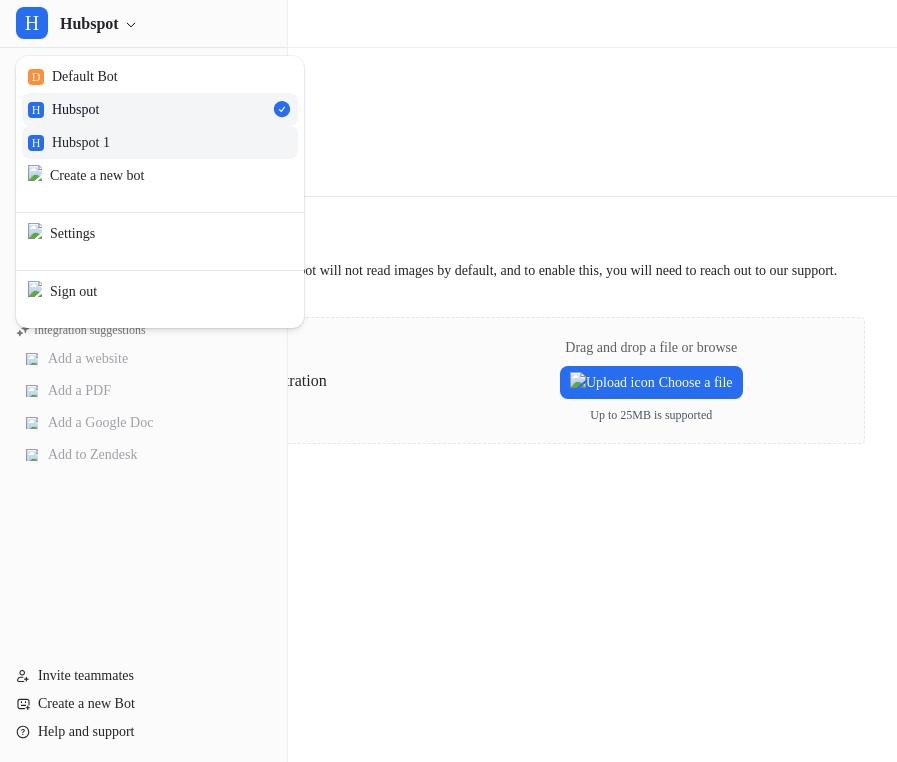 click on "H   Hubspot 1" at bounding box center [160, 142] 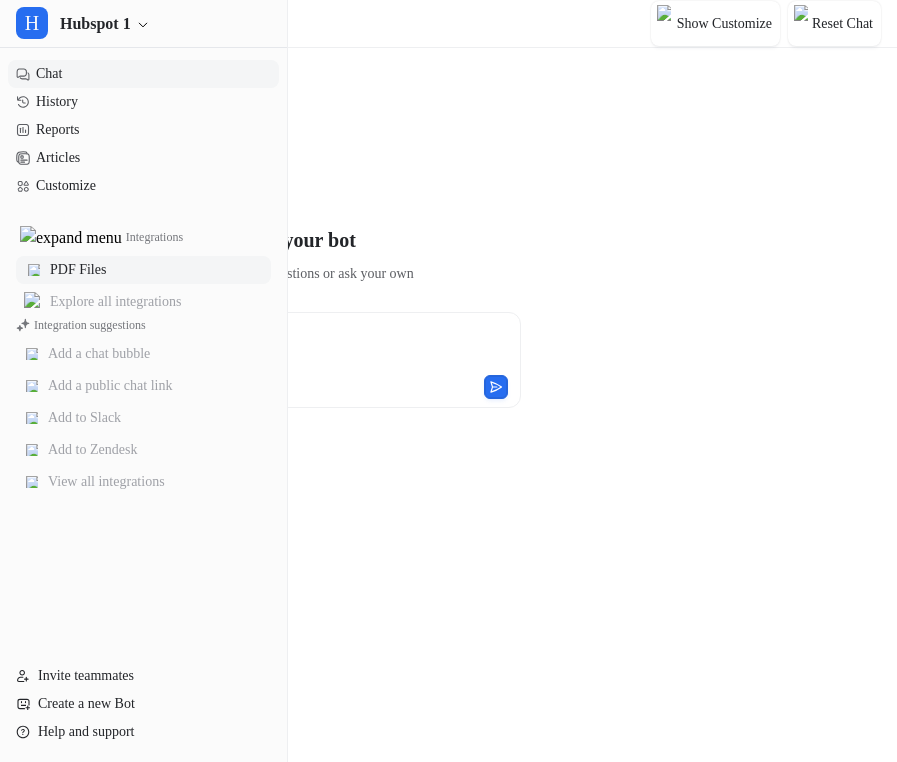 click on "PDF Files" at bounding box center [143, 270] 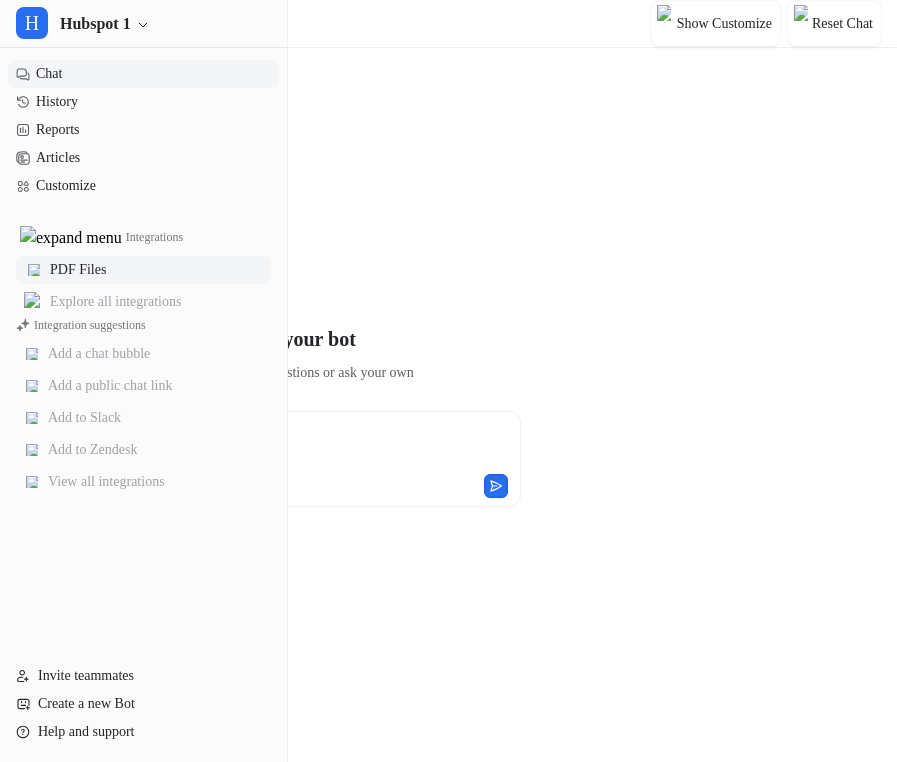 click on "PDF Files" at bounding box center [143, 270] 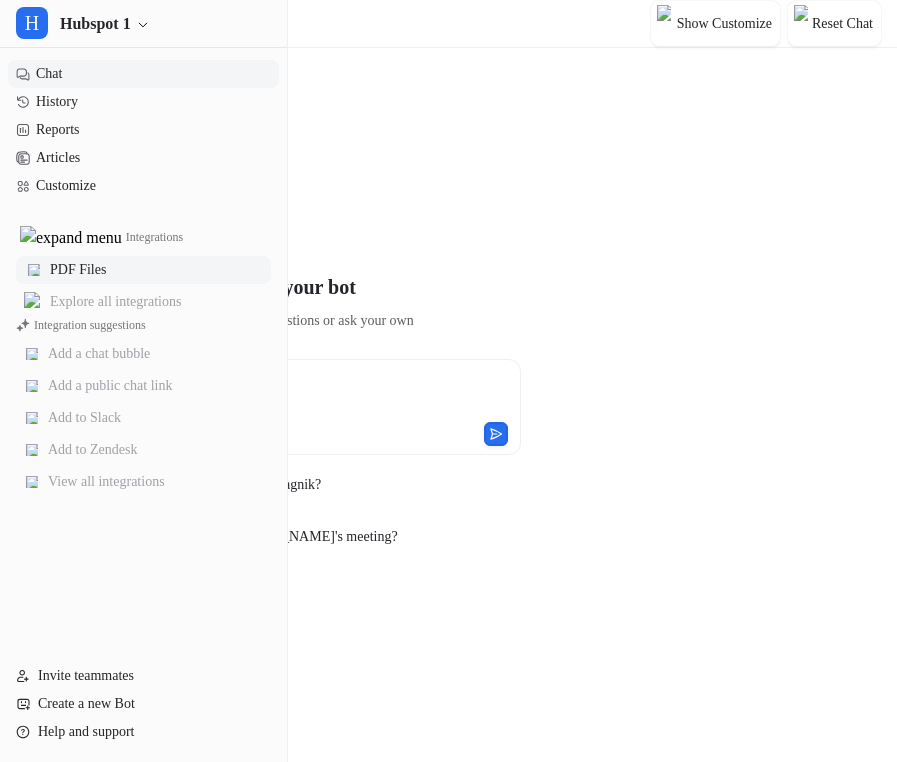 click on "PDF Files" at bounding box center [78, 270] 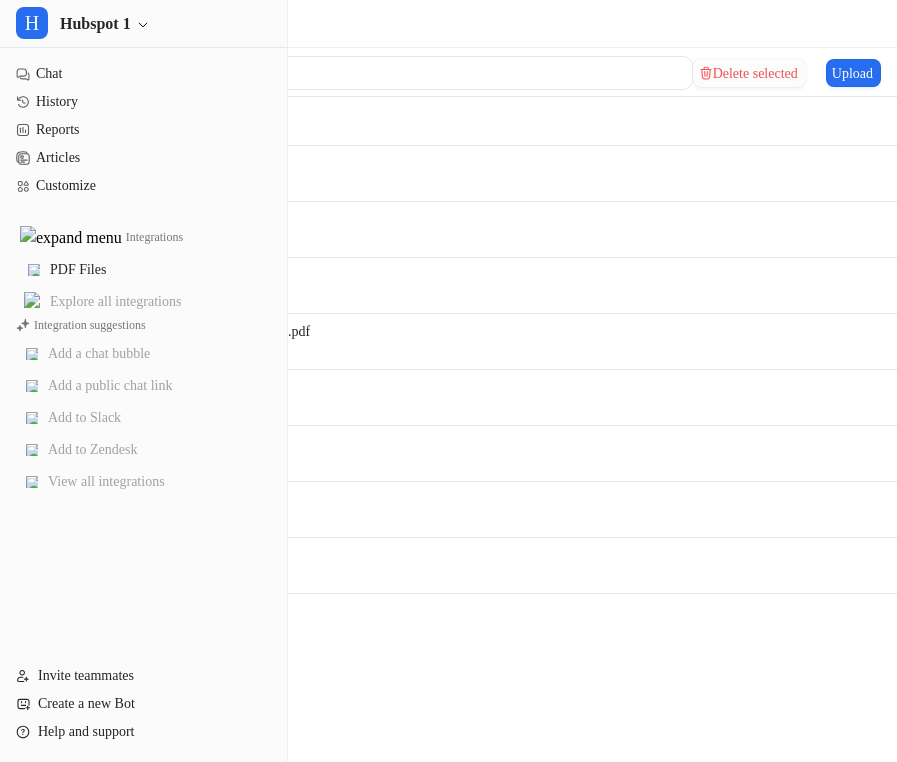 click on "Delete selected" at bounding box center (749, 73) 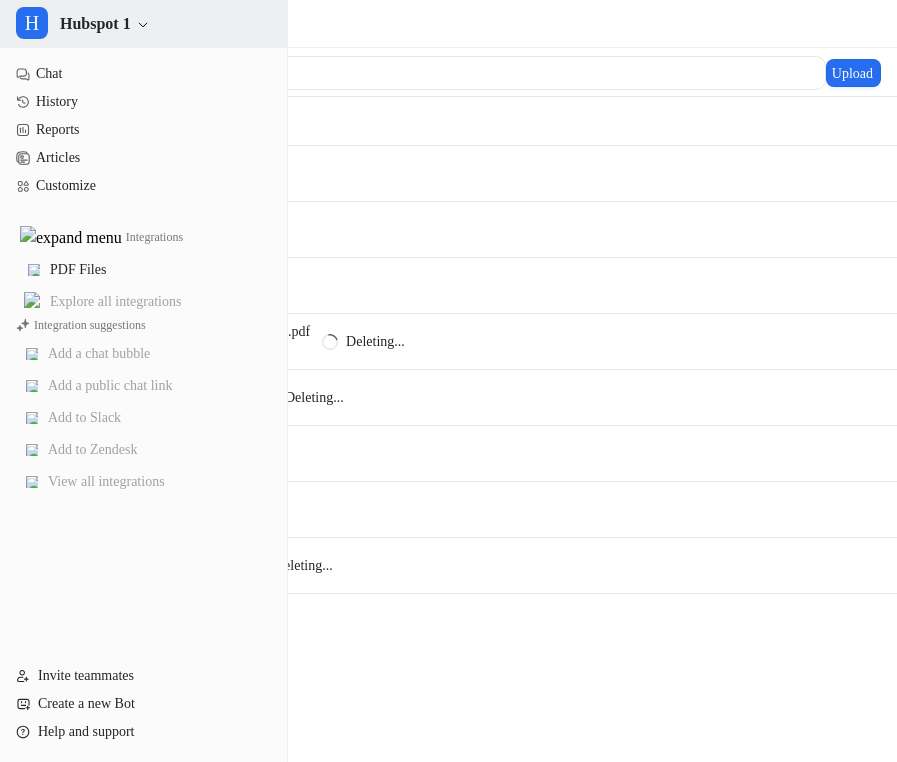 click on "Hubspot 1" at bounding box center (95, 24) 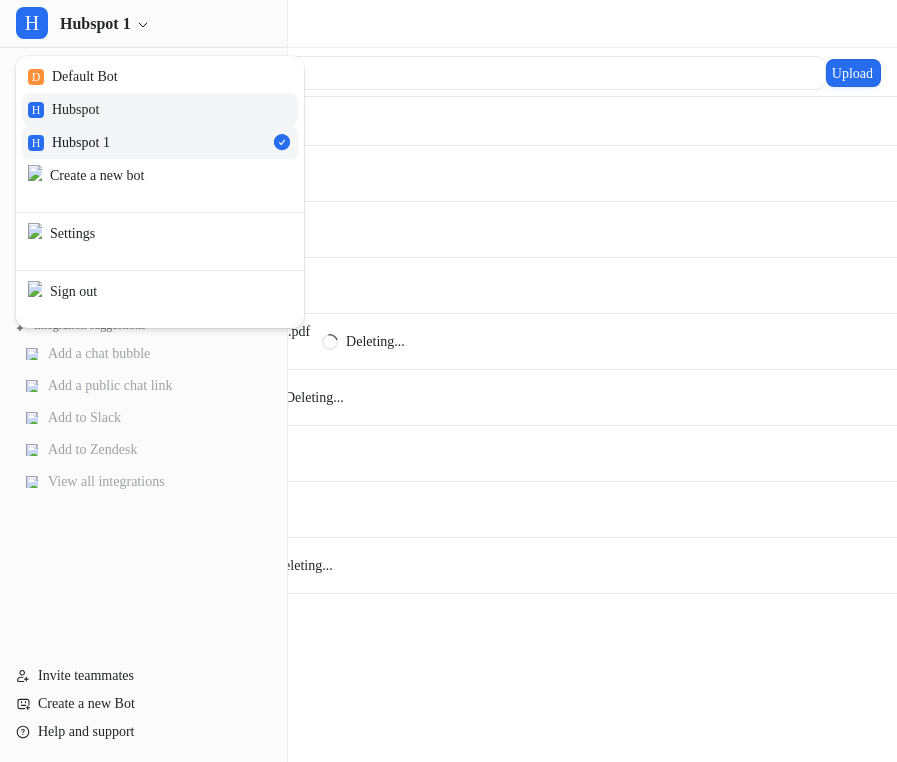 click on "H   Hubspot" at bounding box center (160, 109) 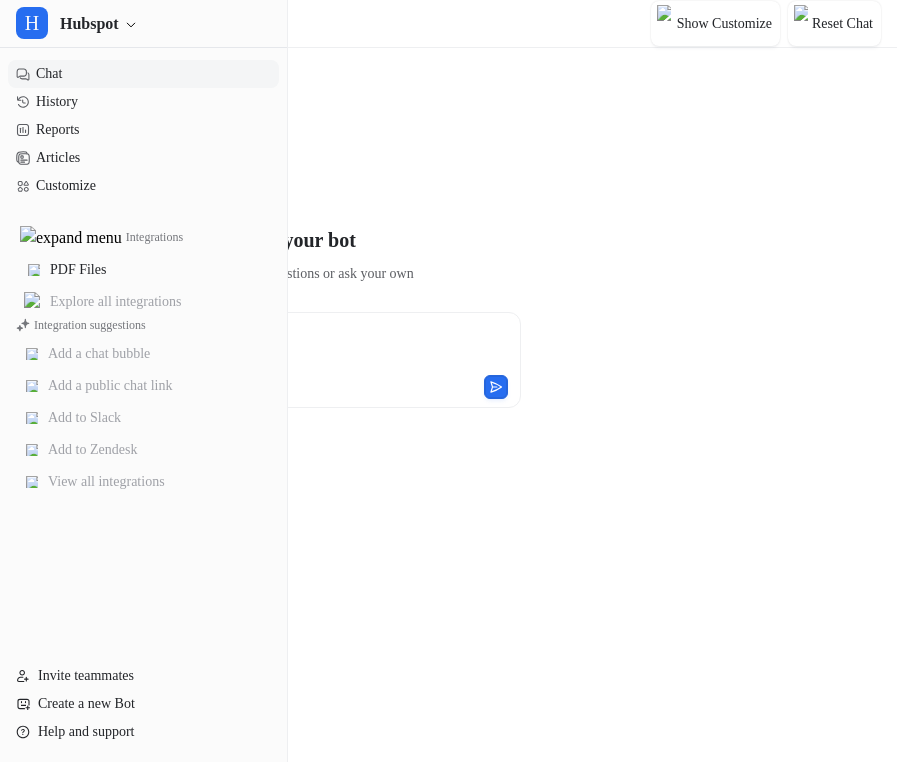 type on "**********" 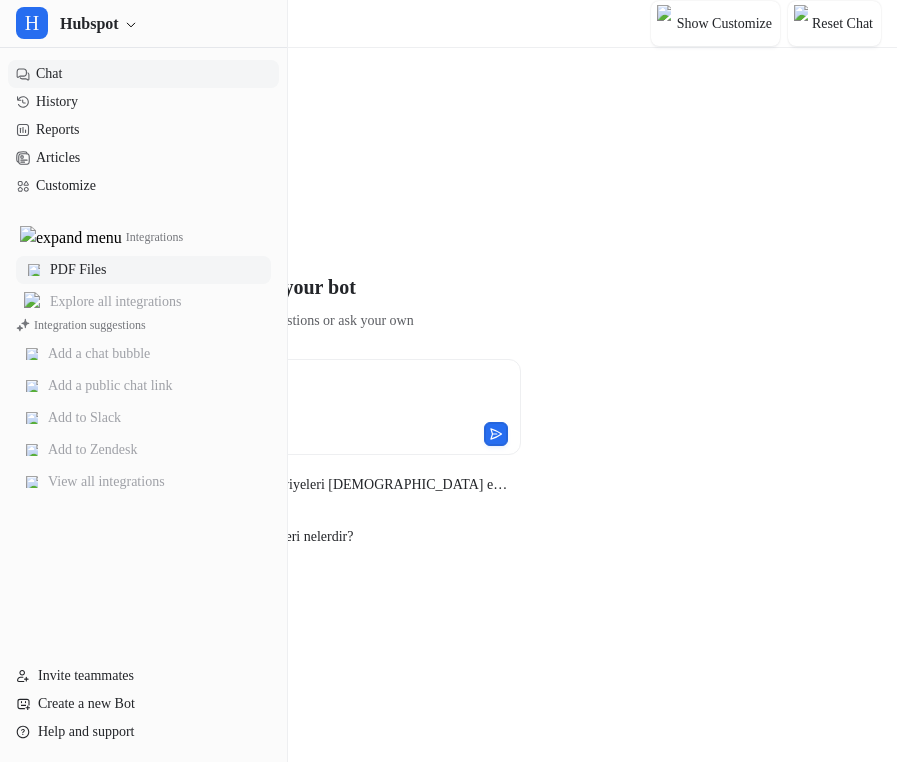 click on "PDF Files" at bounding box center [143, 270] 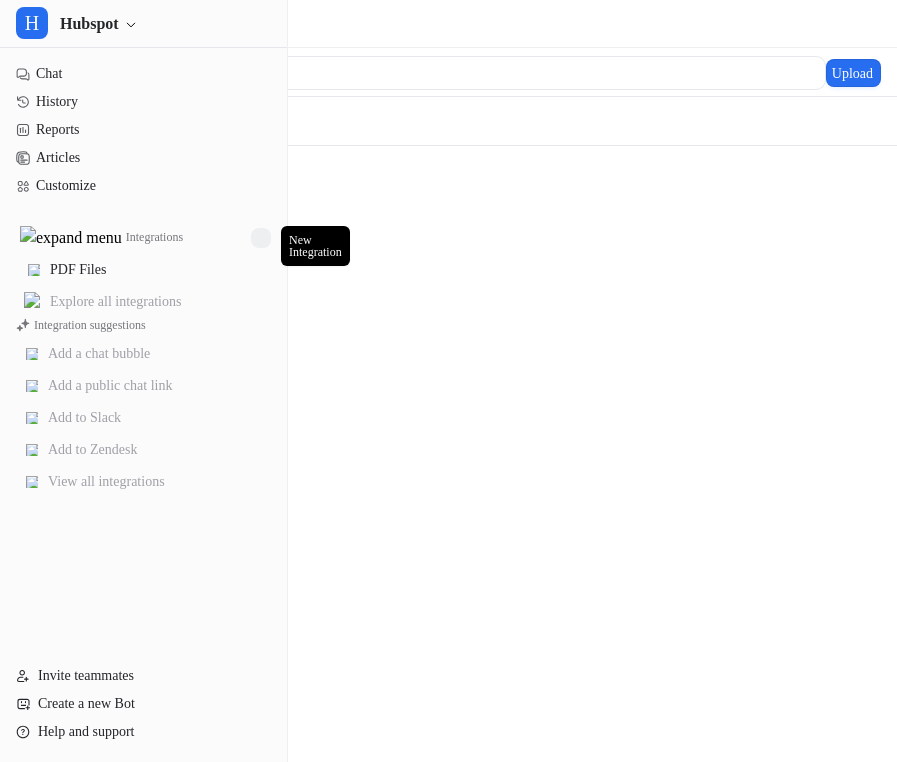 click at bounding box center [261, 238] 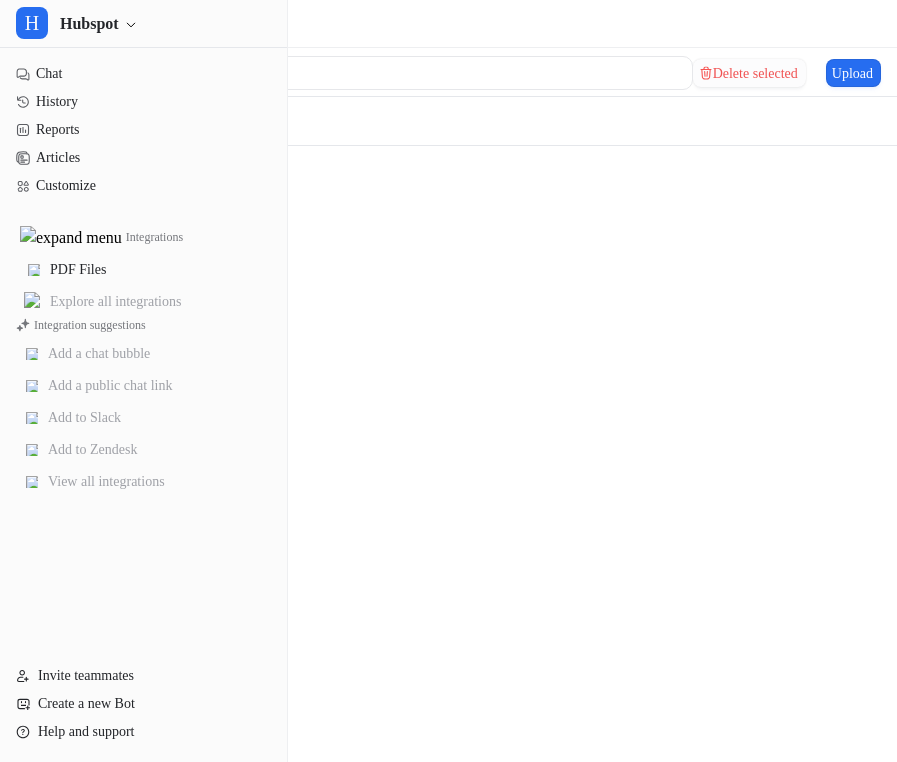 click on "Delete selected" at bounding box center (749, 73) 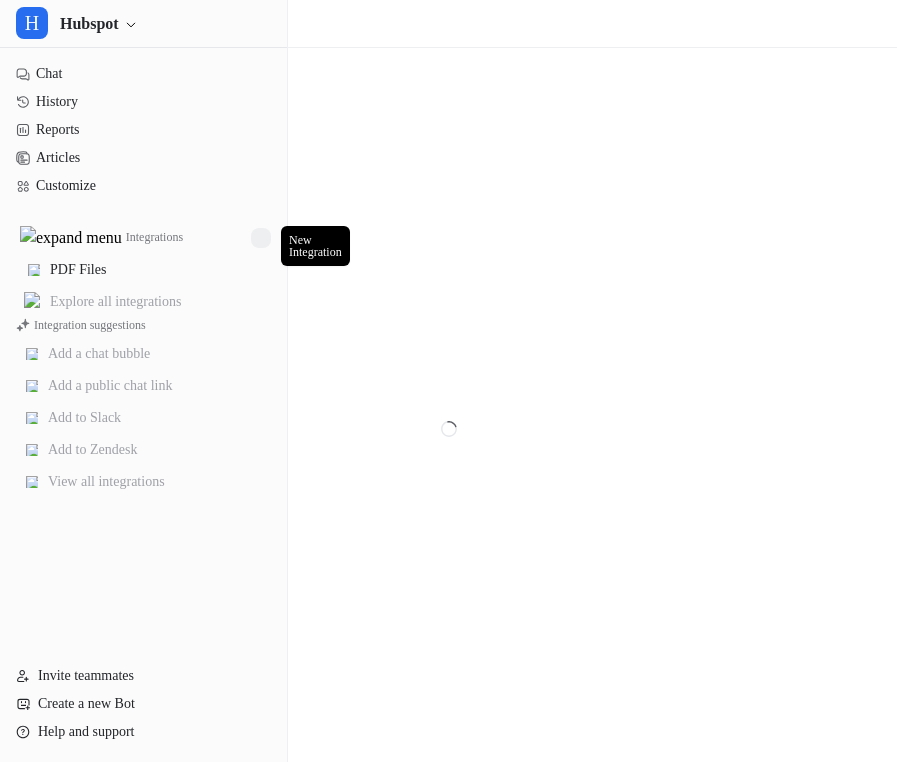 click at bounding box center [261, 238] 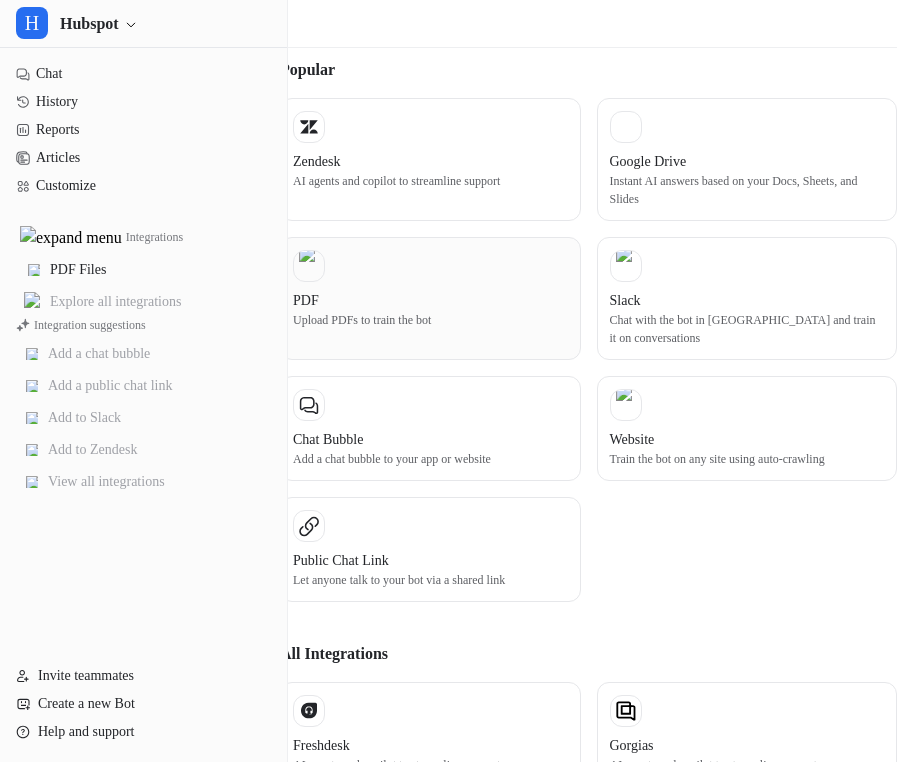 click on "PDF Upload PDFs to train the bot" at bounding box center [430, 298] 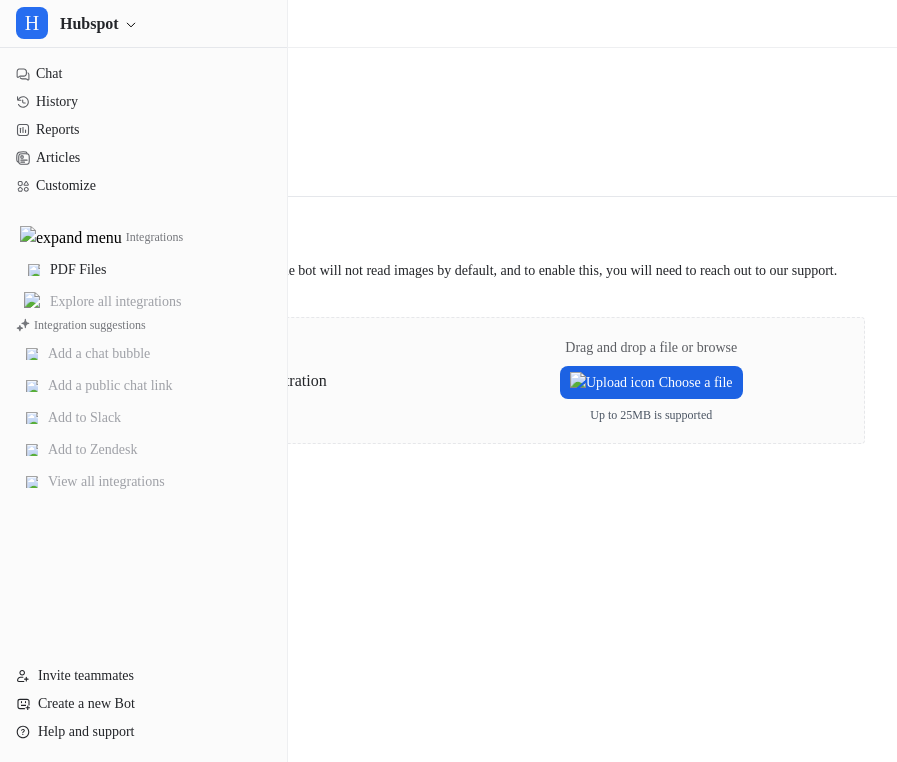click on "Choose a file" at bounding box center [651, 382] 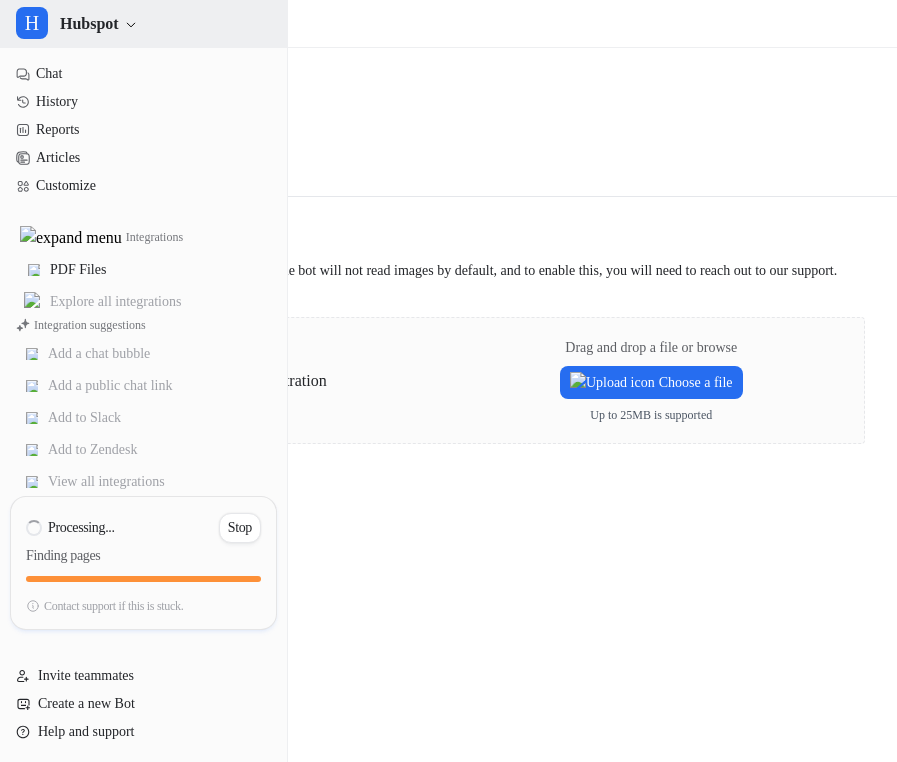 click on "H Hubspot" at bounding box center [143, 24] 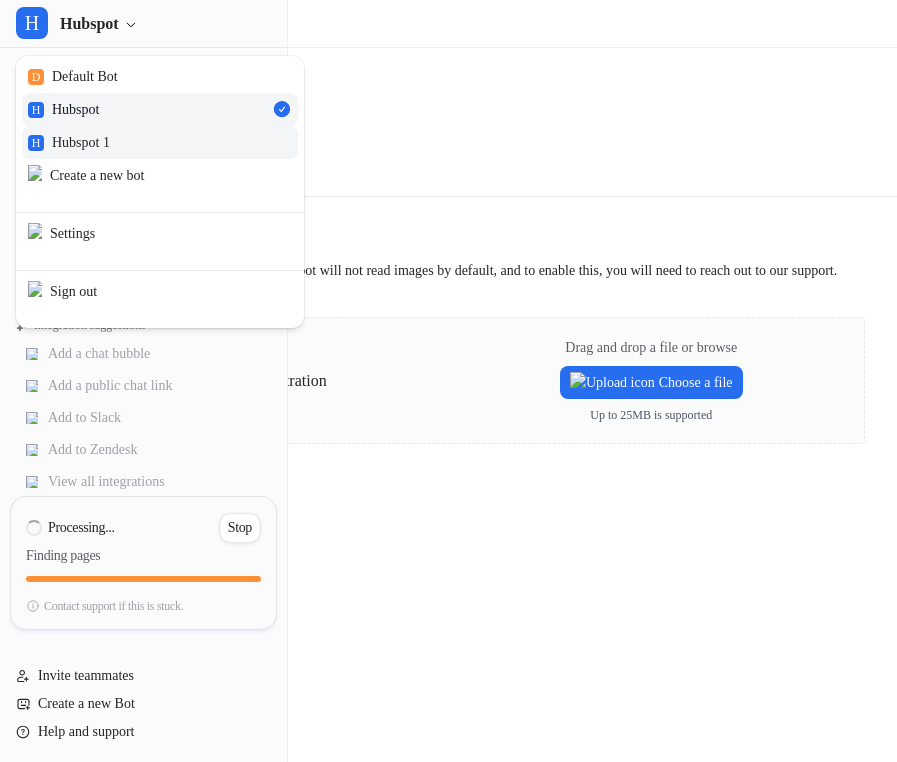 click on "H   Hubspot 1" at bounding box center [160, 142] 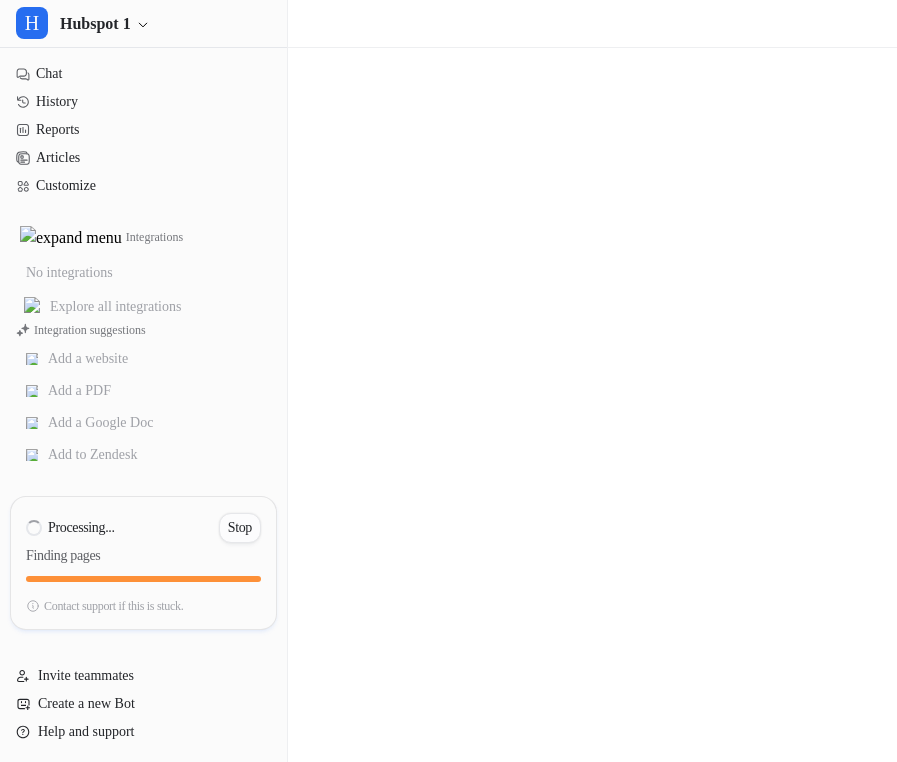 click on "Stop" at bounding box center (240, 528) 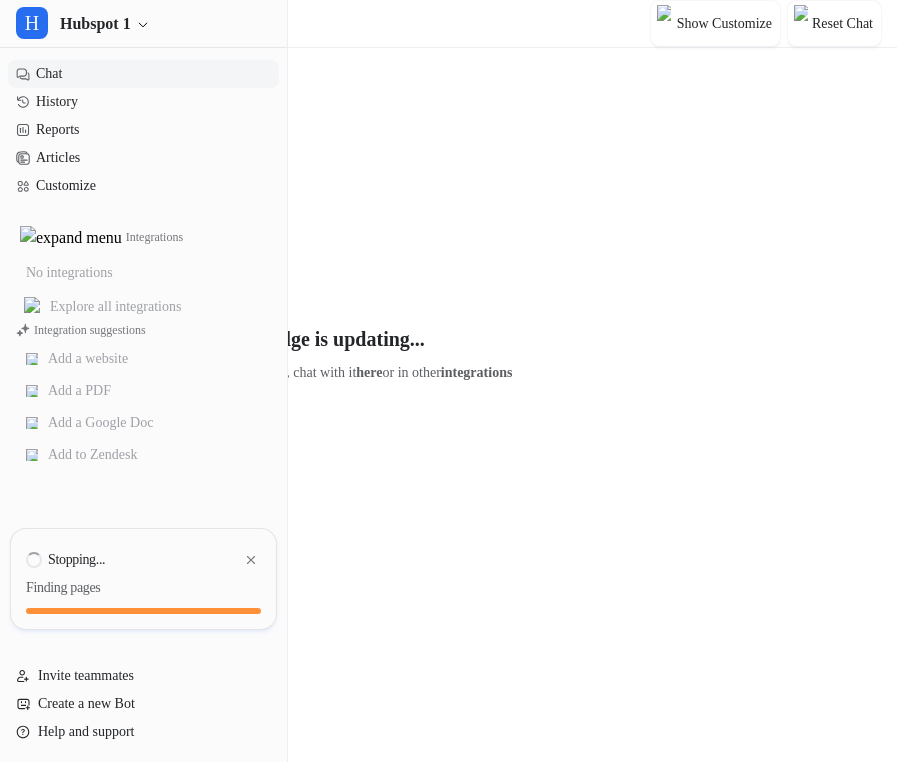 type on "**********" 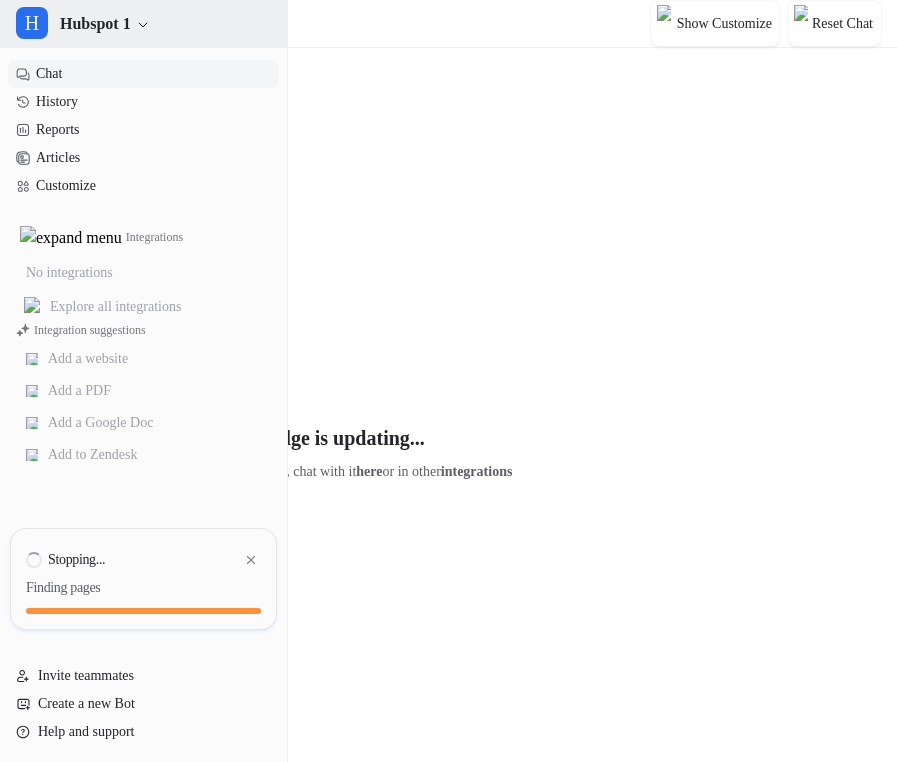 click on "Hubspot 1" at bounding box center (95, 24) 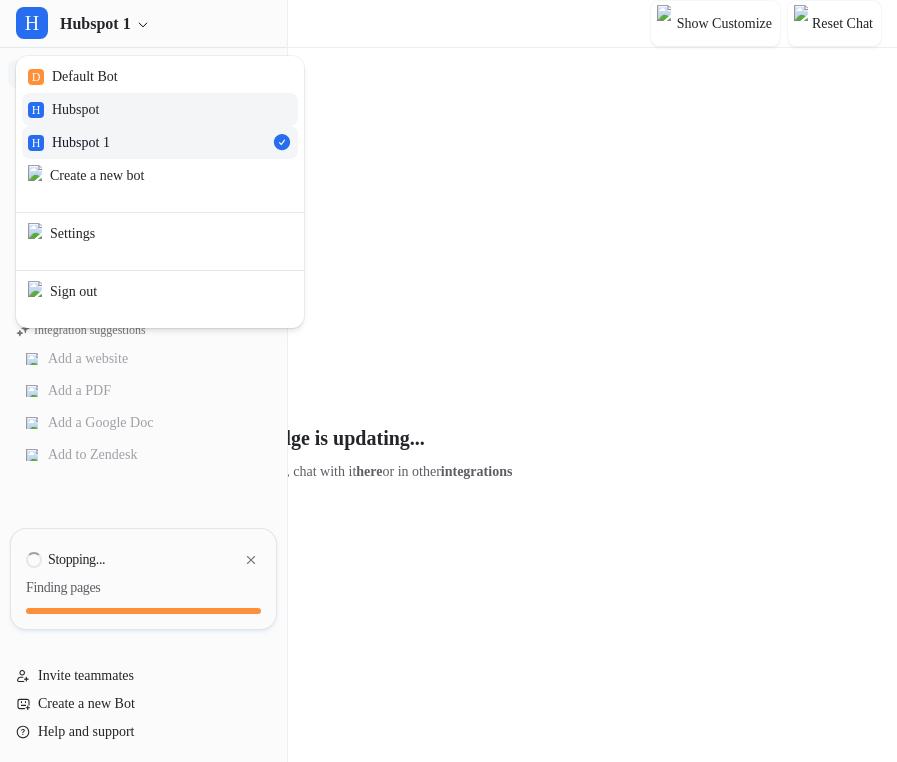 click on "H   Hubspot" at bounding box center (160, 109) 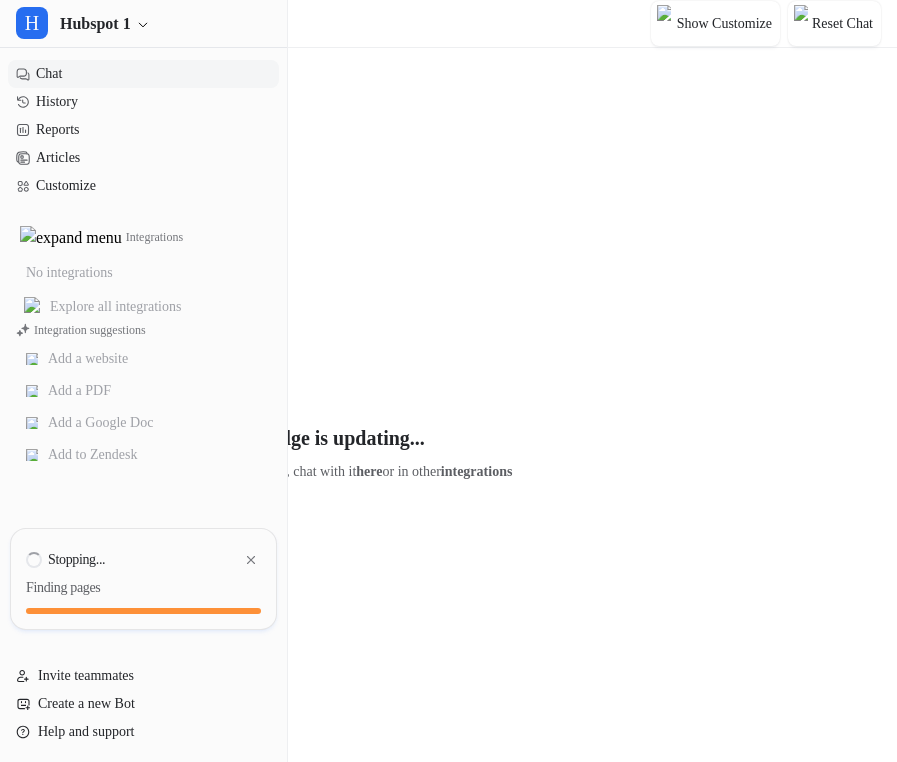 click on "History" at bounding box center [143, 102] 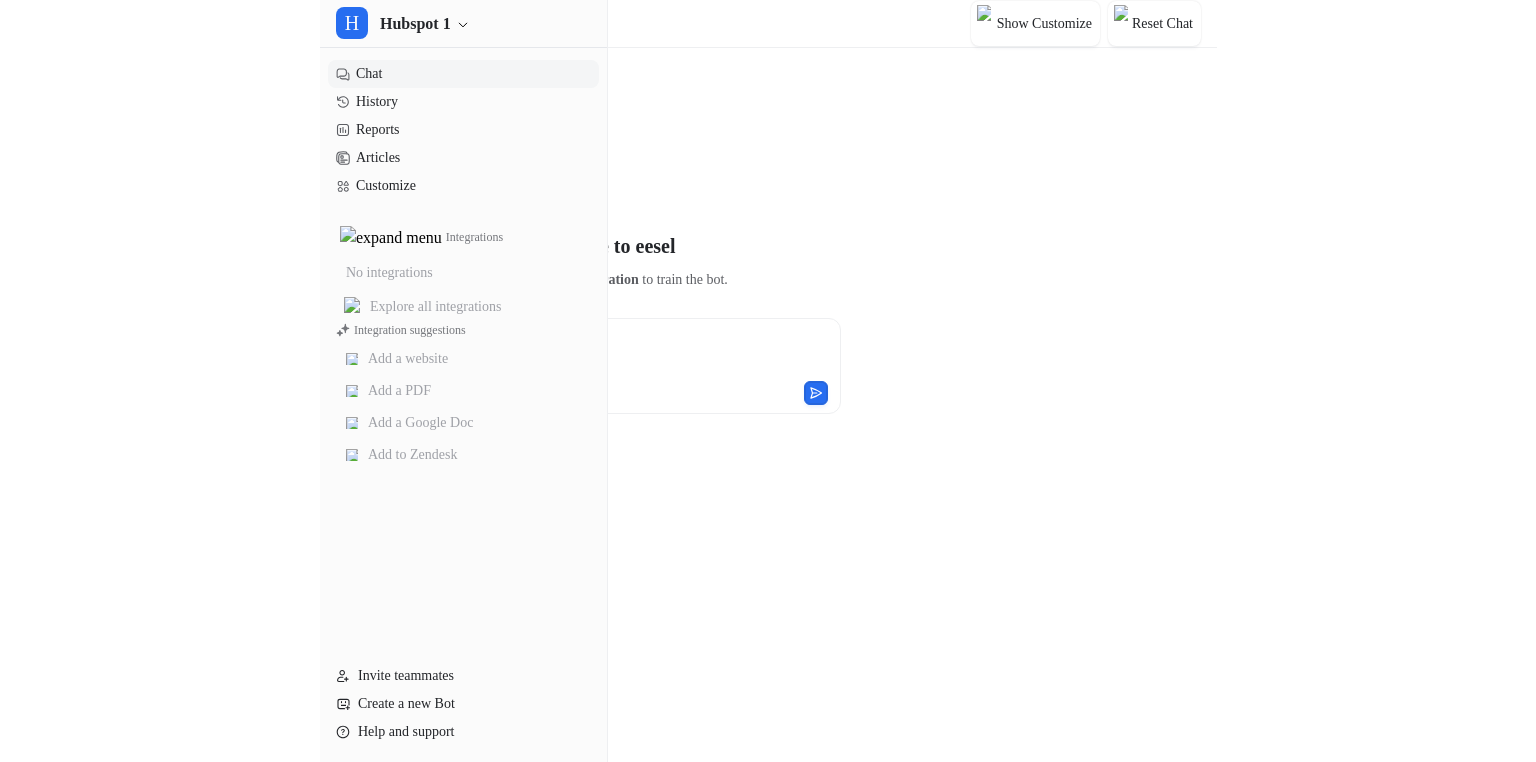 scroll, scrollTop: 0, scrollLeft: 0, axis: both 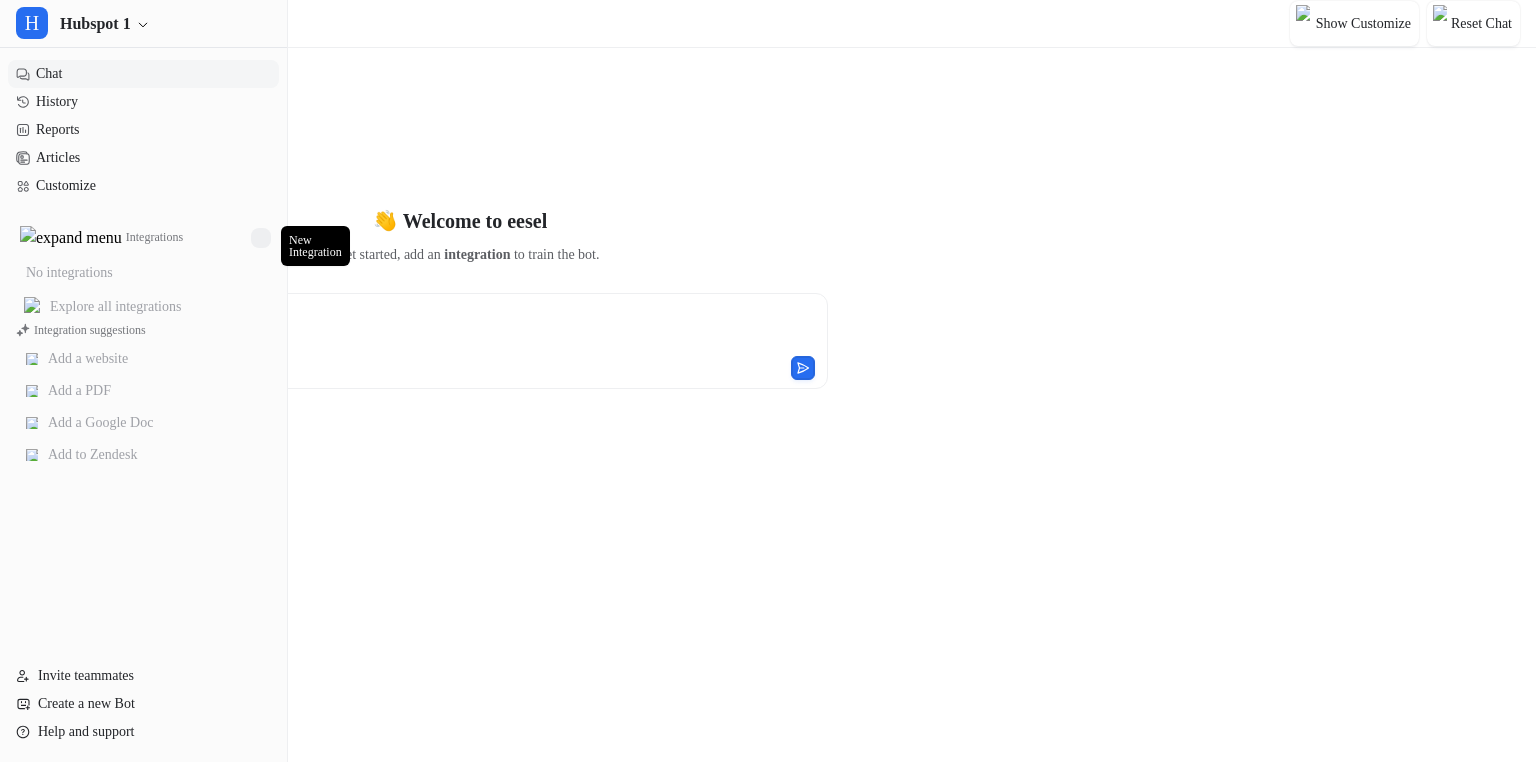 click at bounding box center [261, 238] 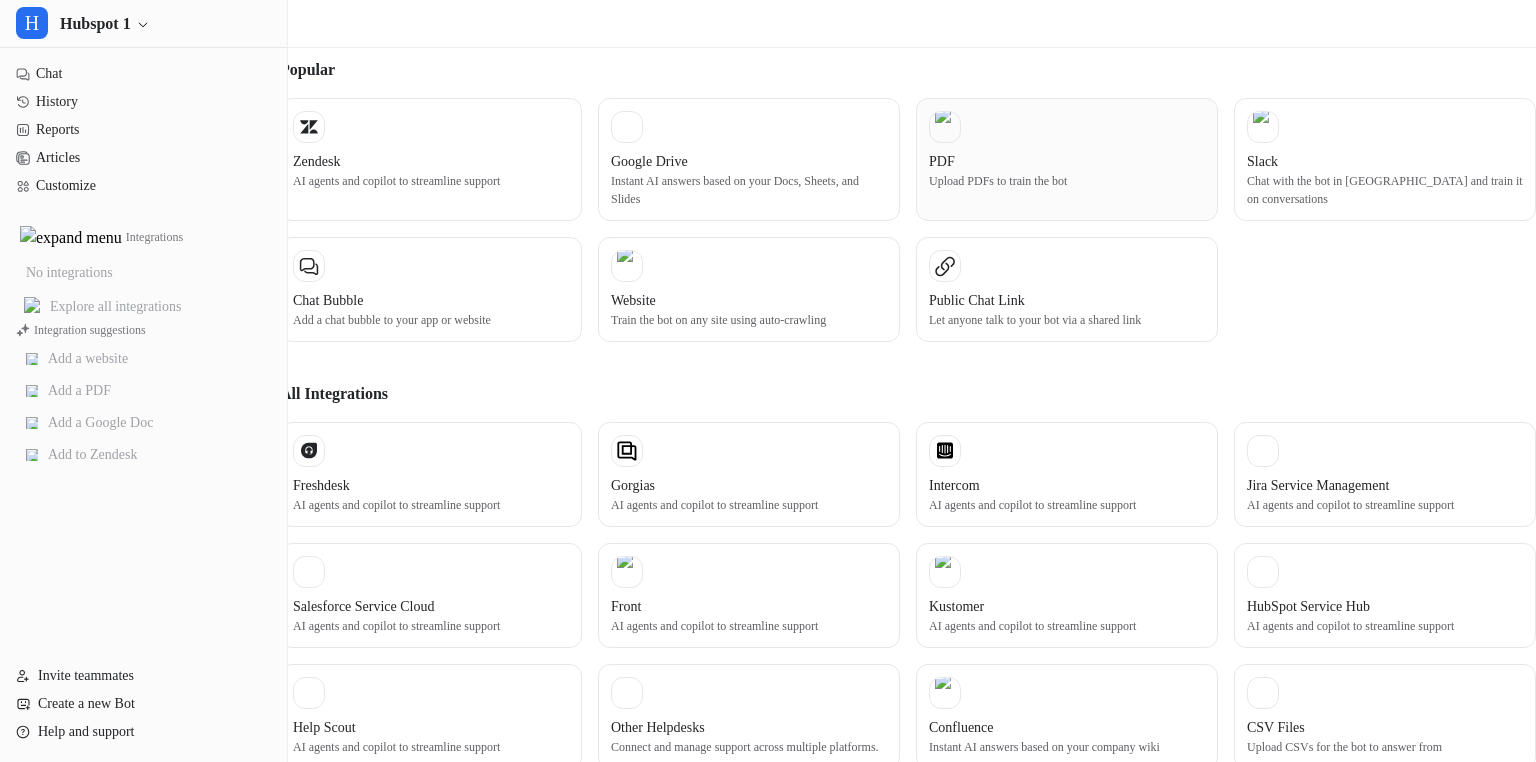 click on "PDF" at bounding box center (1067, 161) 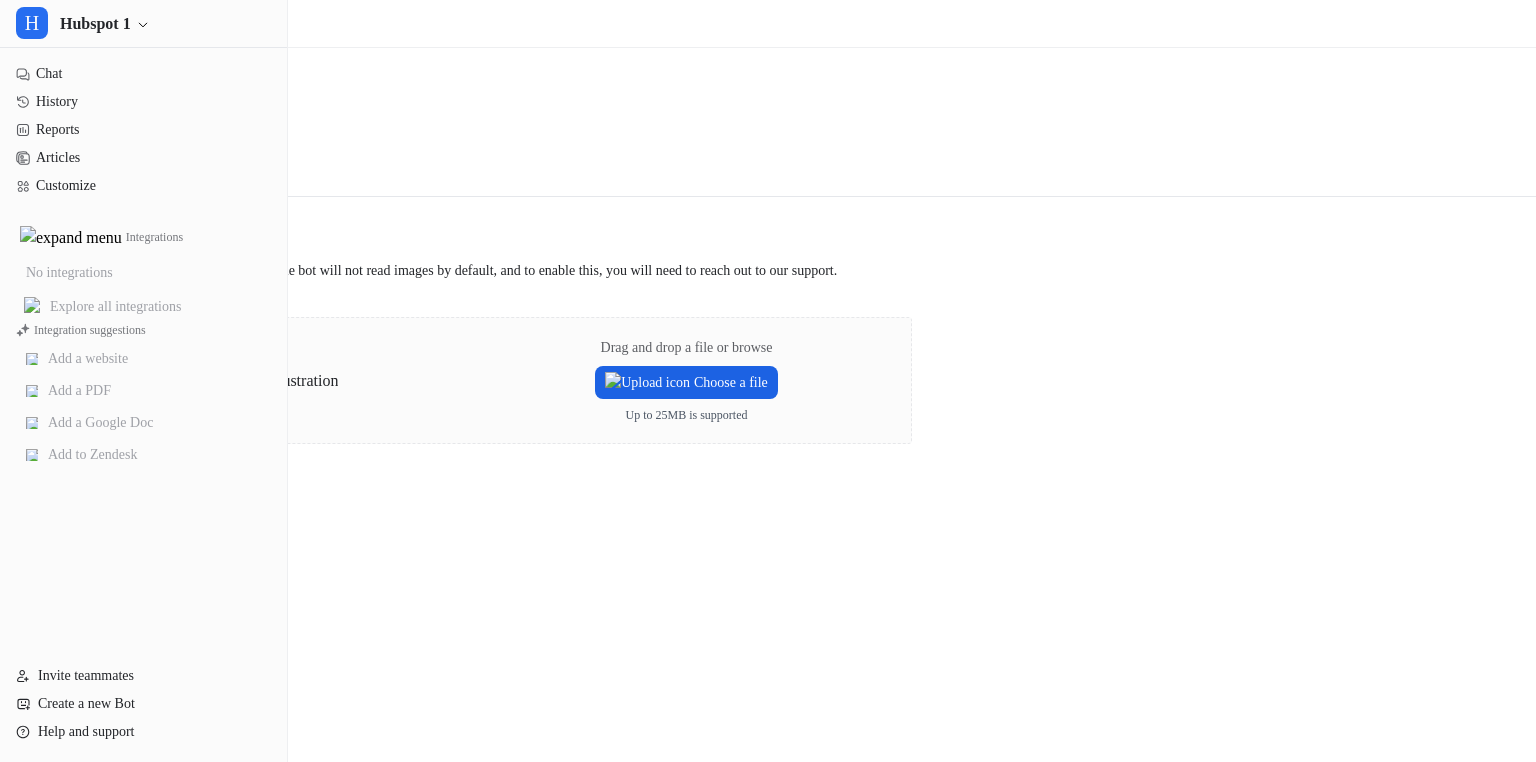 click on "Choose a file" at bounding box center [686, 382] 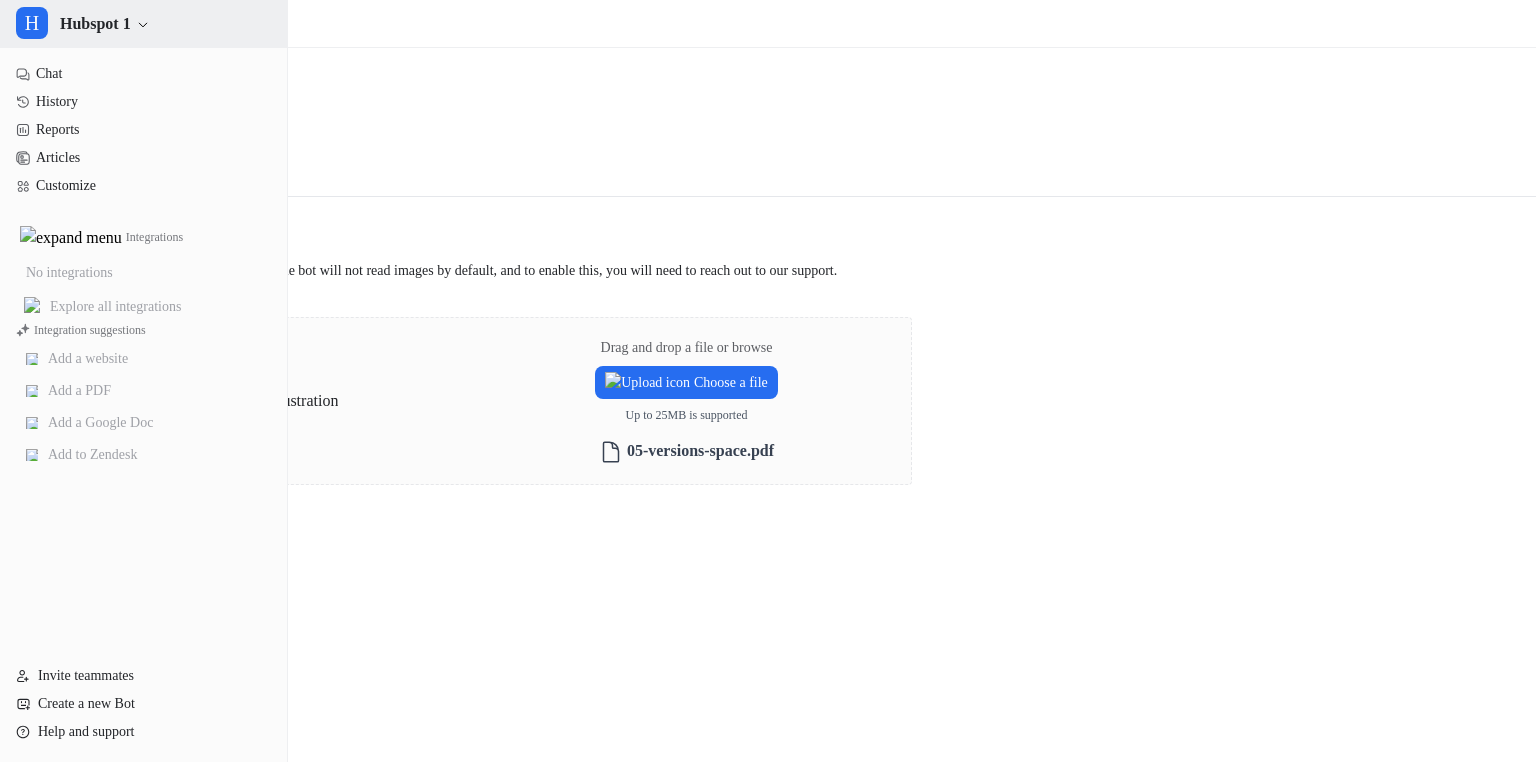click on "Hubspot 1" at bounding box center (95, 24) 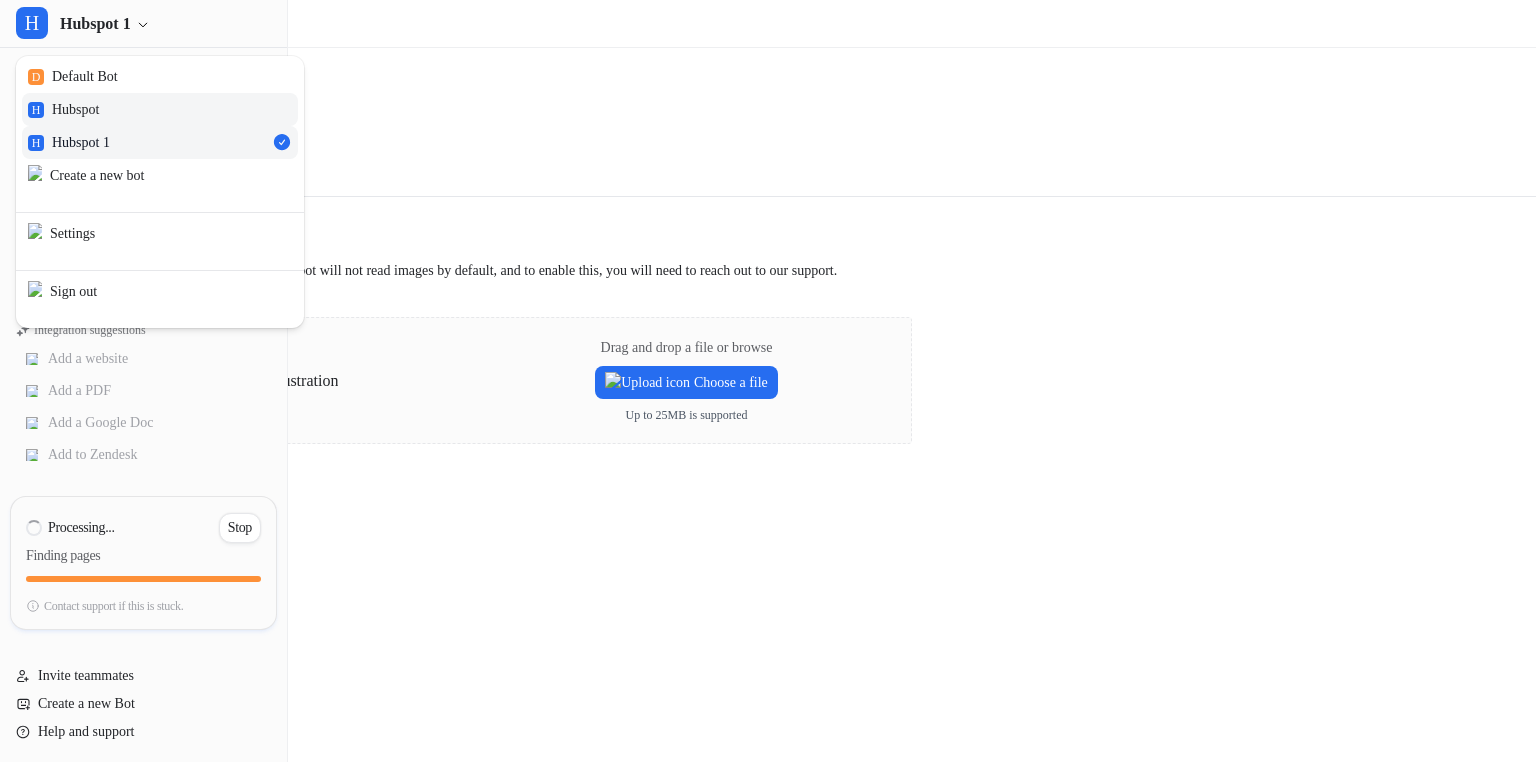 click on "H   Hubspot" at bounding box center (160, 109) 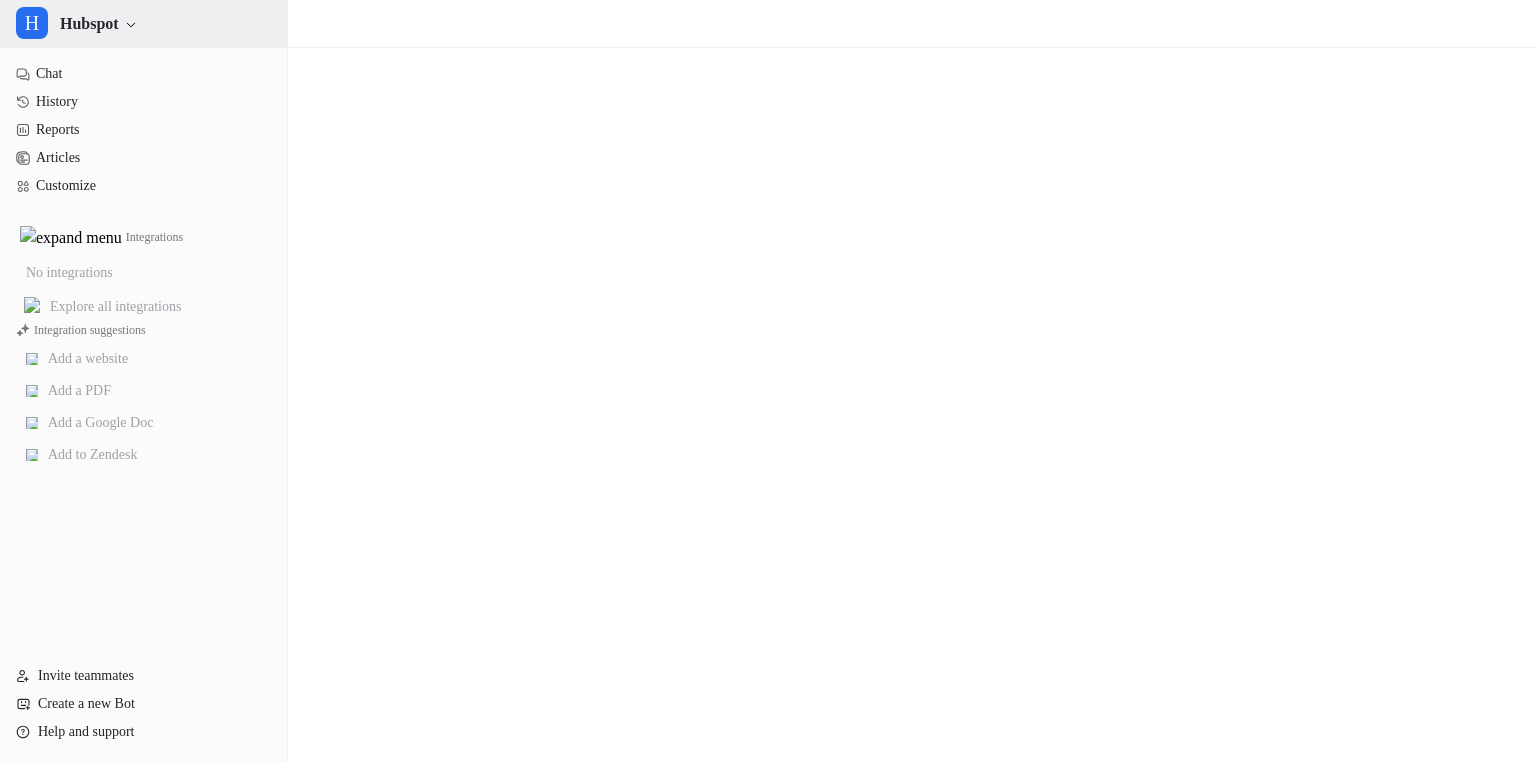 click on "H Hubspot" at bounding box center (143, 24) 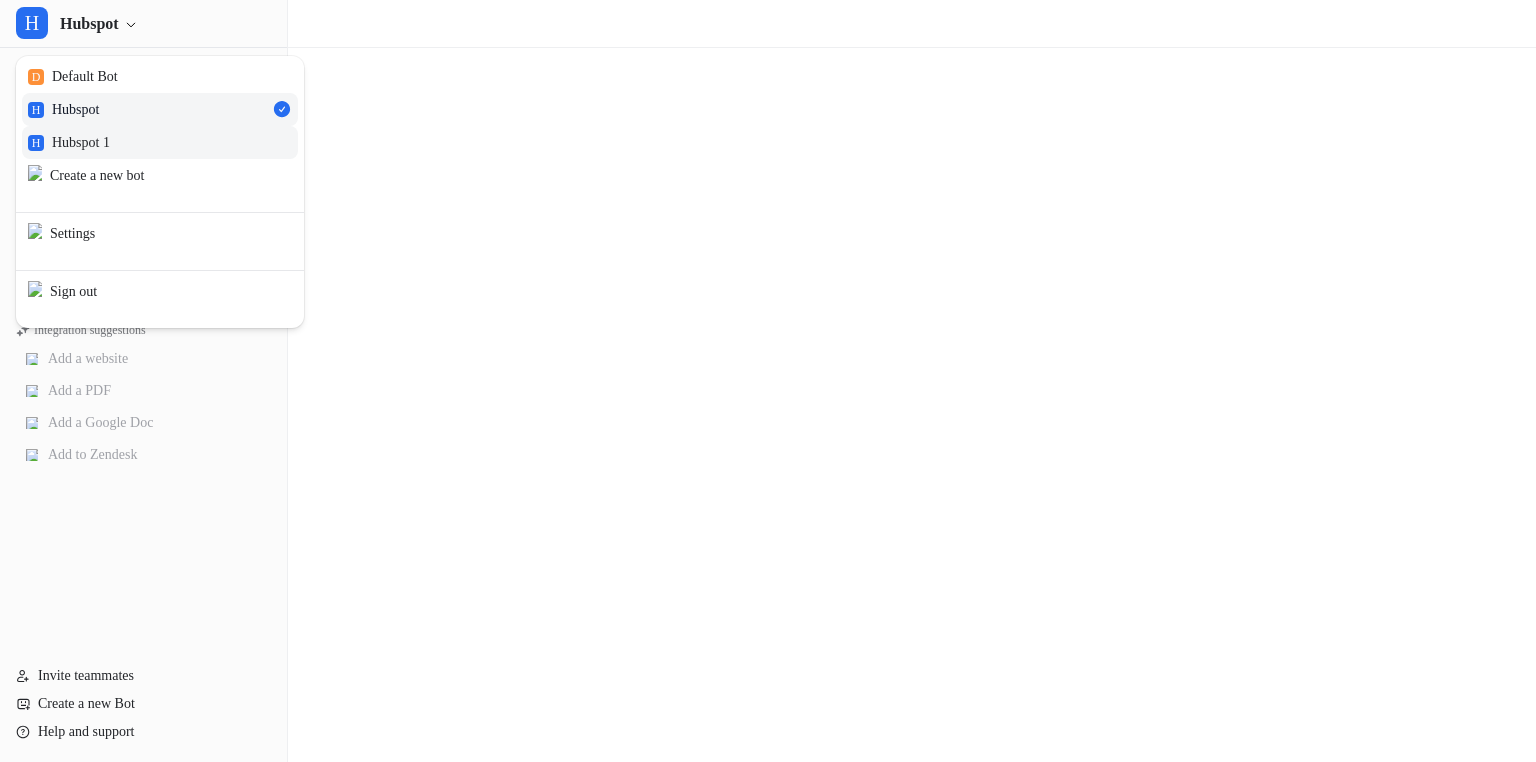 click on "H   Hubspot 1" at bounding box center (160, 142) 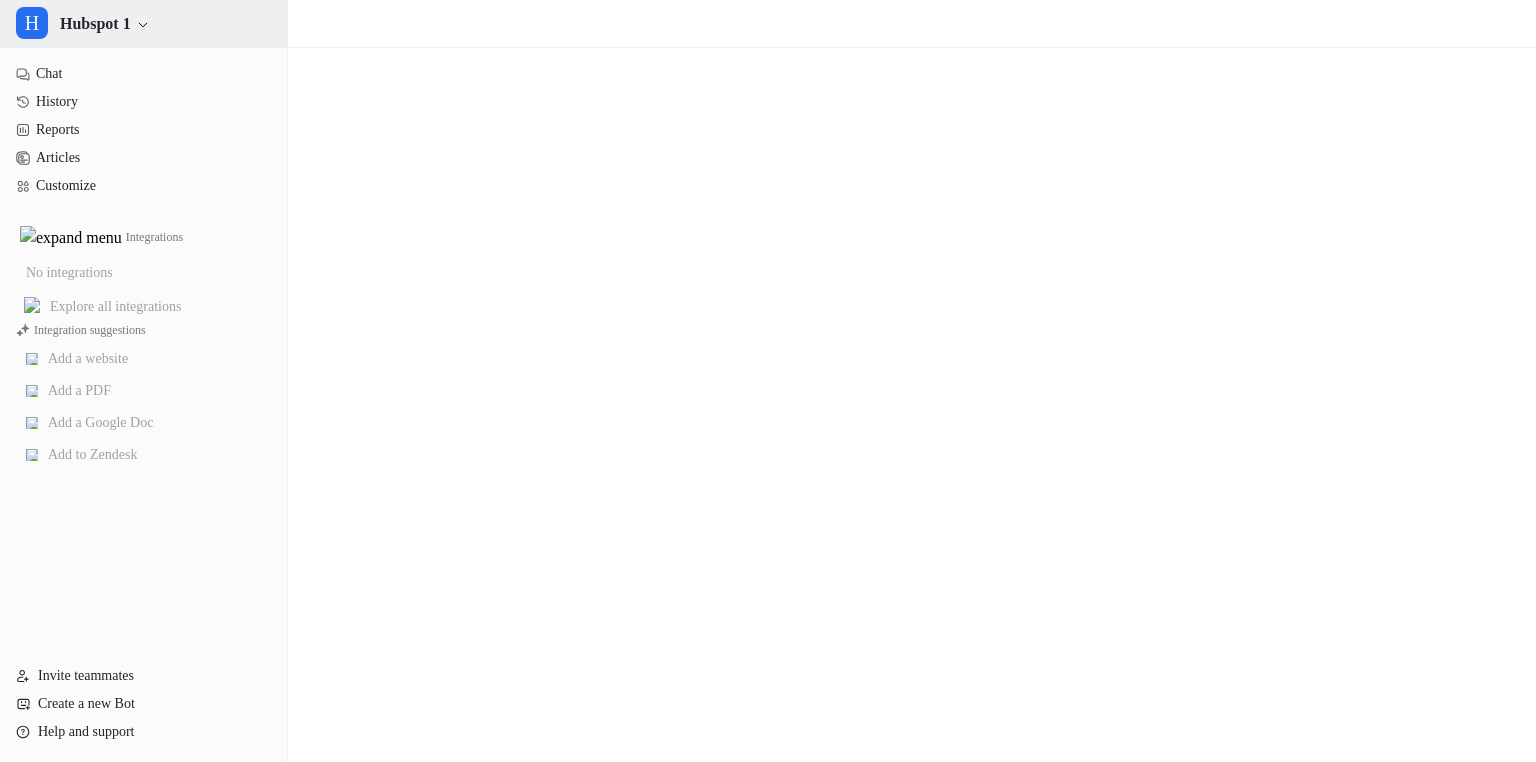 click 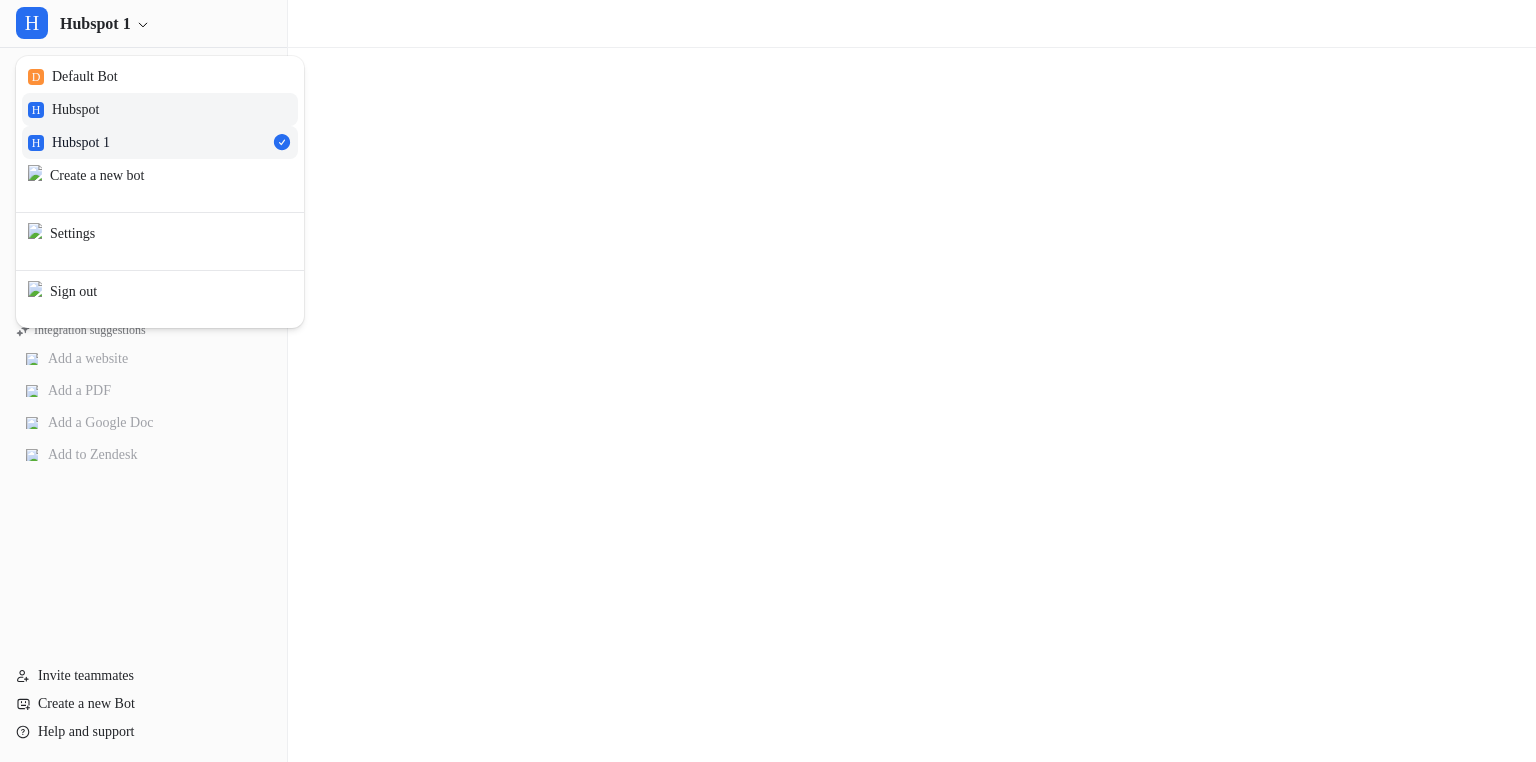 click on "H   Hubspot" at bounding box center (160, 109) 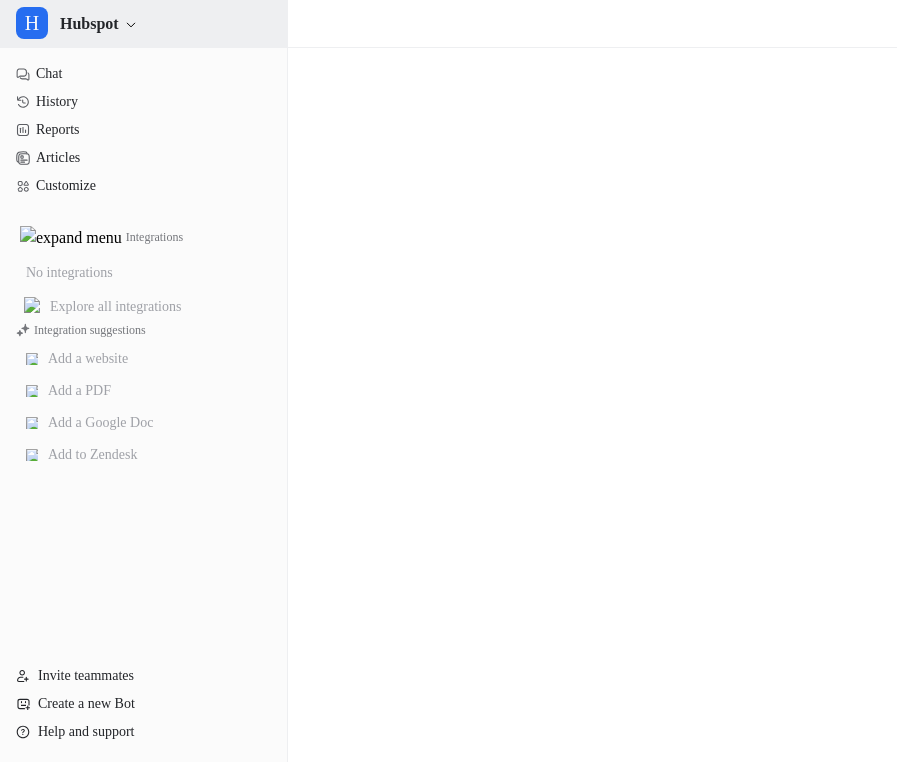 click on "H Hubspot" at bounding box center [143, 24] 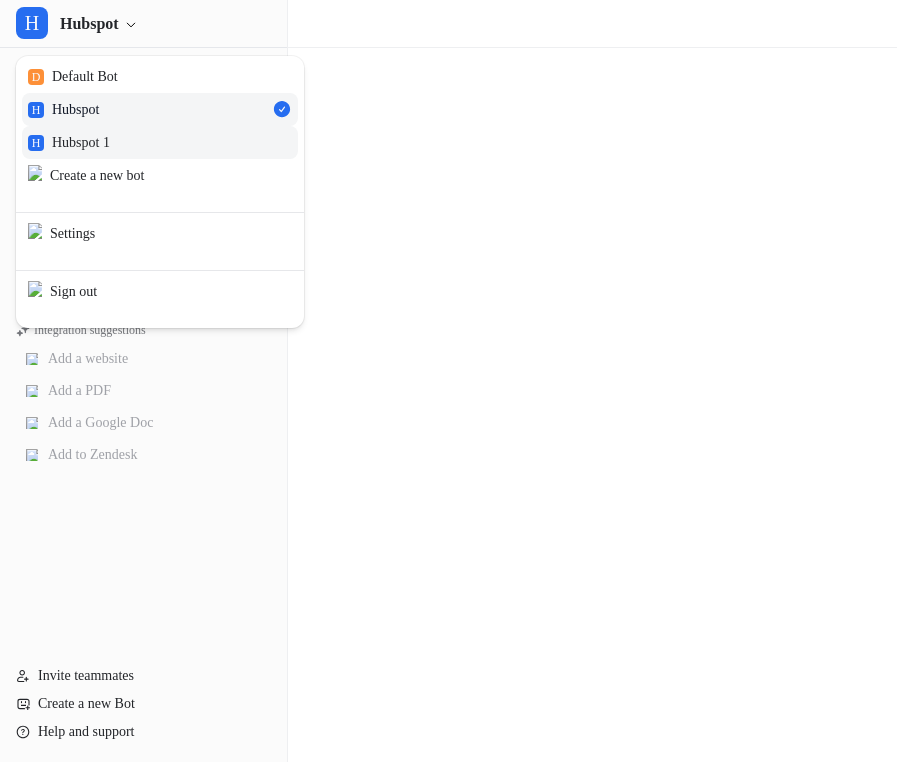 click on "H   Hubspot 1" at bounding box center [160, 142] 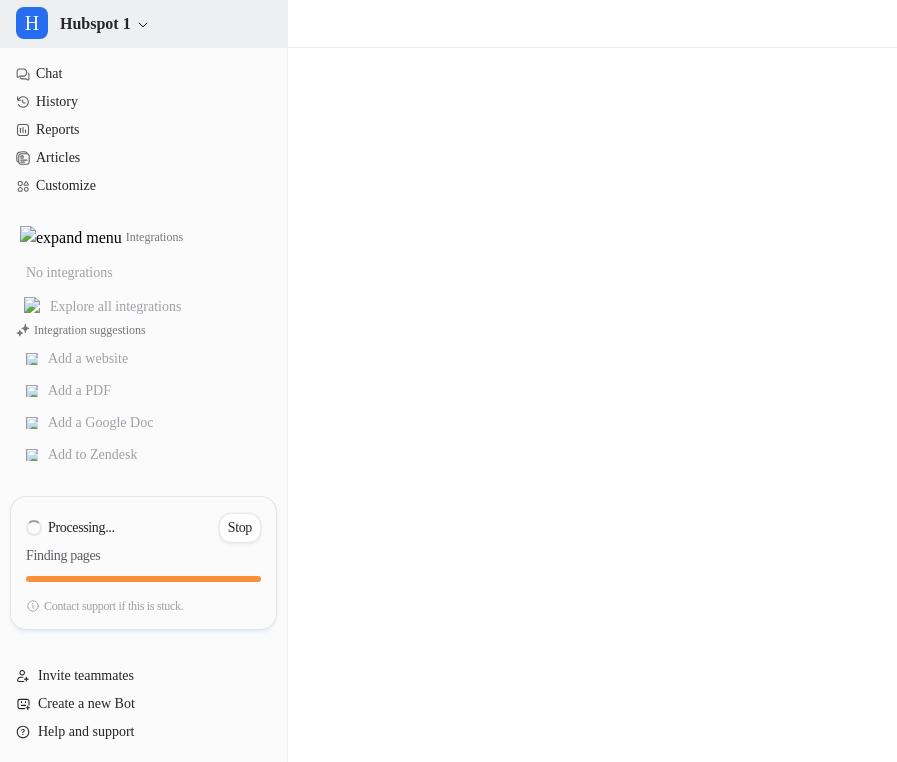 click on "Hubspot 1" at bounding box center [95, 24] 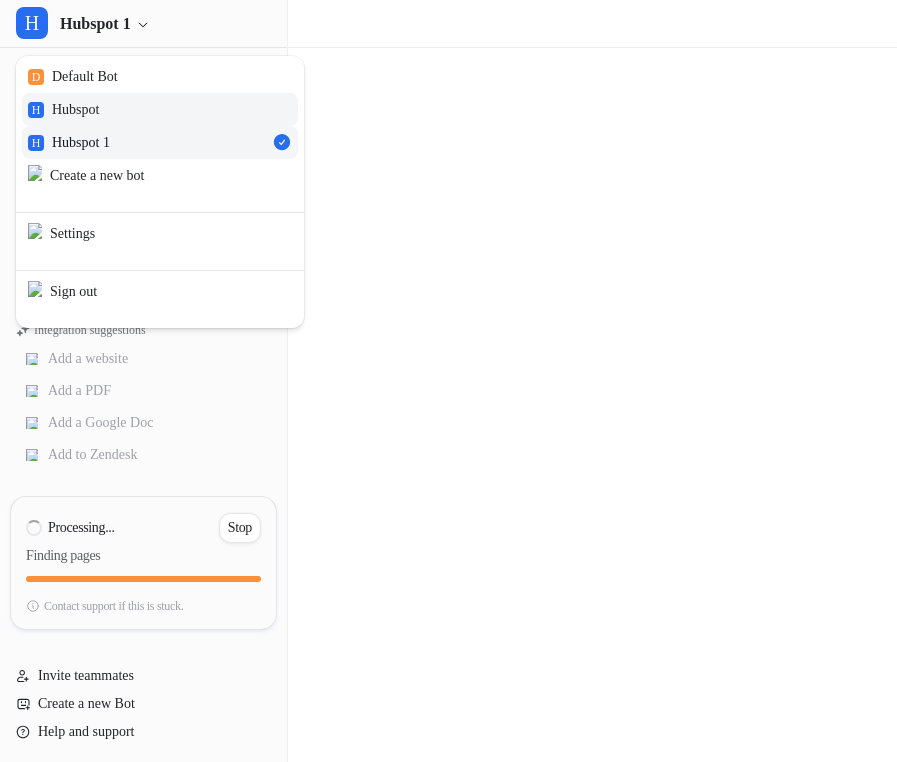 click on "H   Hubspot" at bounding box center (160, 109) 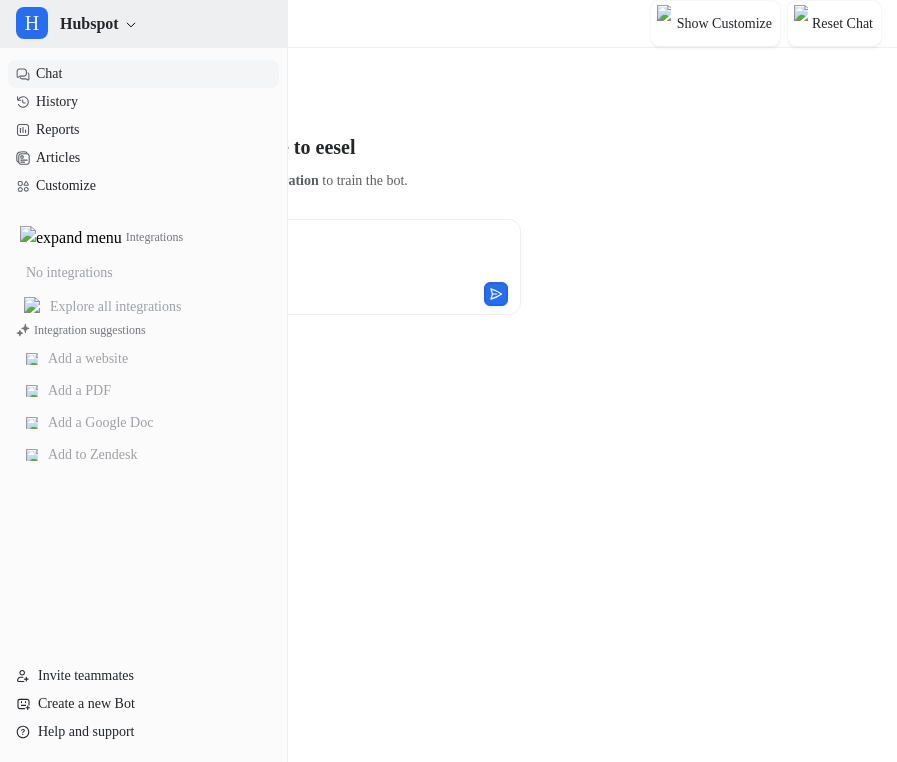 click on "Hubspot" at bounding box center [89, 24] 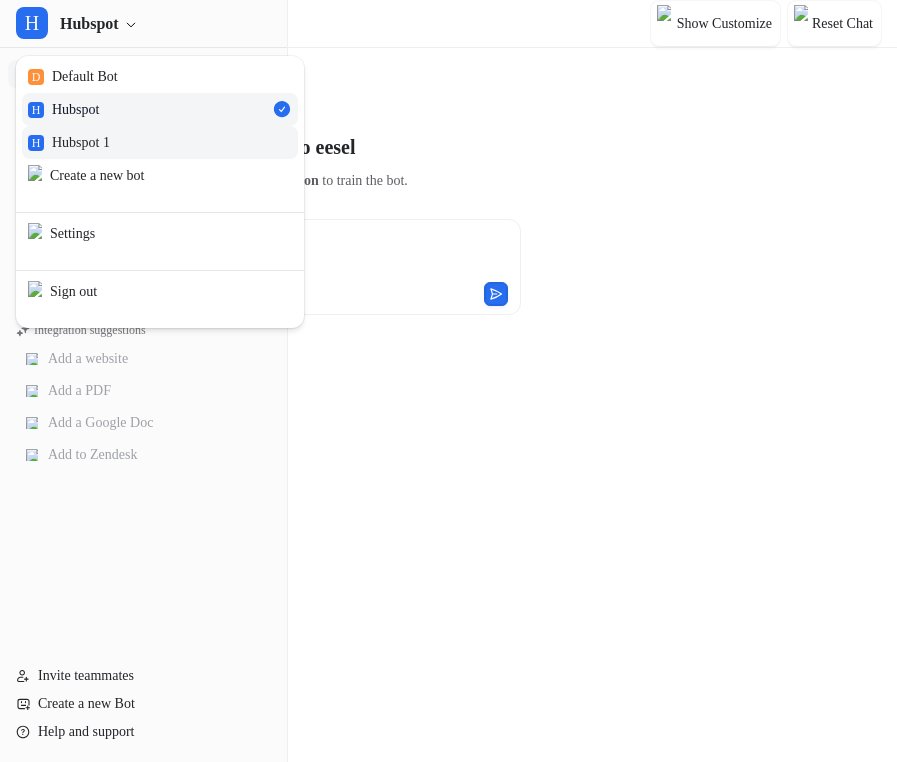 type on "**********" 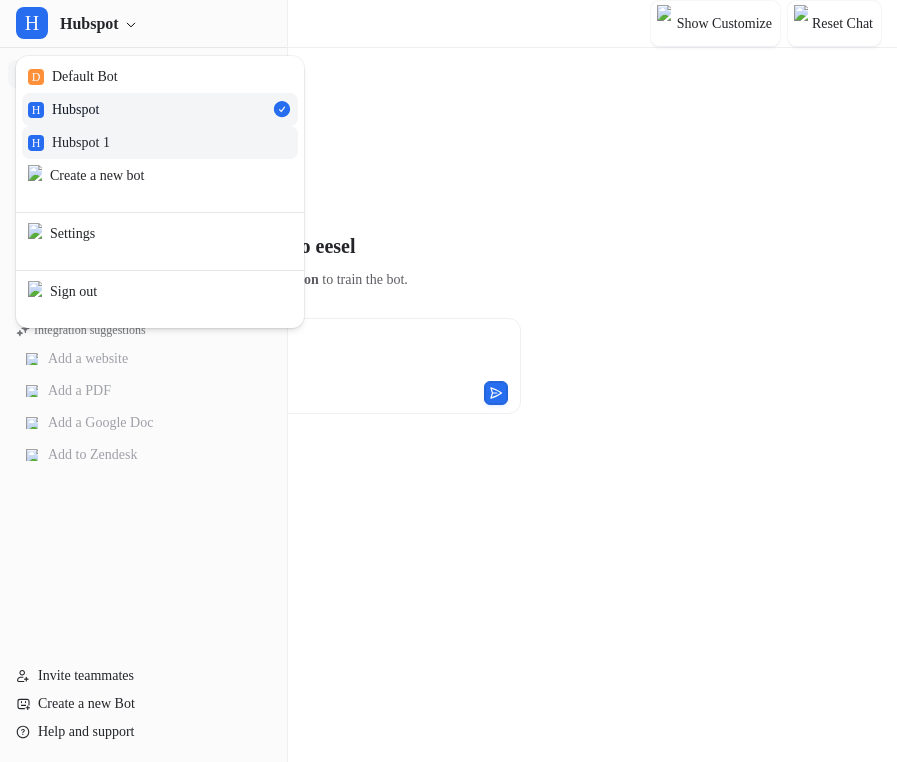 click on "H   Hubspot 1" at bounding box center [160, 142] 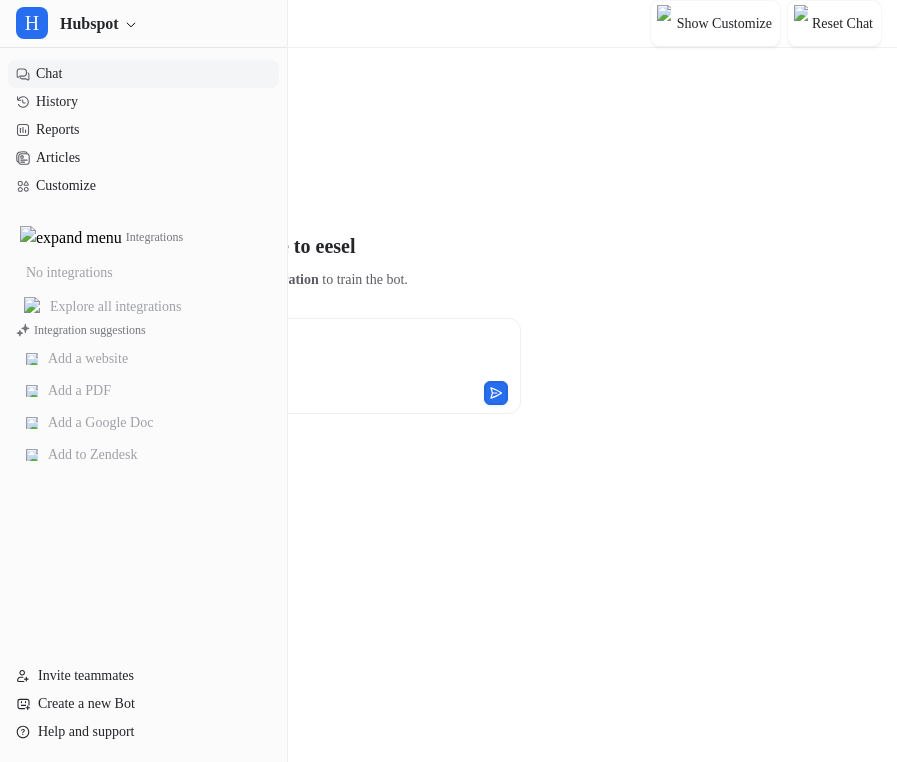 click on "**********" at bounding box center [268, 452] 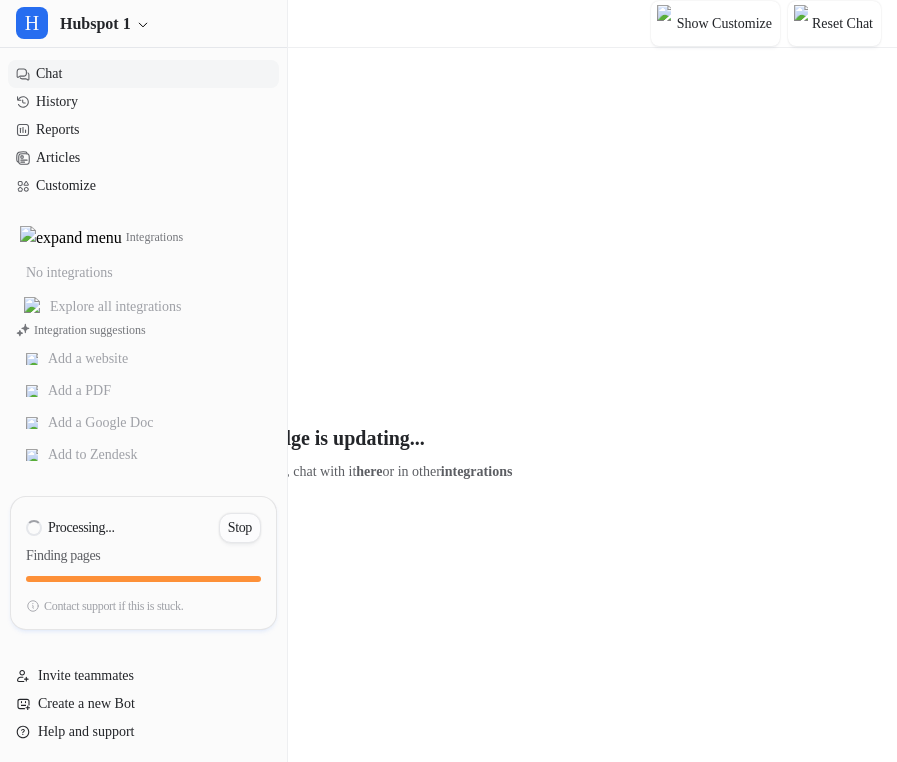 click on "Stop" at bounding box center (240, 528) 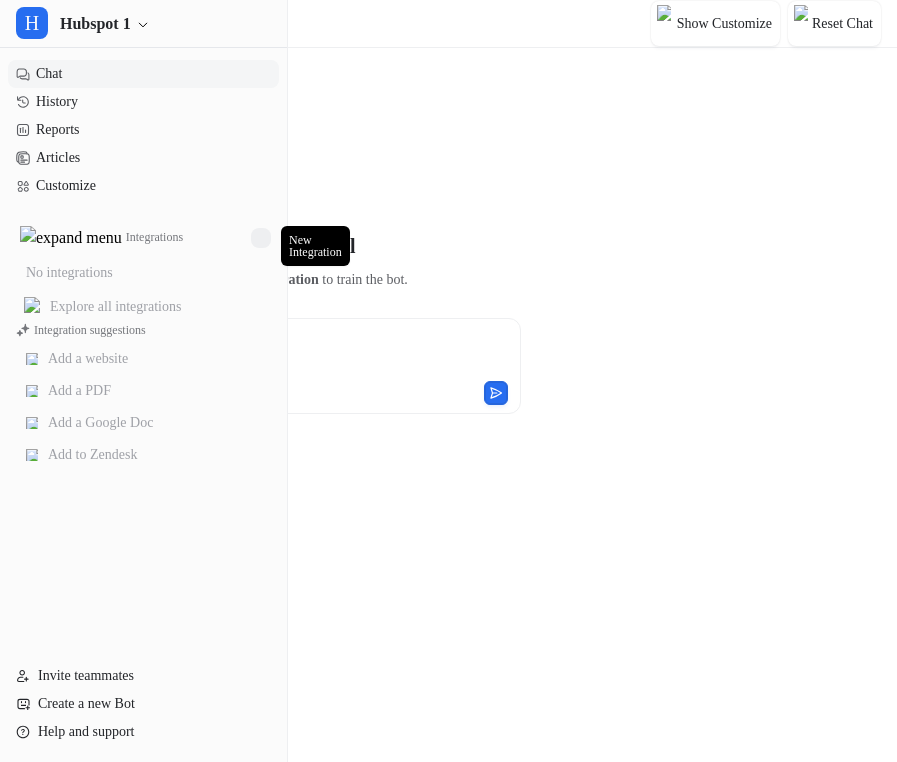click at bounding box center [261, 238] 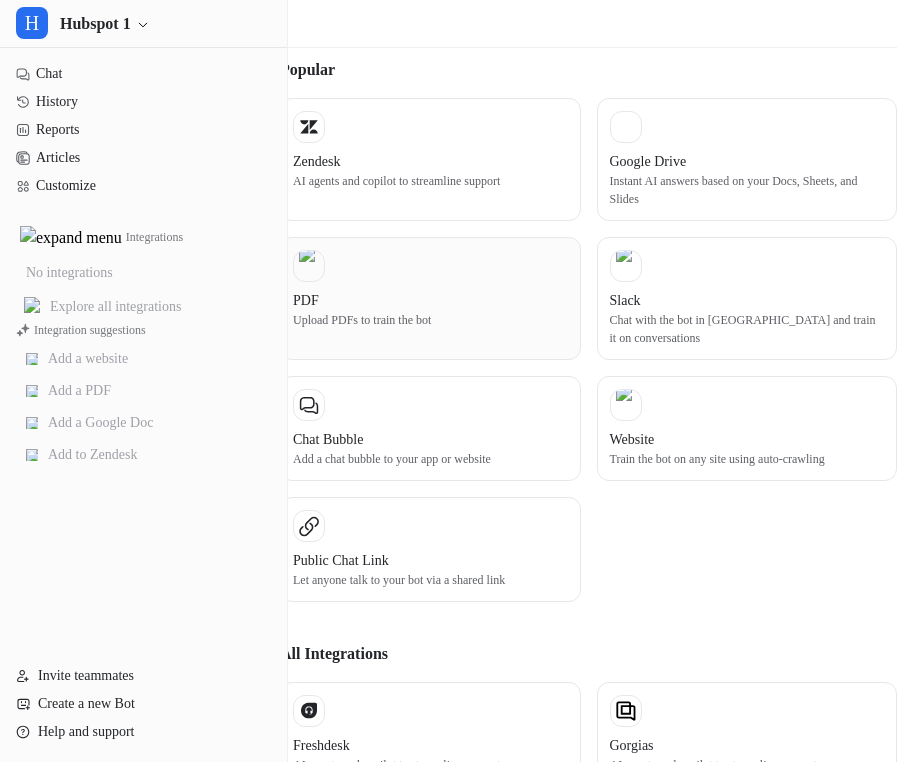 click on "Upload PDFs to train the bot" at bounding box center (430, 320) 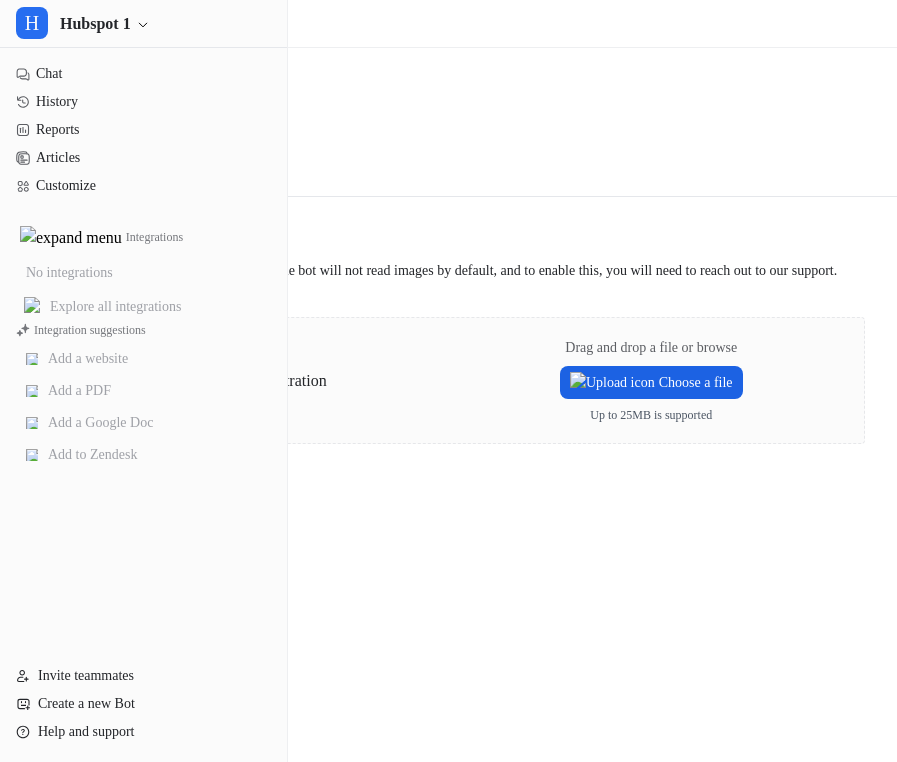 click on "Choose a file" at bounding box center [651, 382] 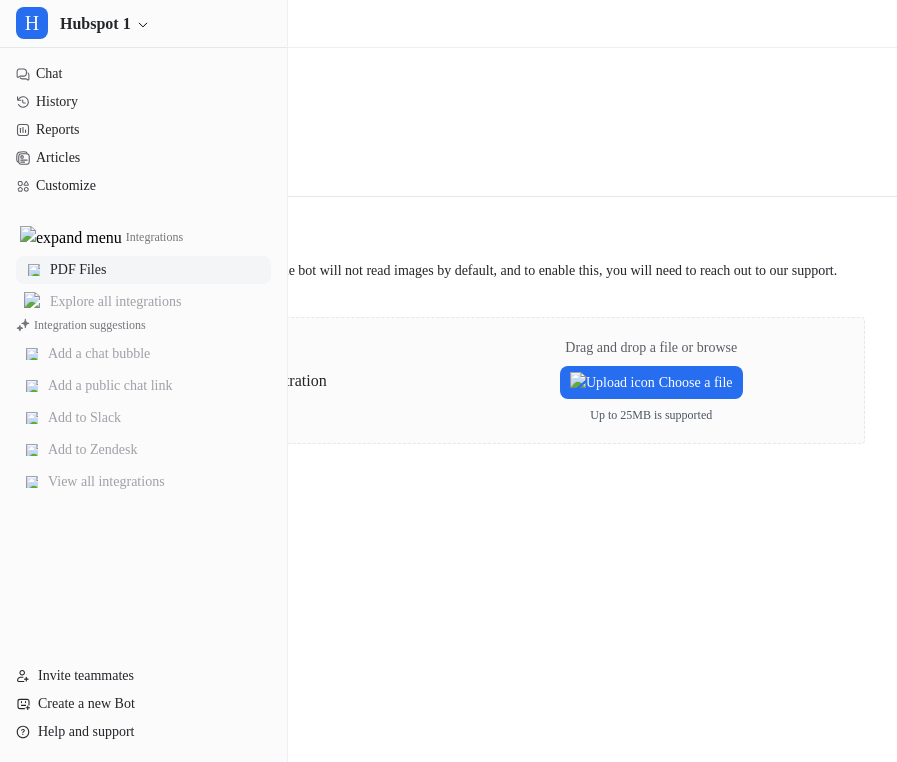 click on "PDF Files" at bounding box center [143, 270] 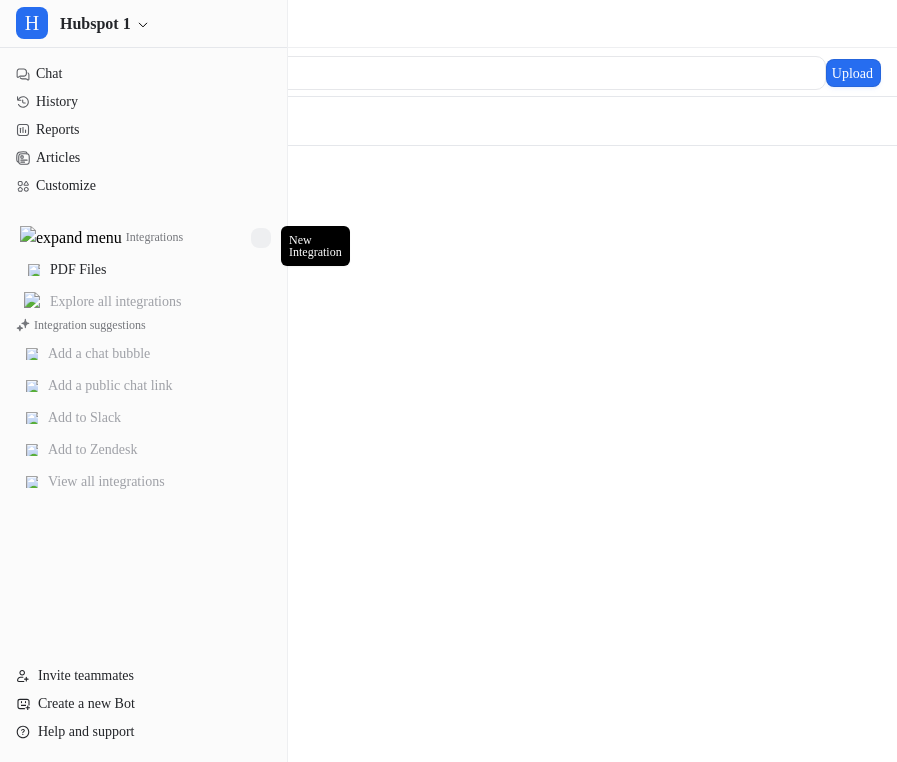 click at bounding box center [261, 238] 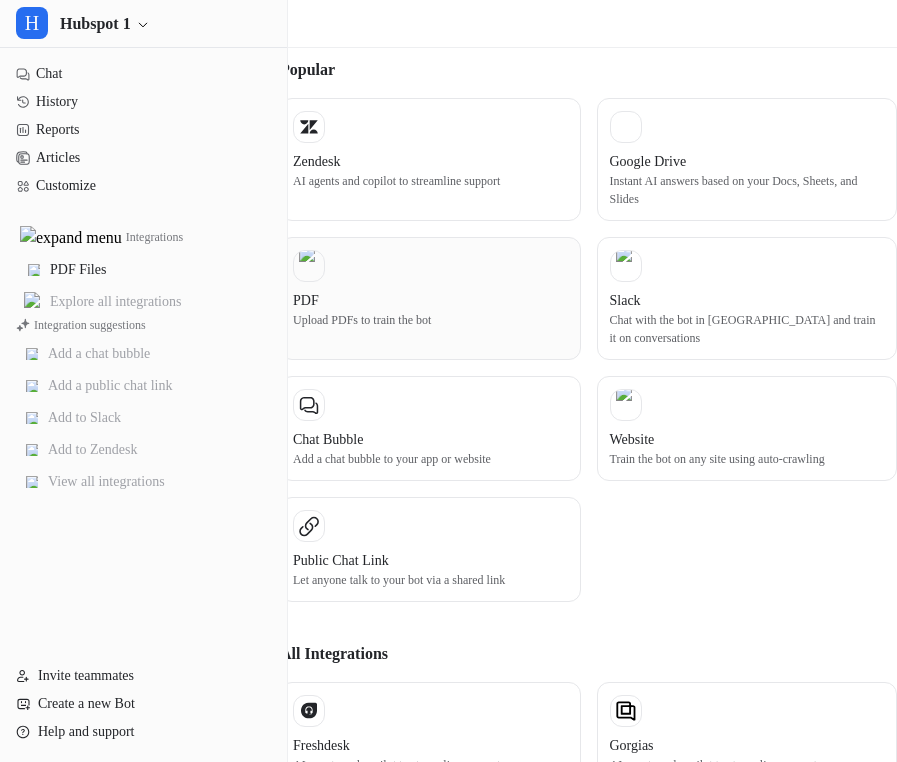click on "PDF" at bounding box center (430, 300) 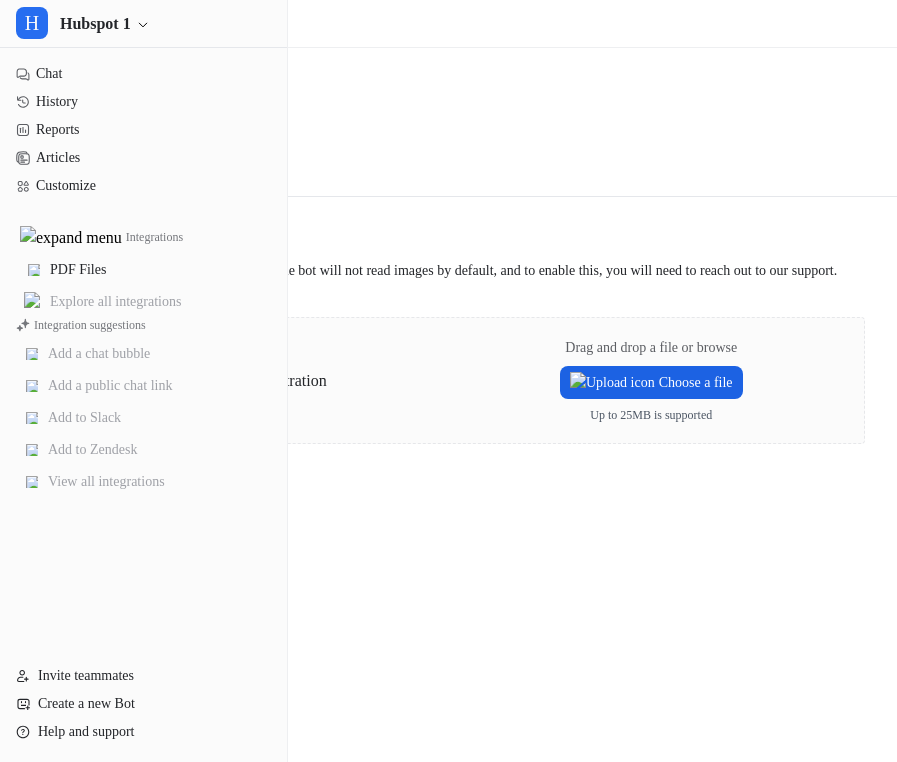click on "Choose a file" at bounding box center (651, 382) 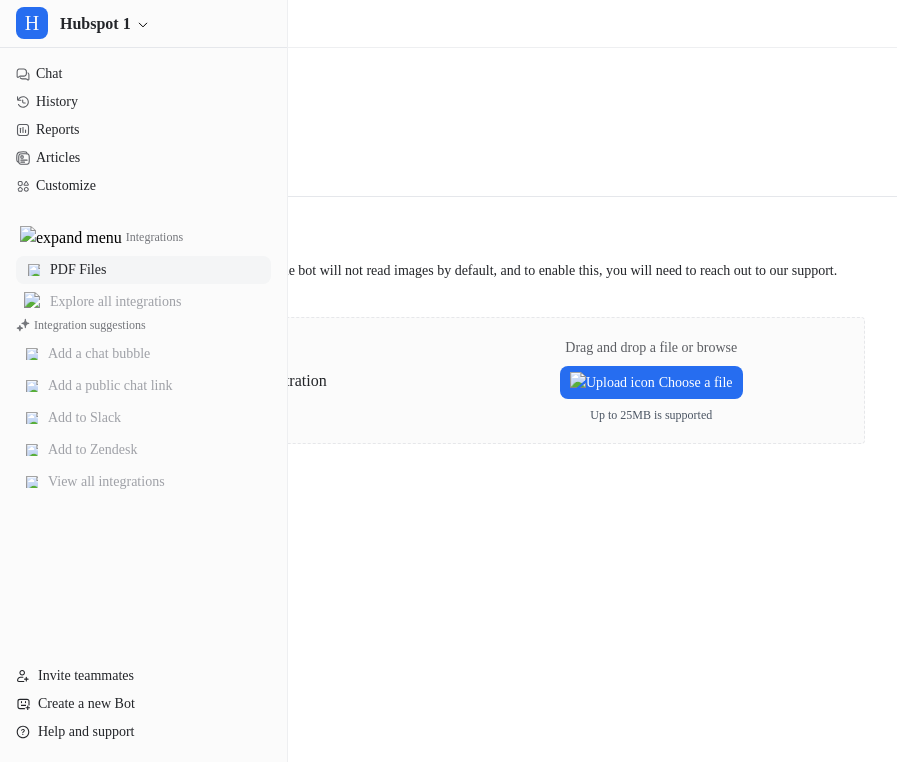 click on "PDF Files" at bounding box center (143, 270) 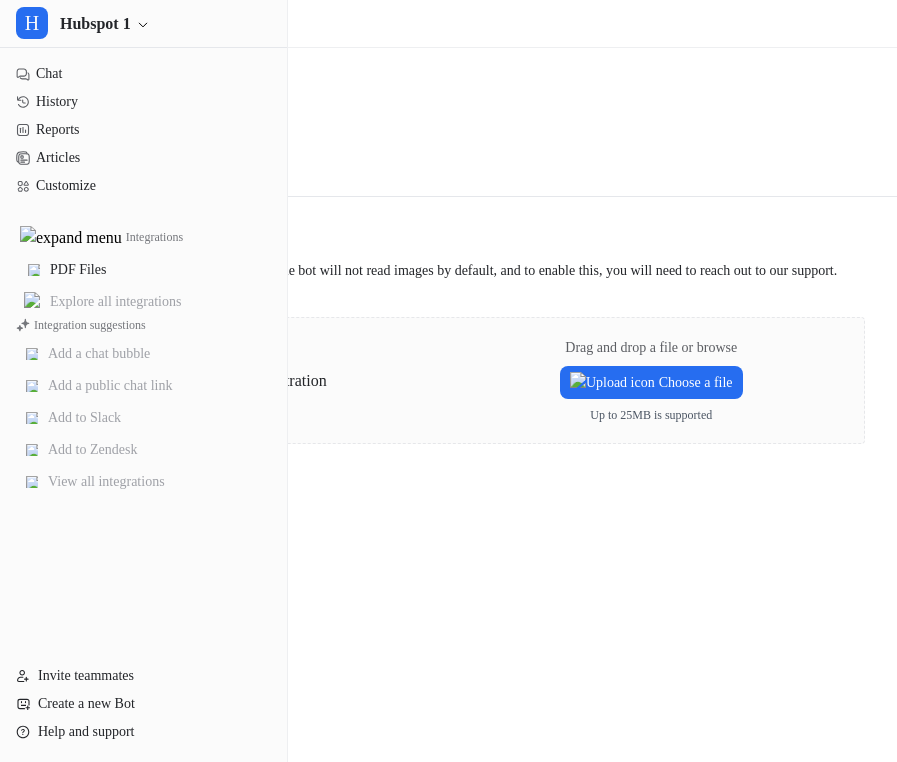 scroll, scrollTop: 0, scrollLeft: 0, axis: both 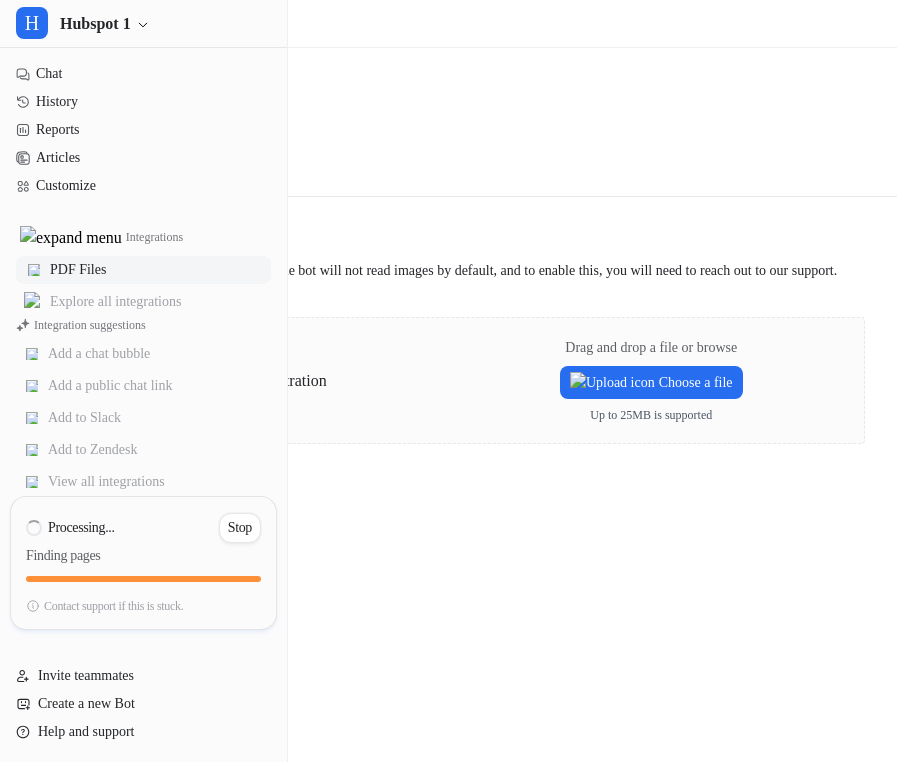 click on "PDF Files" at bounding box center [78, 270] 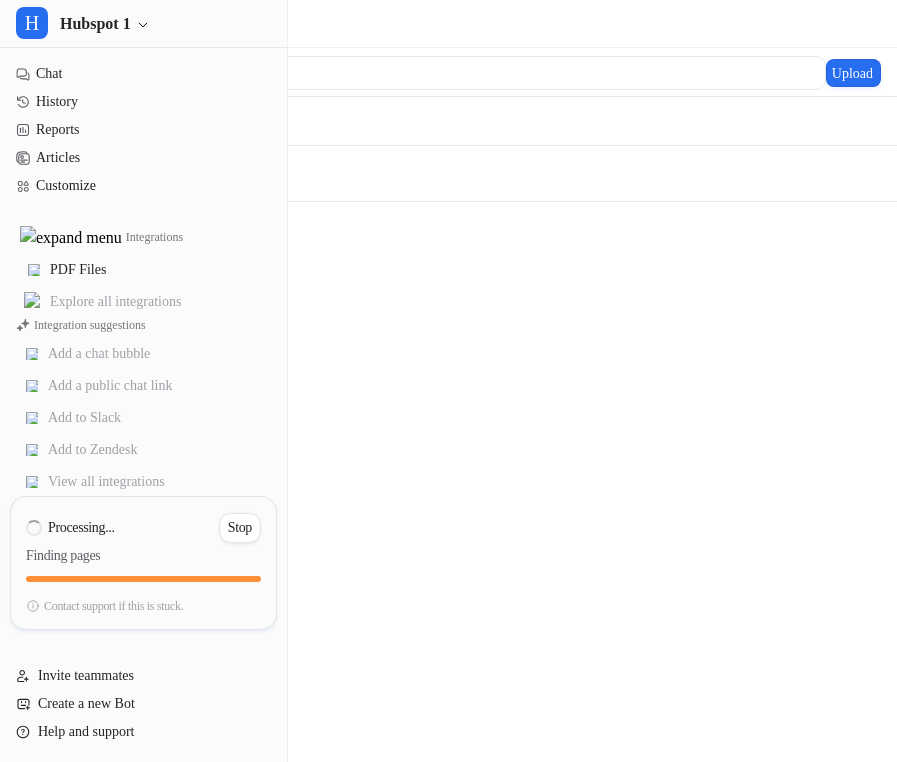 click on "04-valid.pdf [URL]" at bounding box center (68, 230) 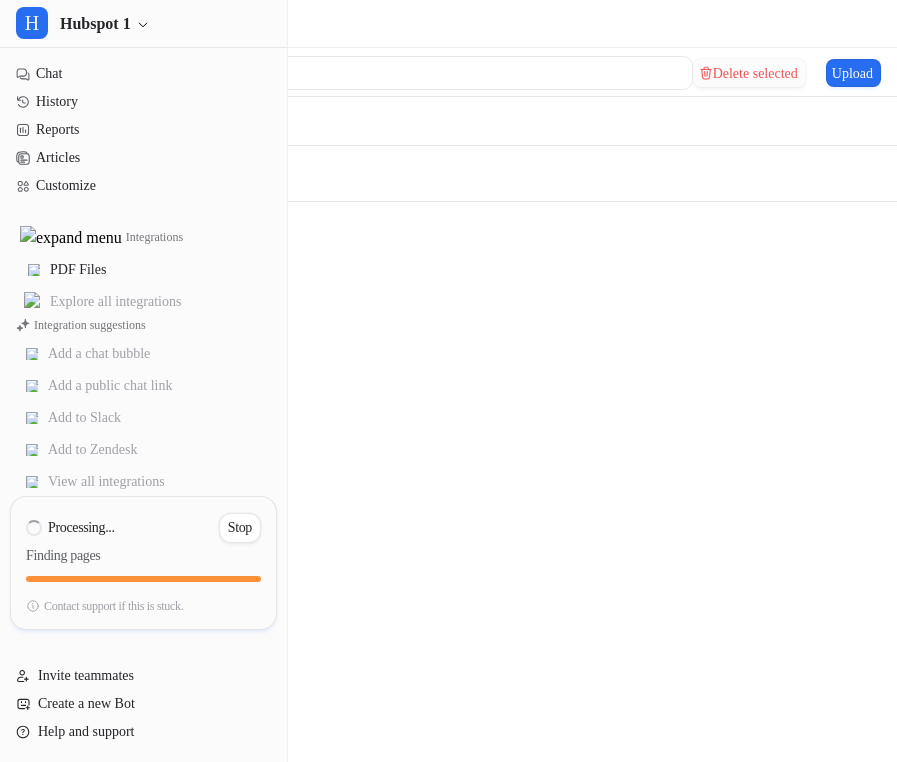 click on "Delete selected" at bounding box center [749, 73] 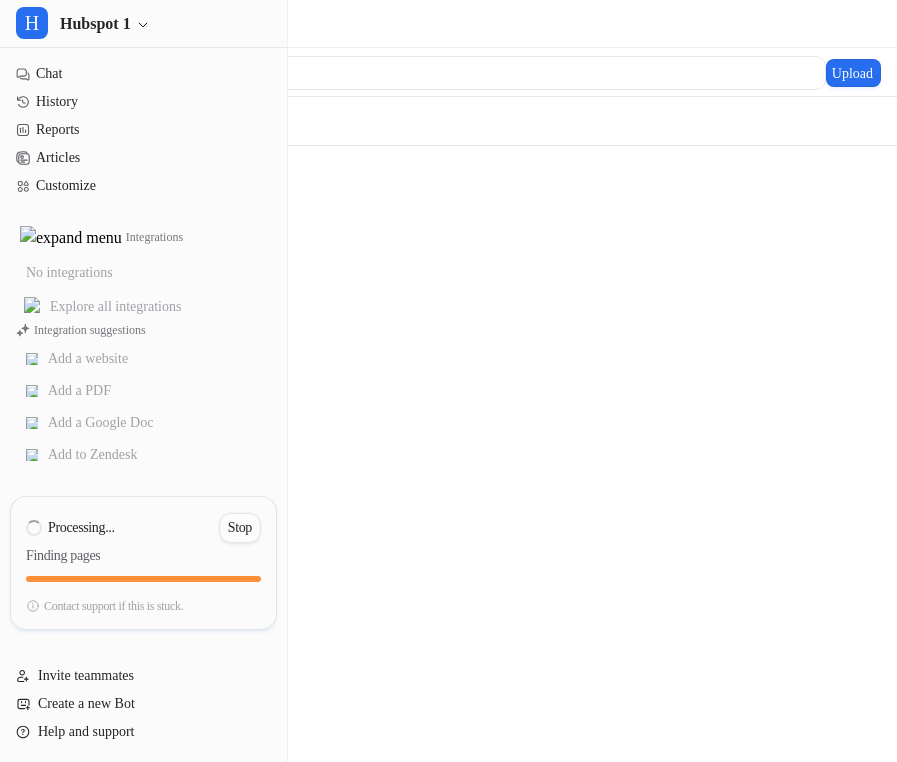 click on "Stop" at bounding box center [240, 528] 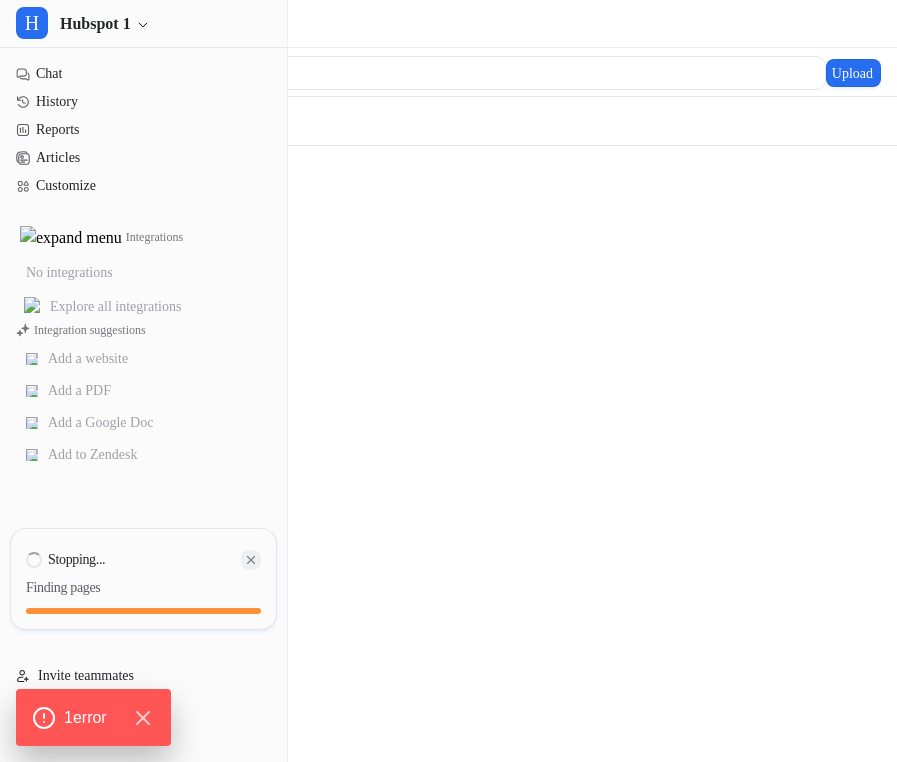 click 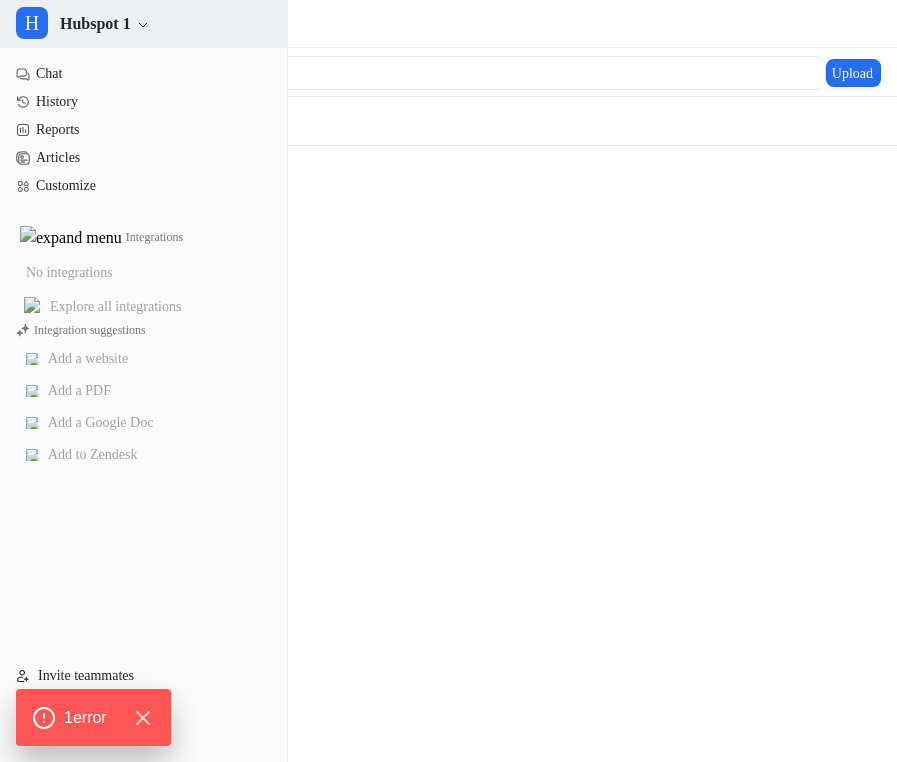 click on "Hubspot 1" at bounding box center (95, 24) 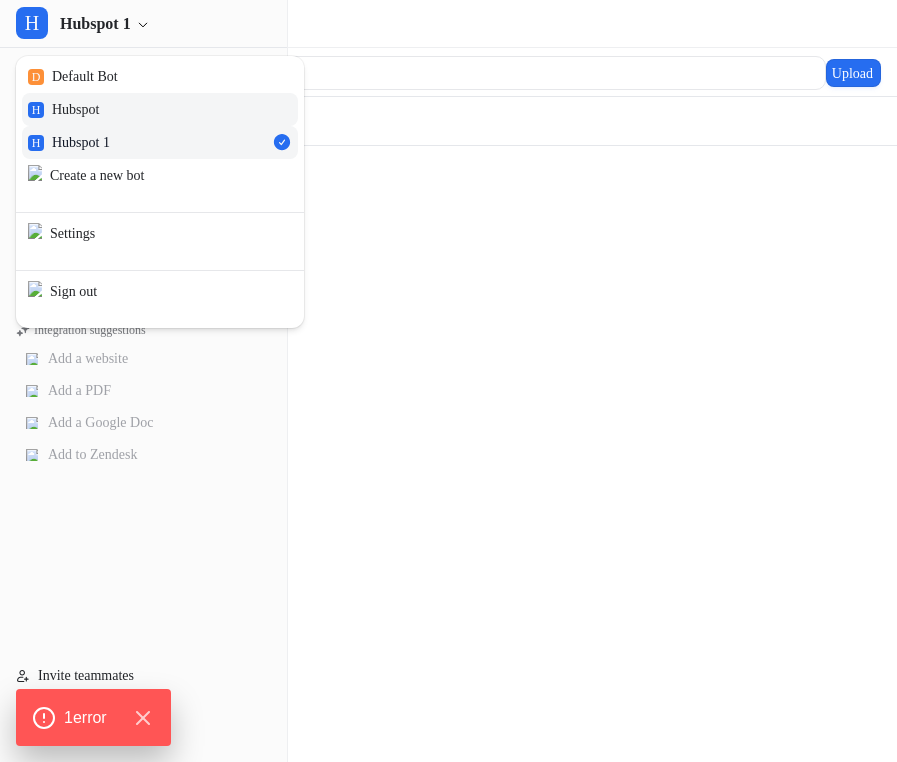 click on "H   Hubspot" at bounding box center [160, 109] 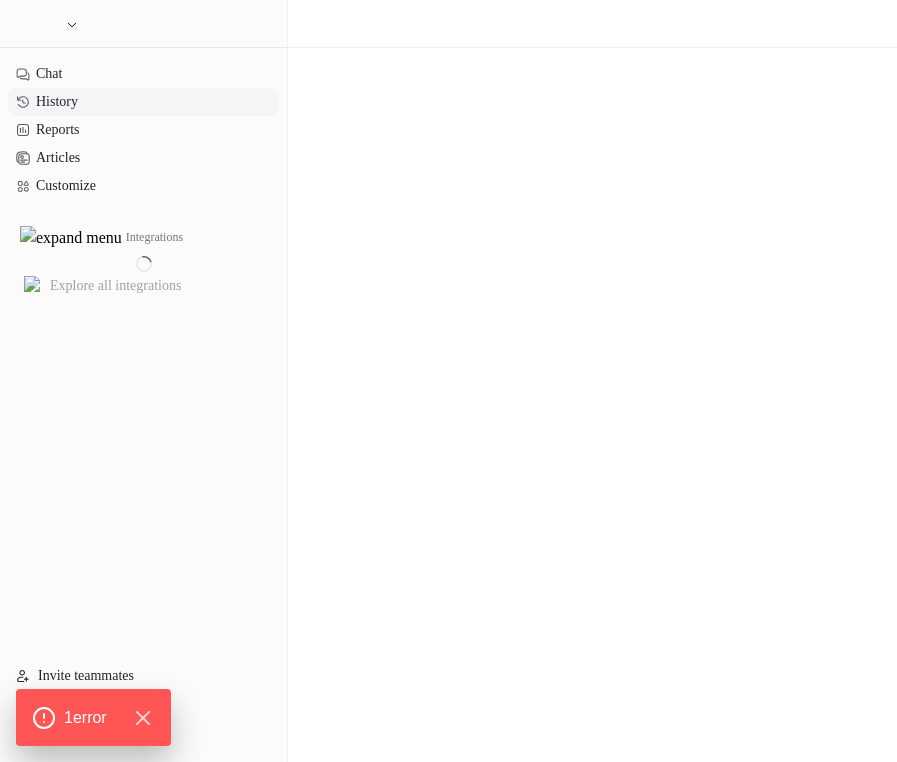 type 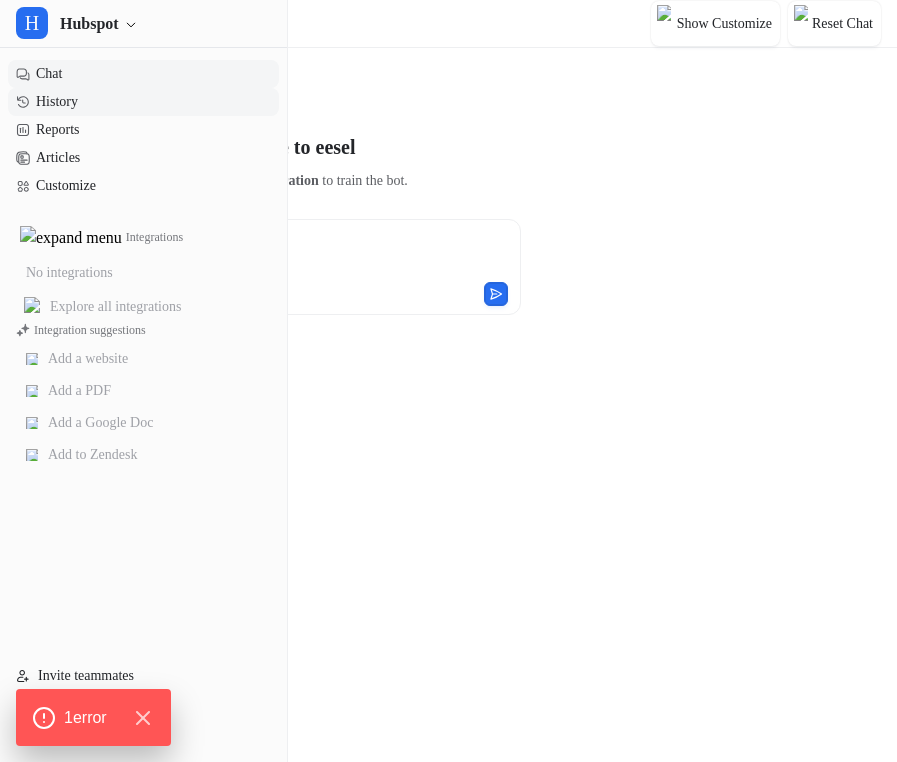 type on "**********" 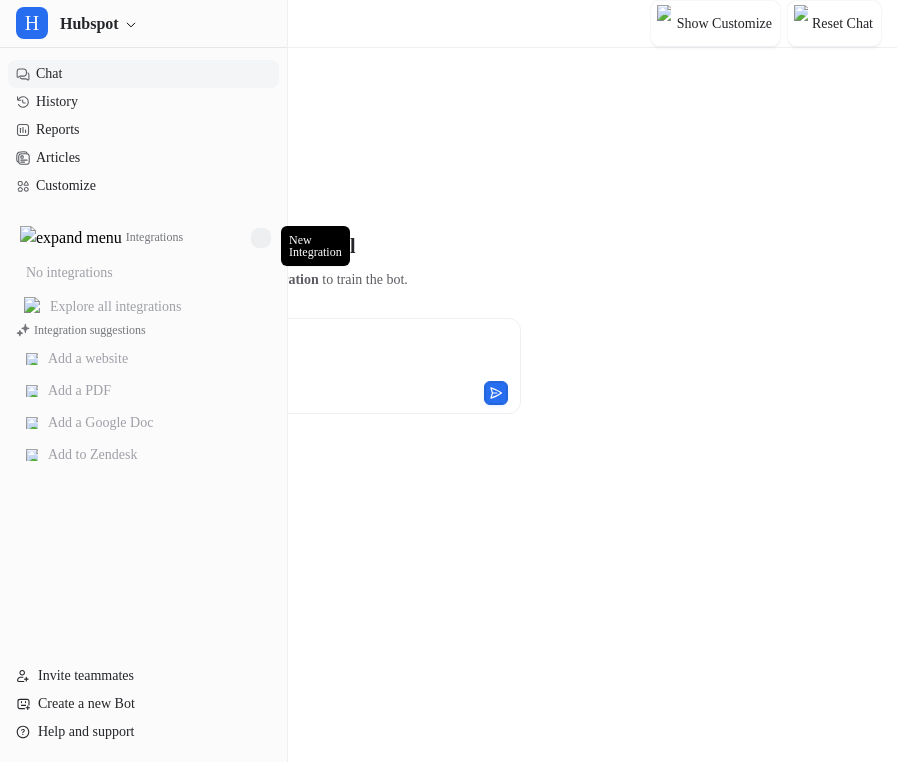 click at bounding box center [261, 238] 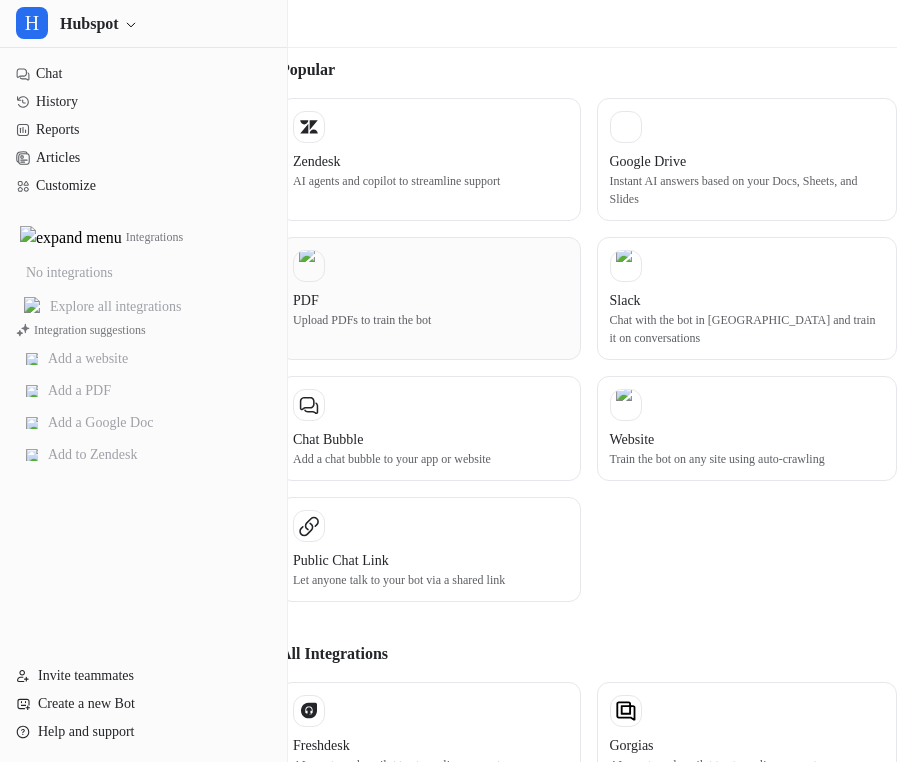 click on "Upload PDFs to train the bot" at bounding box center (430, 320) 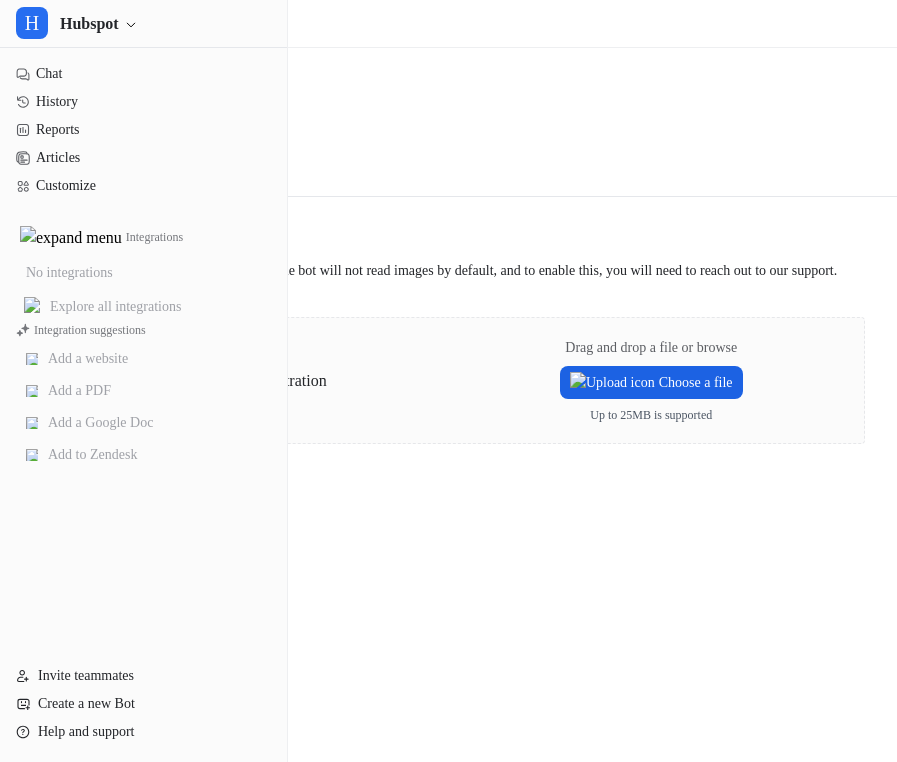 click on "Choose a file" at bounding box center (651, 382) 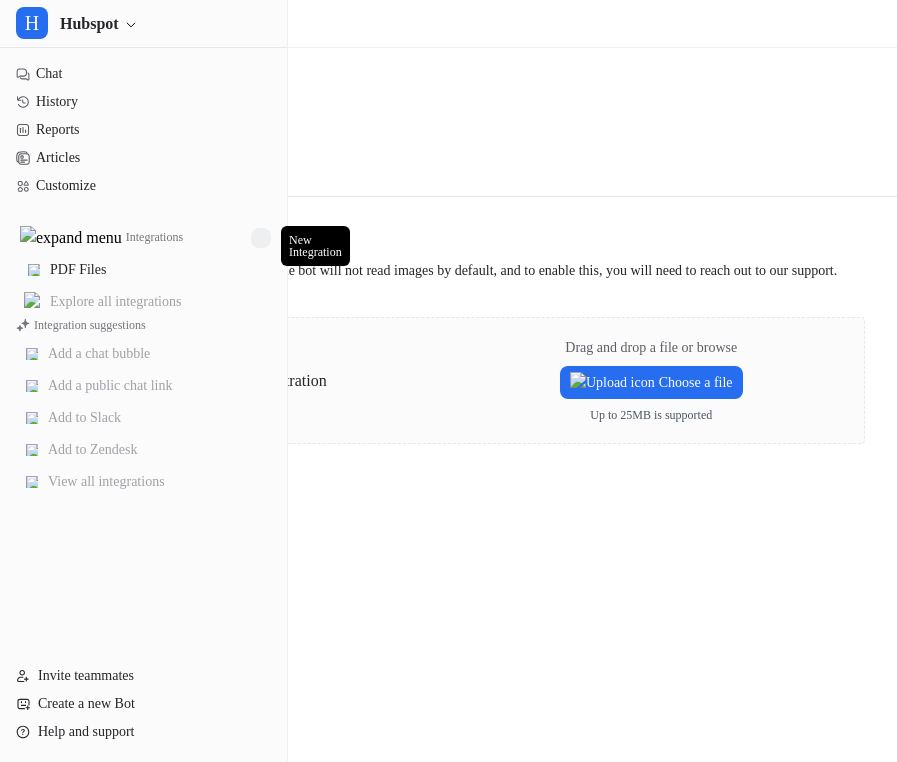 click at bounding box center (261, 238) 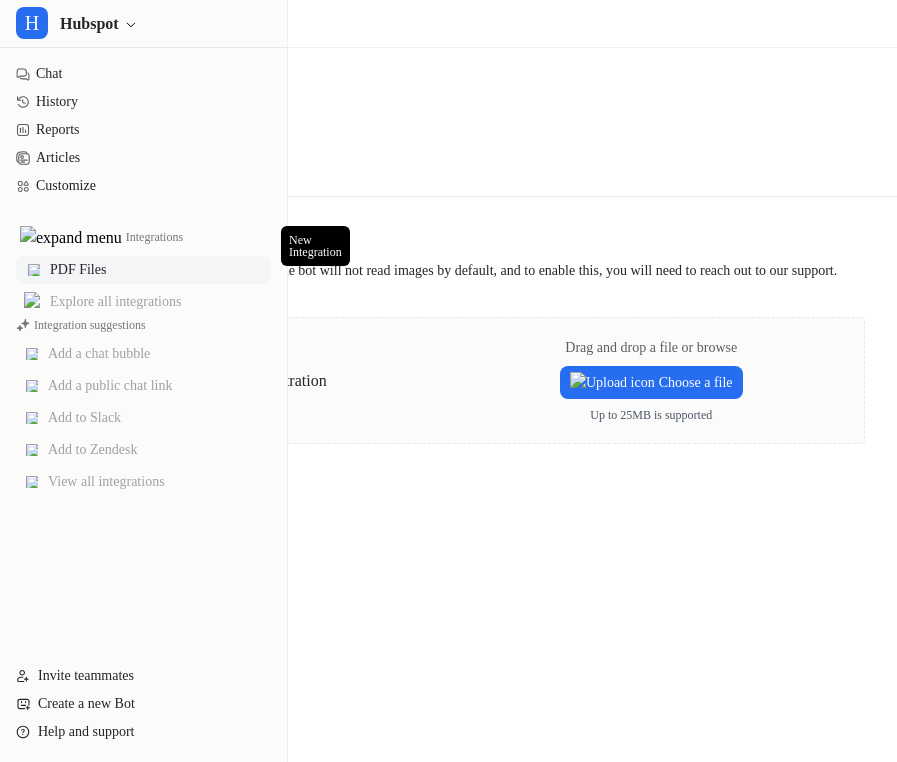 type 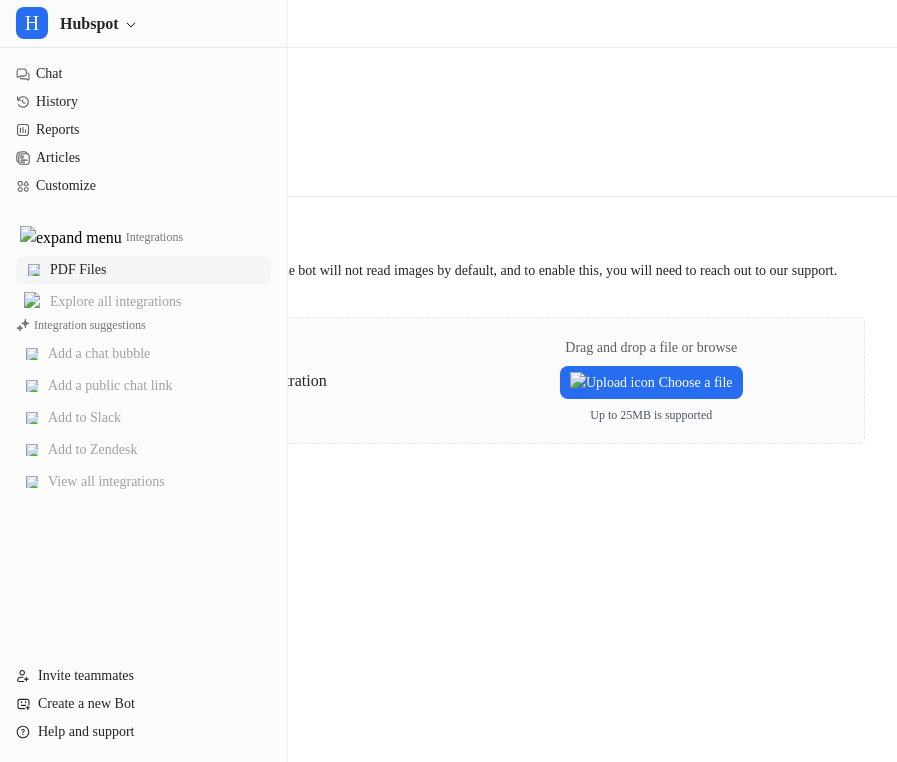 click on "PDF Files" at bounding box center (143, 270) 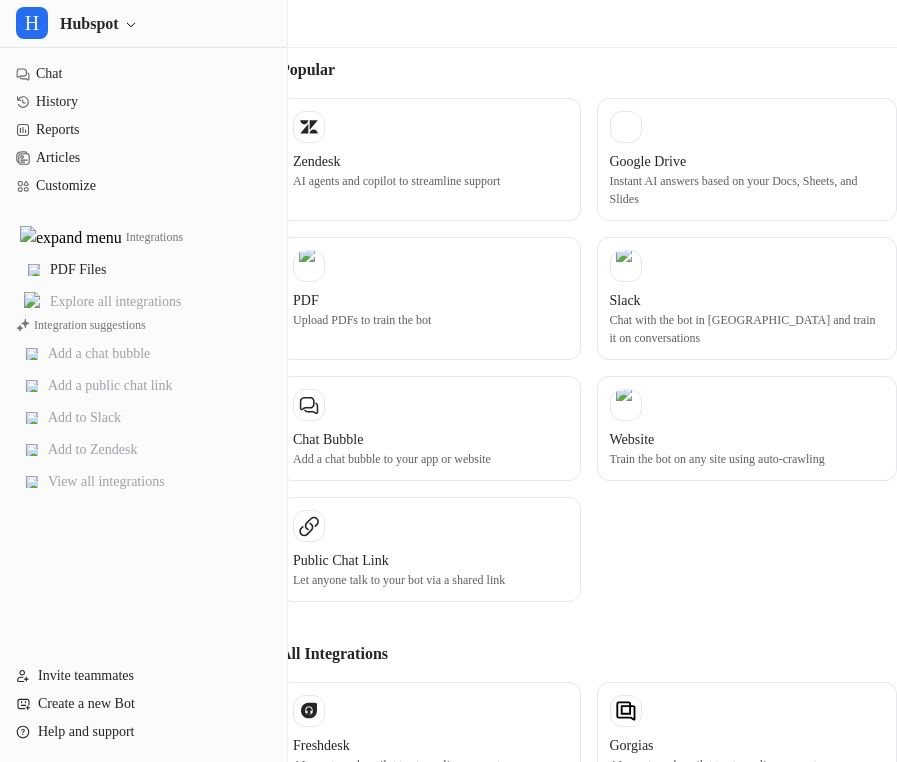 click on "Zendesk AI agents and copilot to streamline support Google Drive Instant AI answers based on your Docs, Sheets, and Slides PDF Upload PDFs to train the bot Slack Chat with the bot in Slack and train it on conversations Chat Bubble Add a chat bubble to your app or website Website Train the bot on any site using auto-crawling Public Chat Link Let anyone talk to your bot via a shared link" at bounding box center [588, 362] 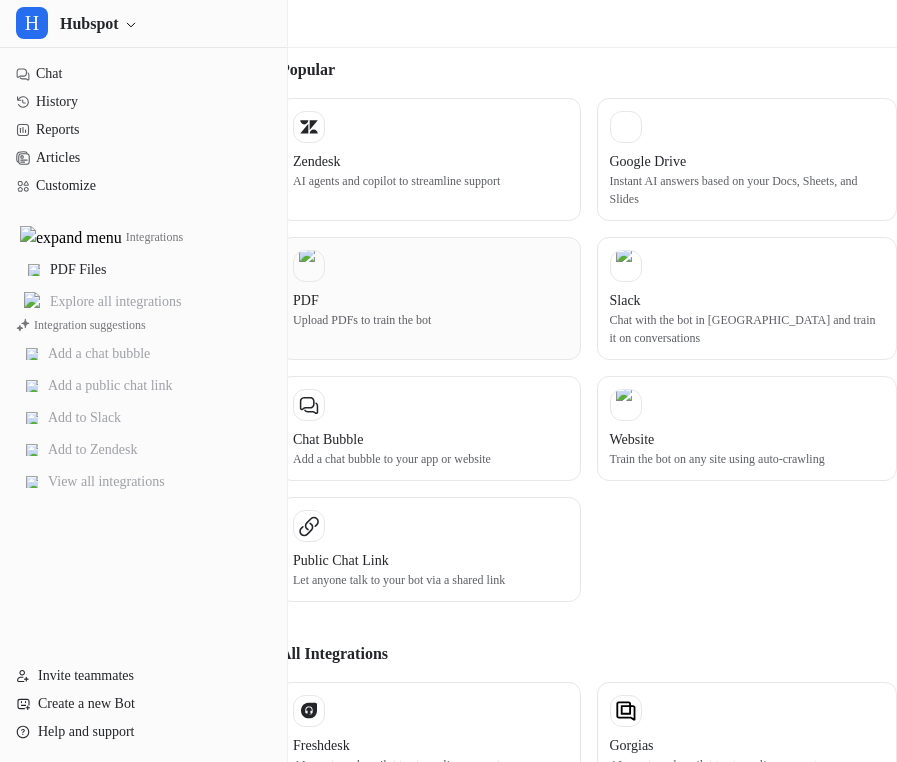 click on "PDF Upload PDFs to train the bot" at bounding box center (430, 298) 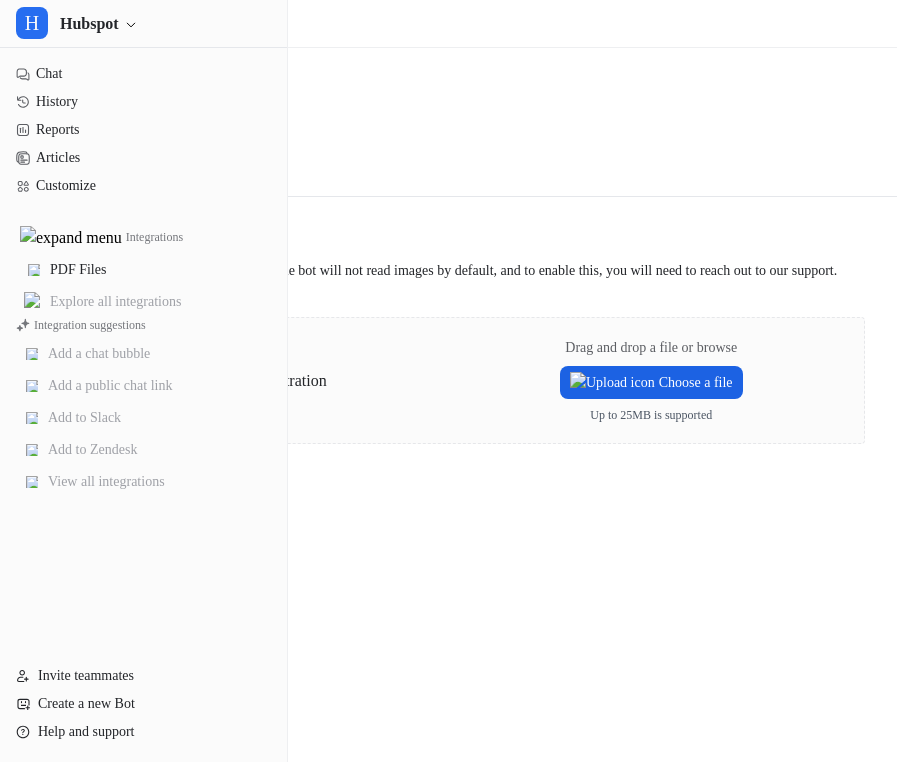 click on "Choose a file" at bounding box center [651, 382] 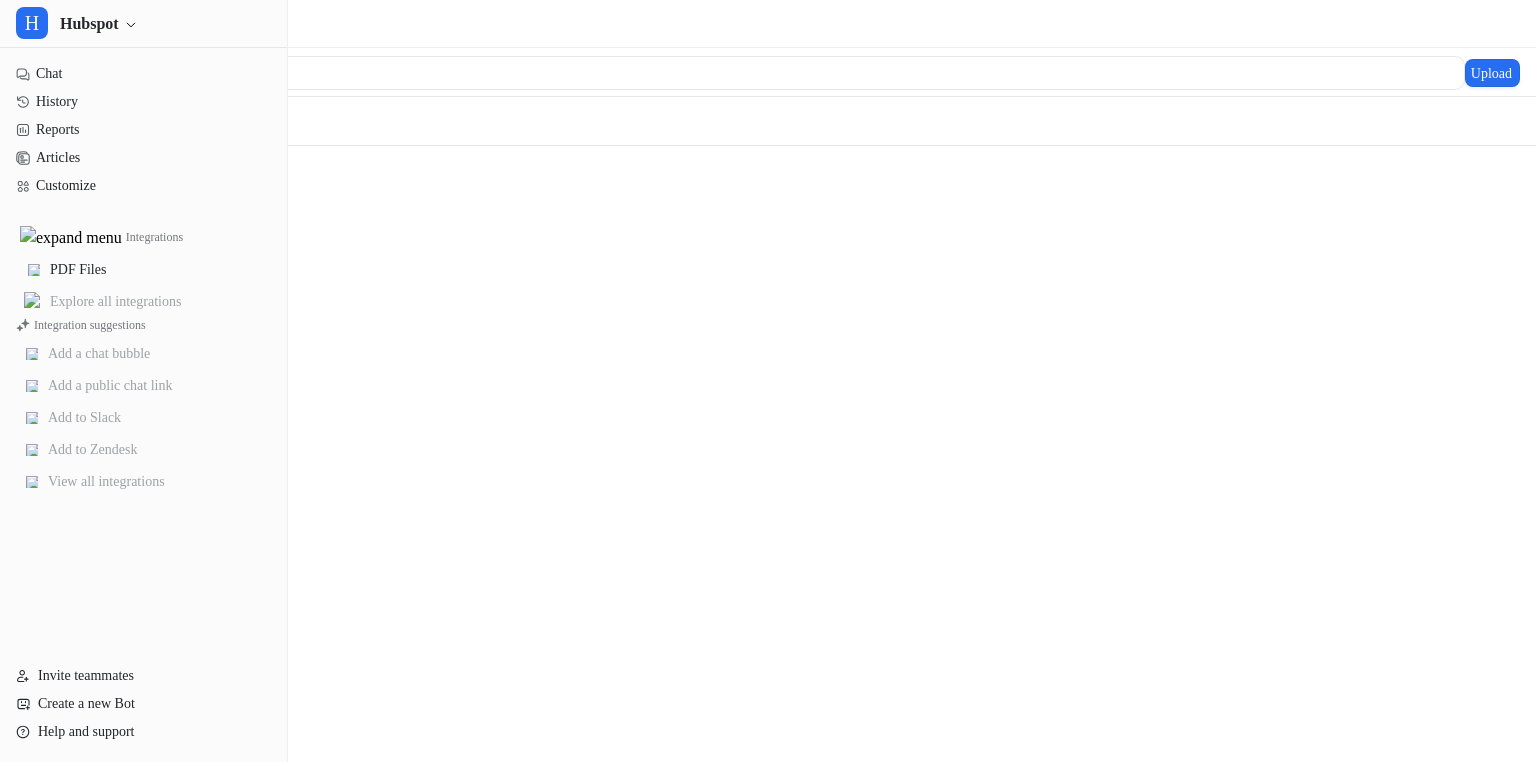 scroll, scrollTop: 0, scrollLeft: 0, axis: both 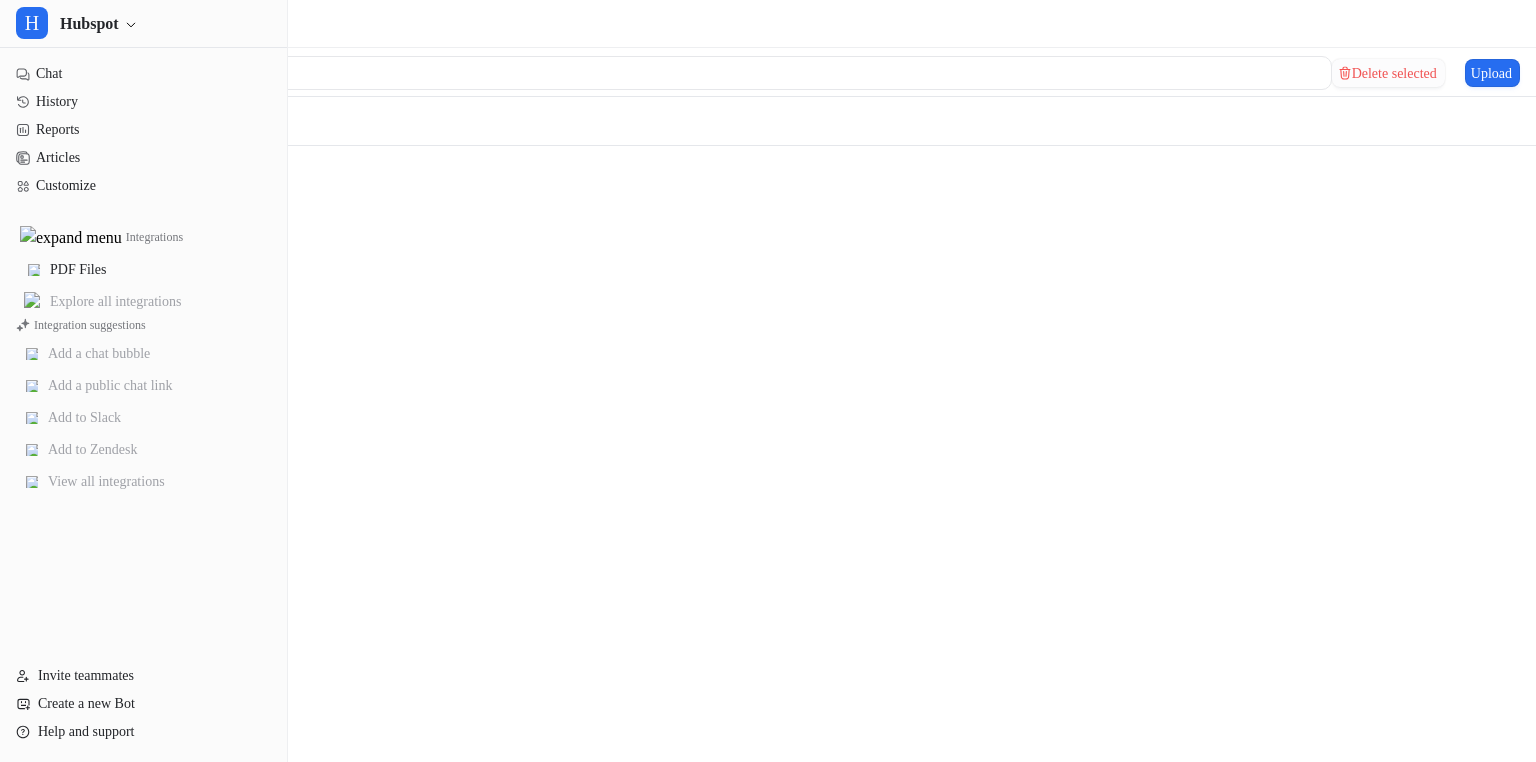 click on "Delete selected" at bounding box center (1388, 73) 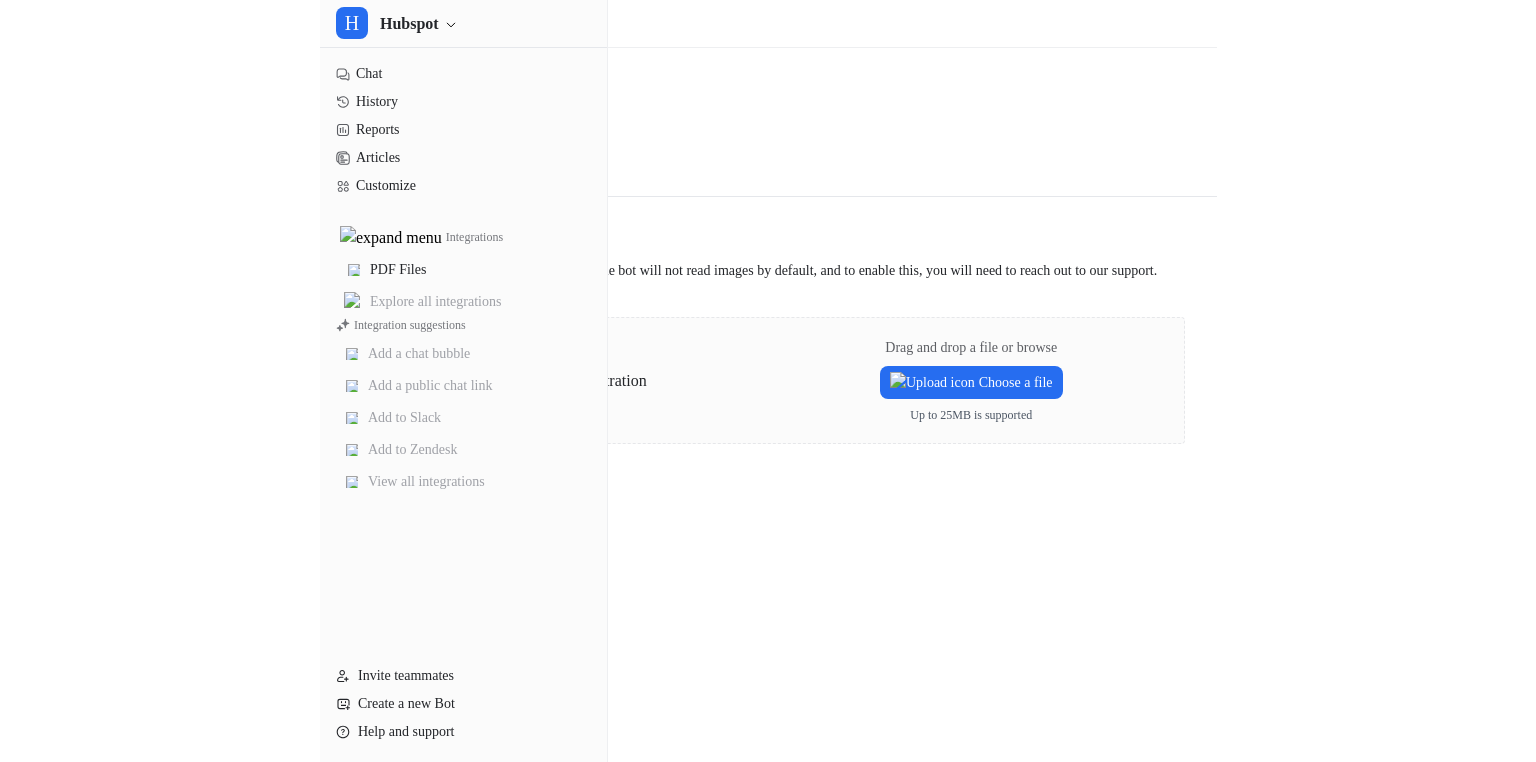 scroll, scrollTop: 0, scrollLeft: 0, axis: both 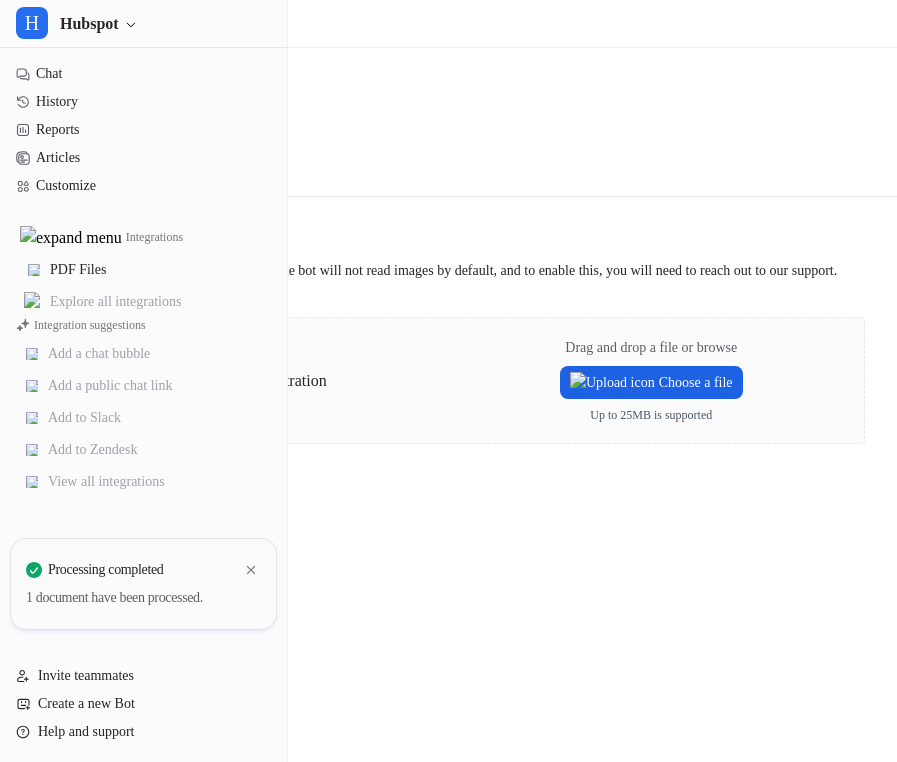 click on "Choose a file" at bounding box center [651, 382] 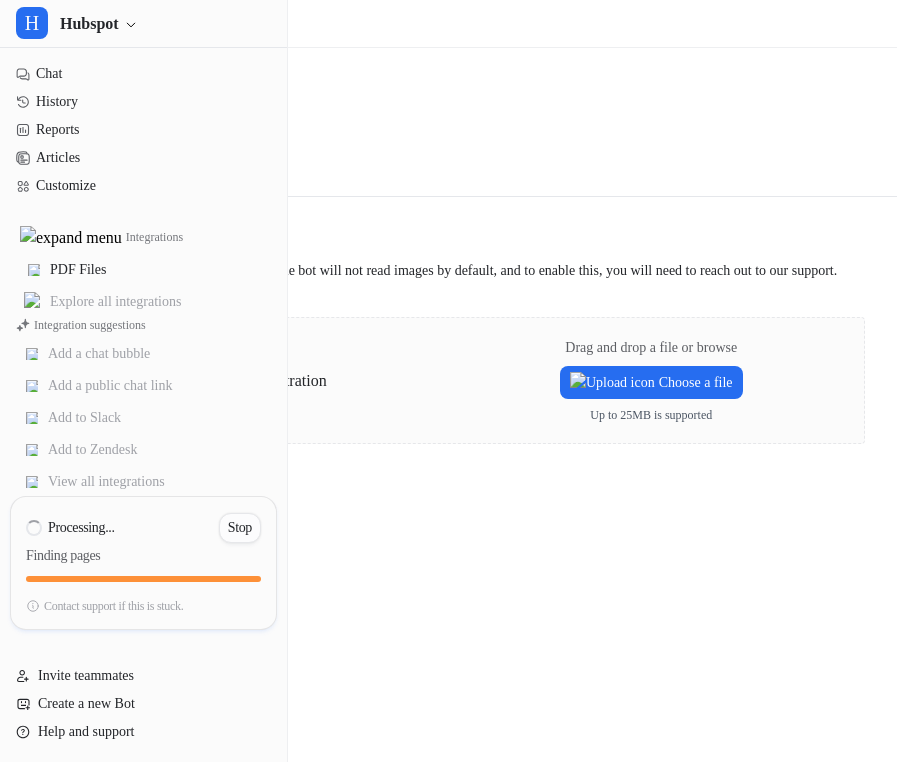 click on "Stop" at bounding box center [240, 528] 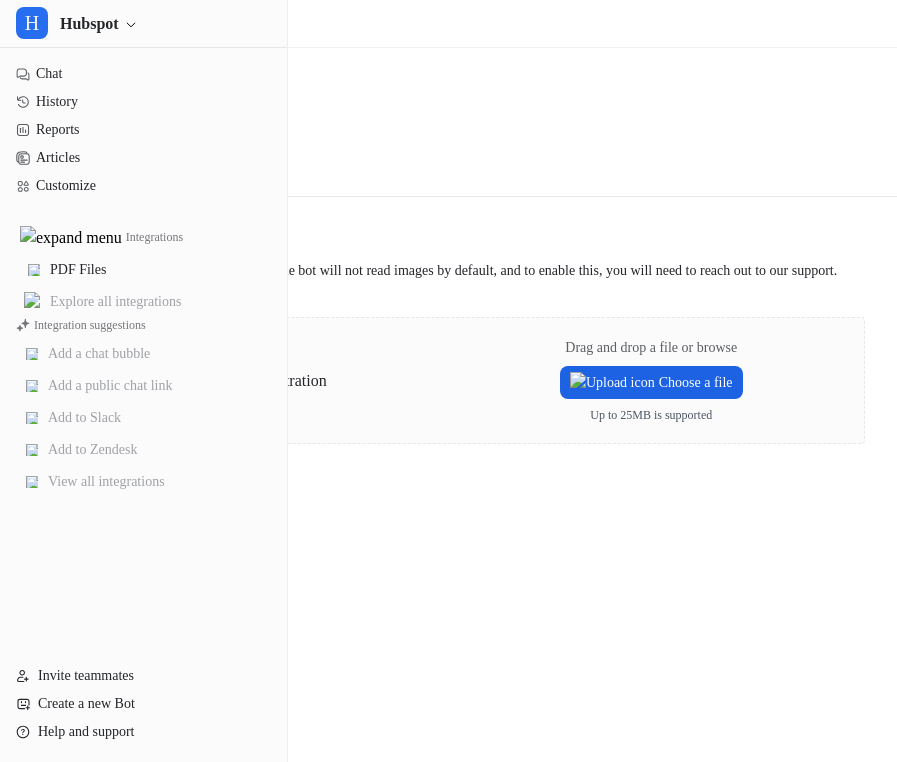 click on "Choose a file" at bounding box center (651, 382) 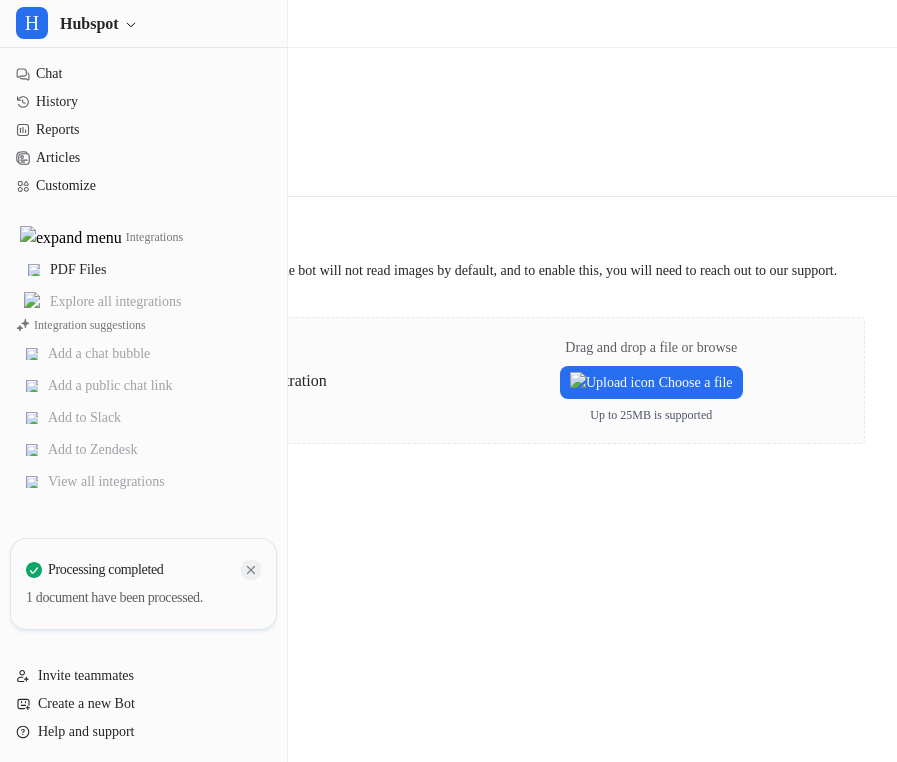 click 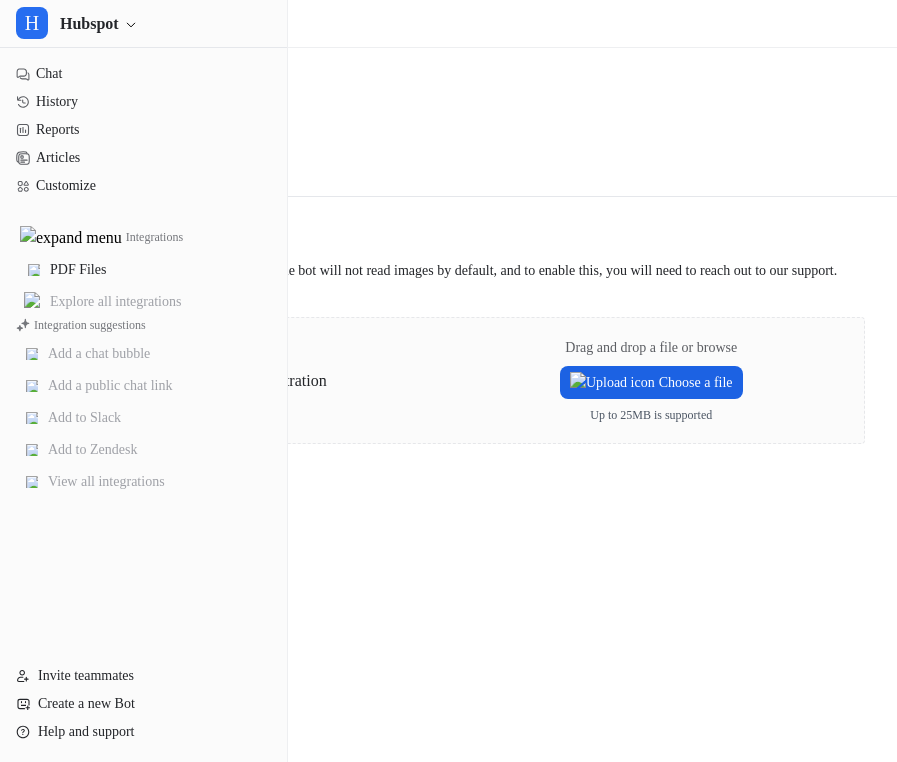 click on "Choose a file" at bounding box center (651, 382) 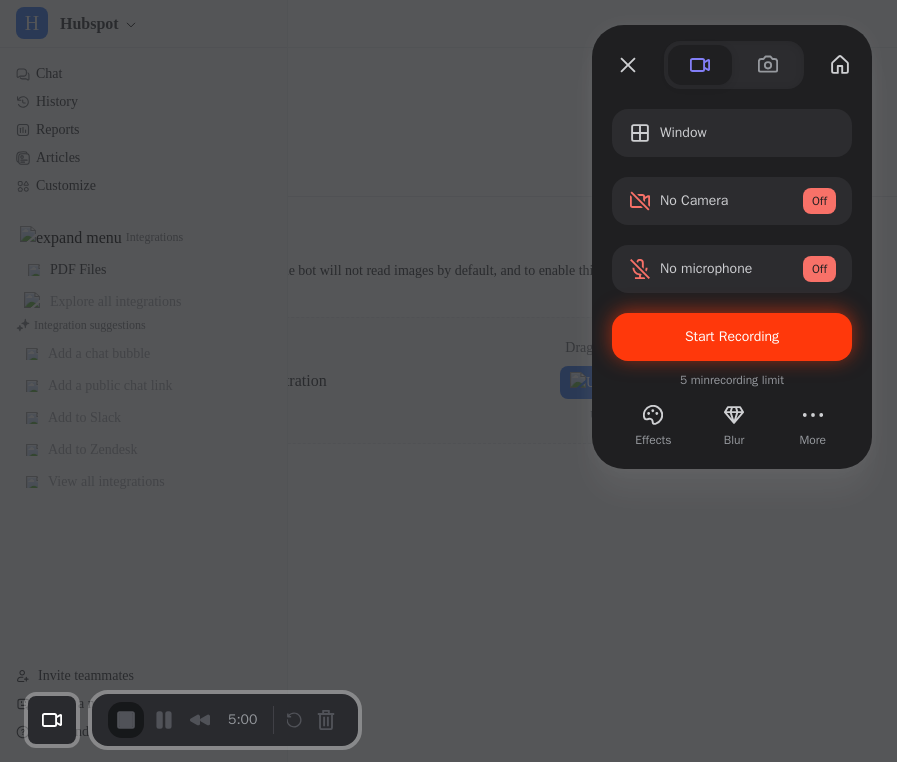 click on "Start Recording" at bounding box center (732, 337) 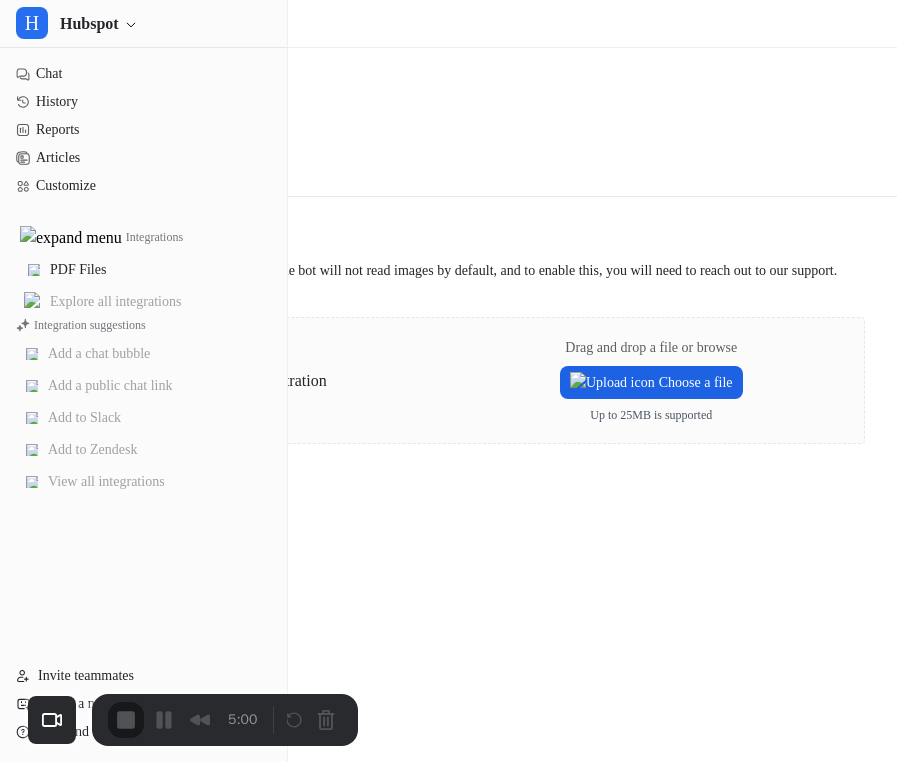 click on "Choose a file" at bounding box center [651, 382] 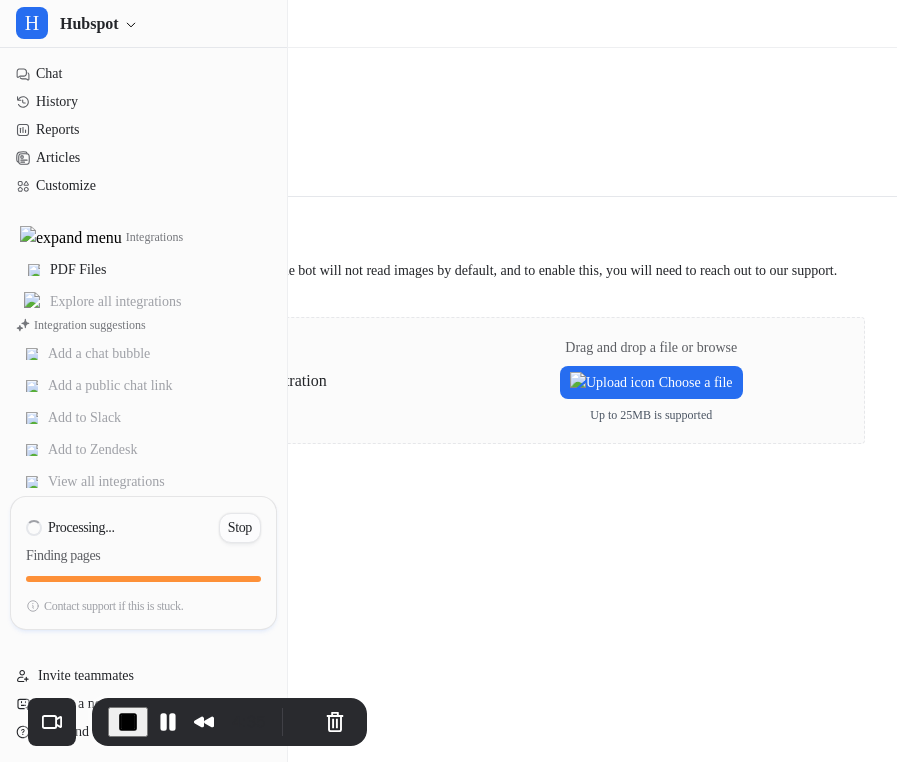 click on "Stop" at bounding box center [240, 528] 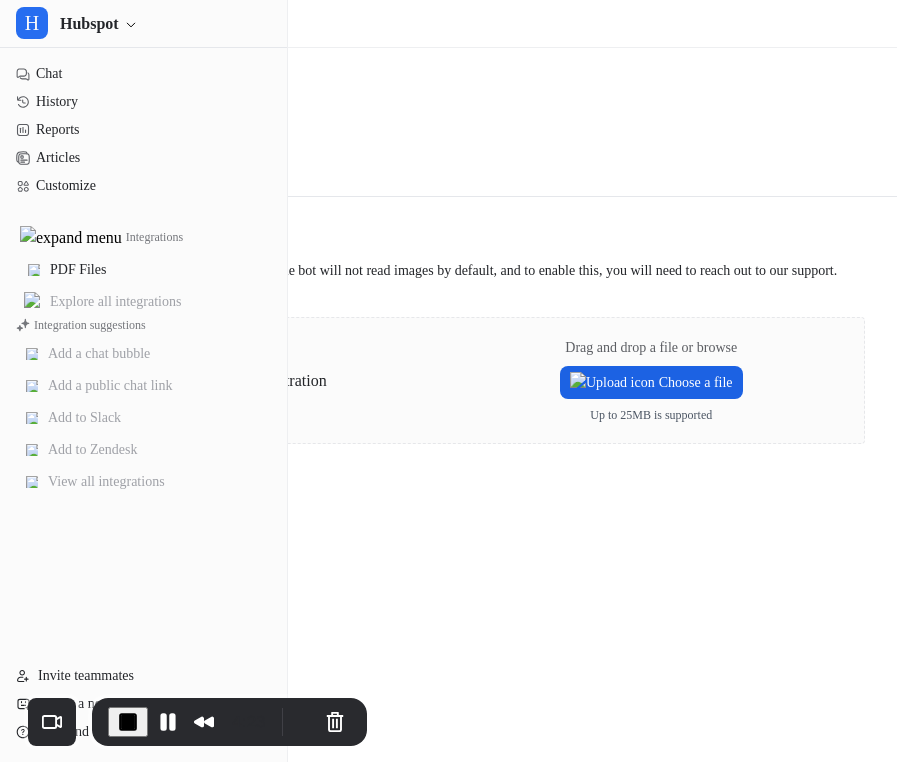 click on "Choose a file" at bounding box center (651, 382) 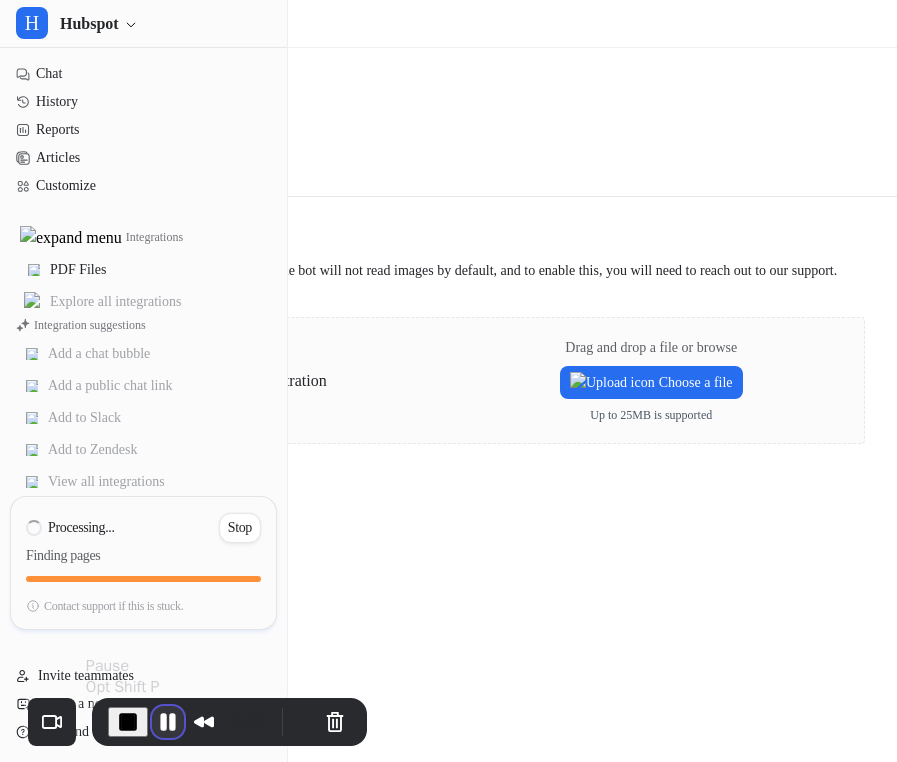 click at bounding box center [168, 722] 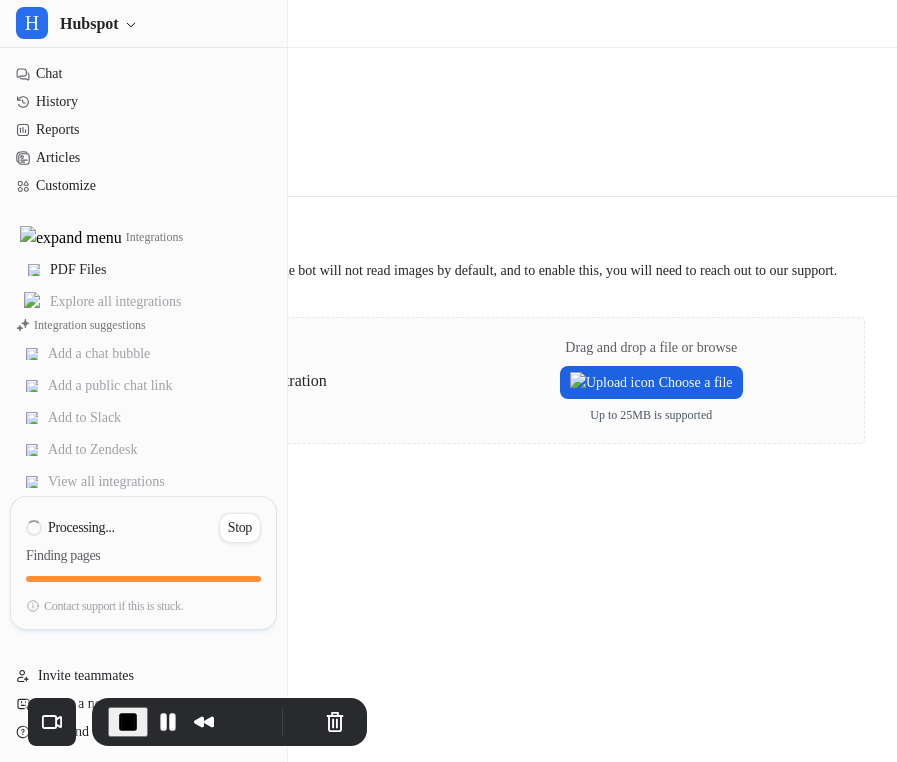 click on "Choose a file" at bounding box center [651, 382] 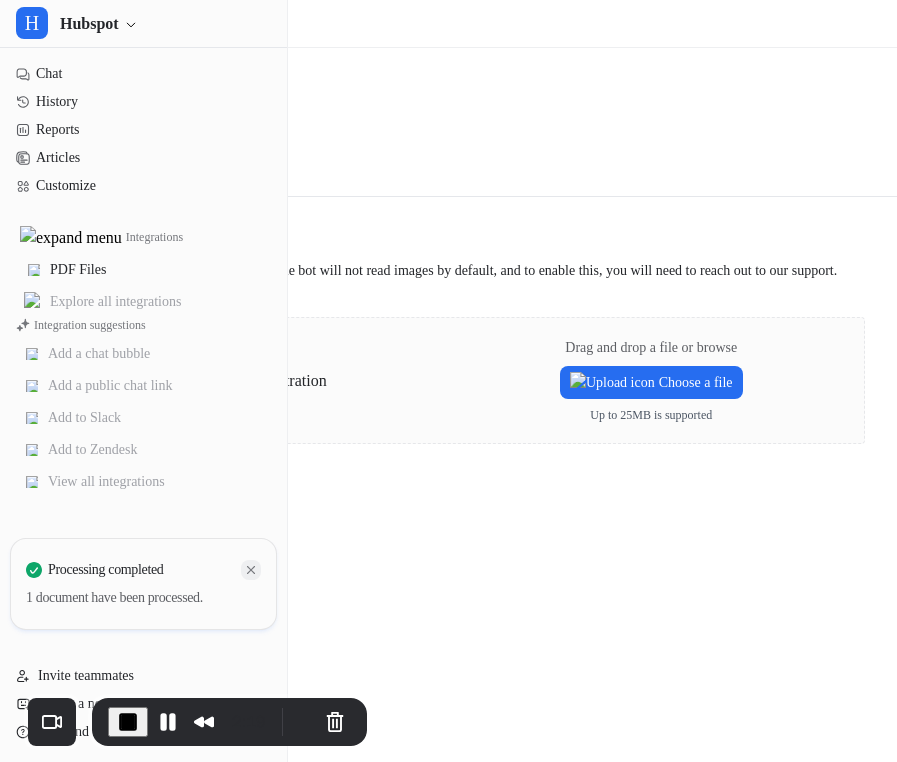 click 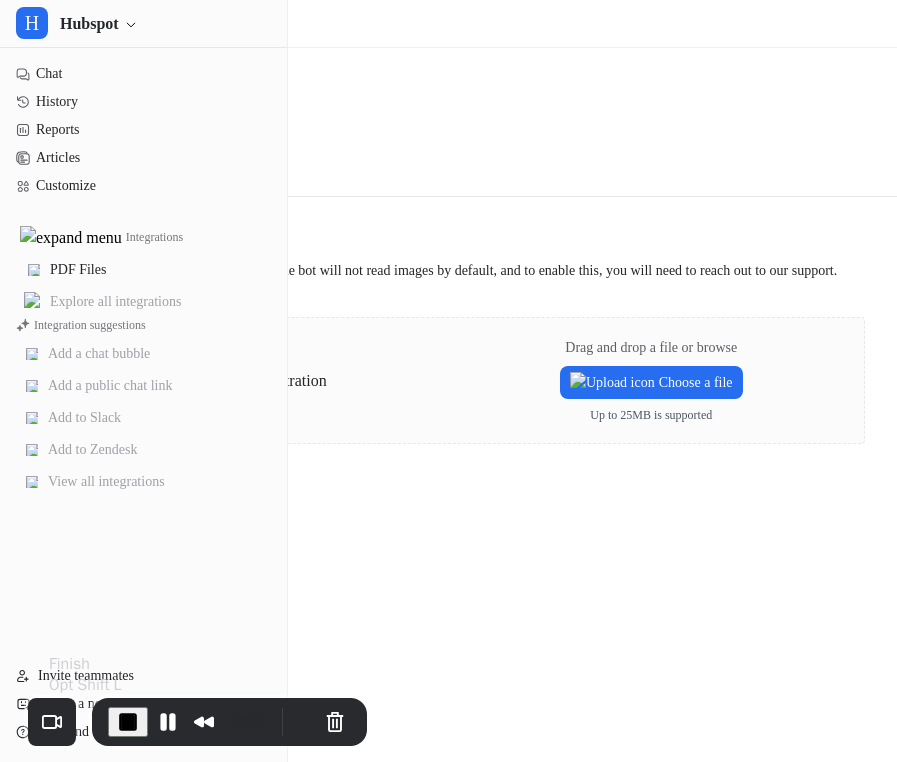 click at bounding box center (128, 722) 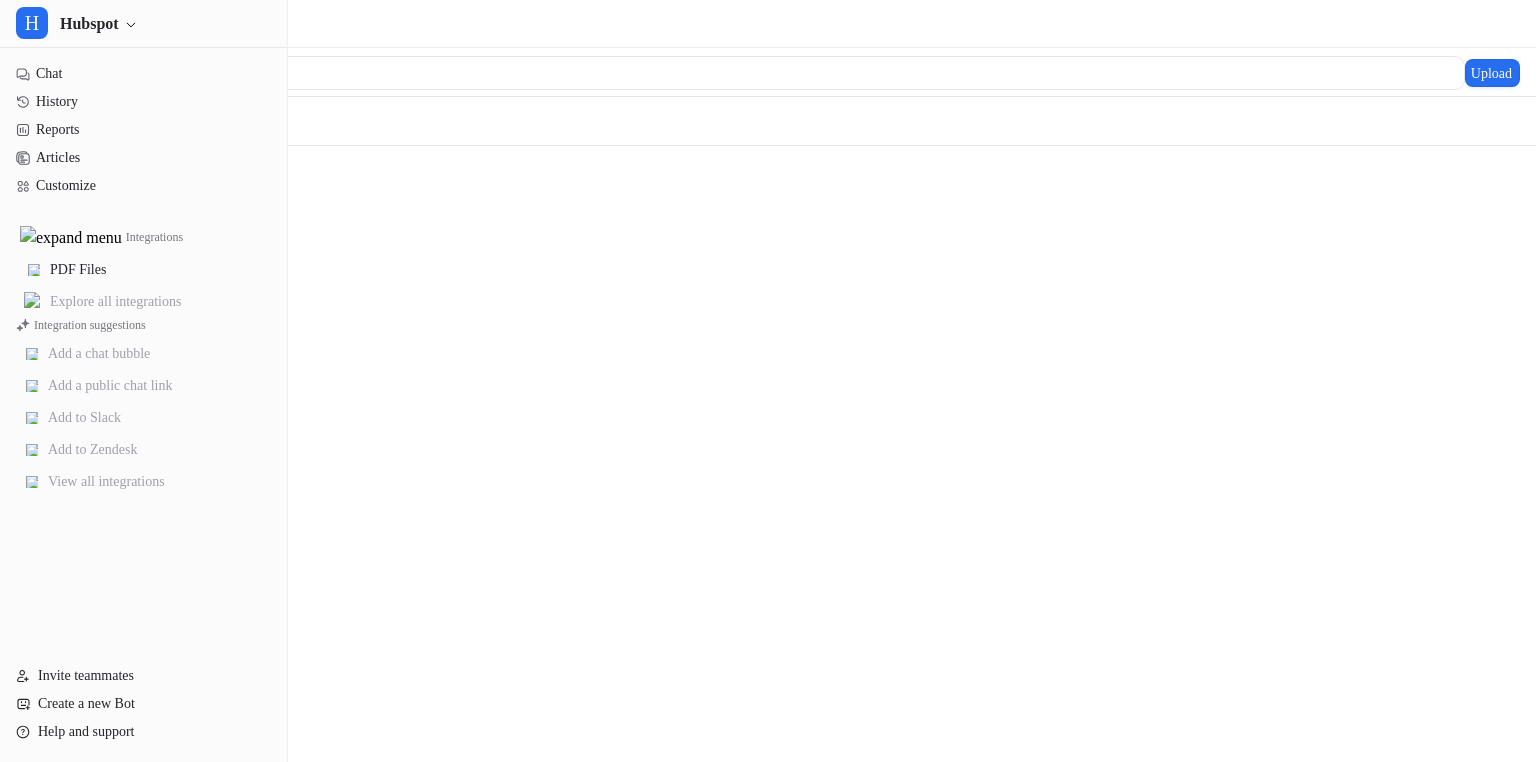 scroll, scrollTop: 0, scrollLeft: 0, axis: both 